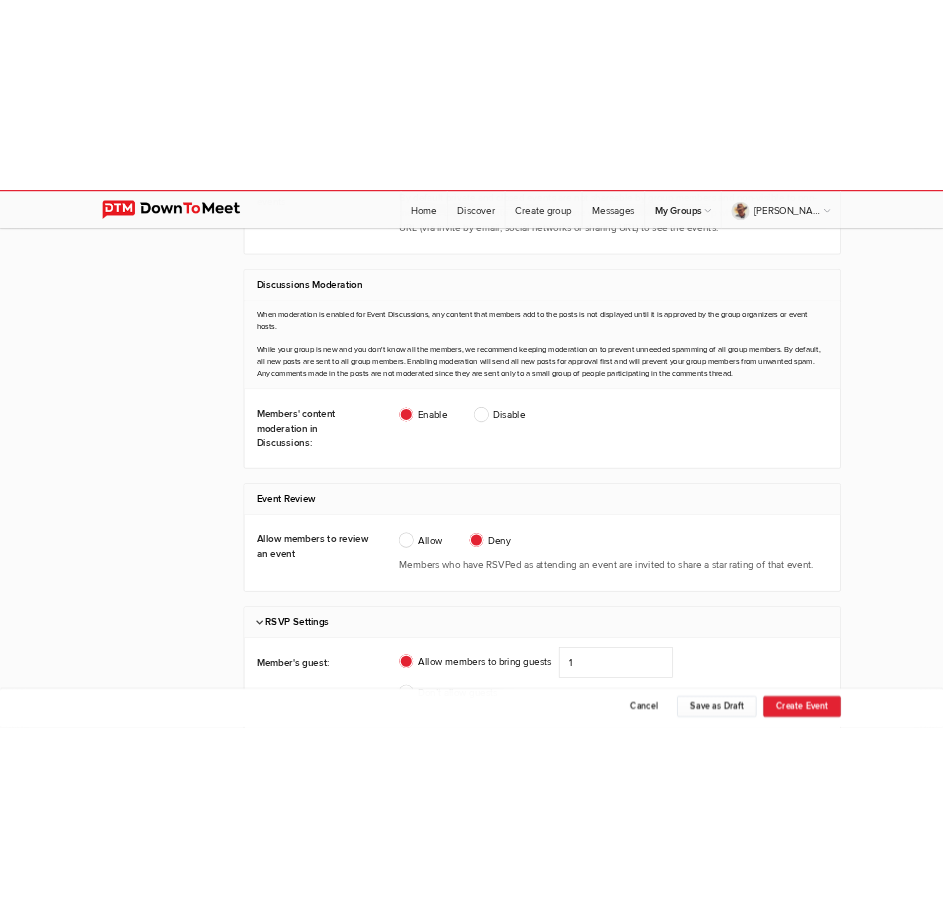 scroll, scrollTop: 0, scrollLeft: 0, axis: both 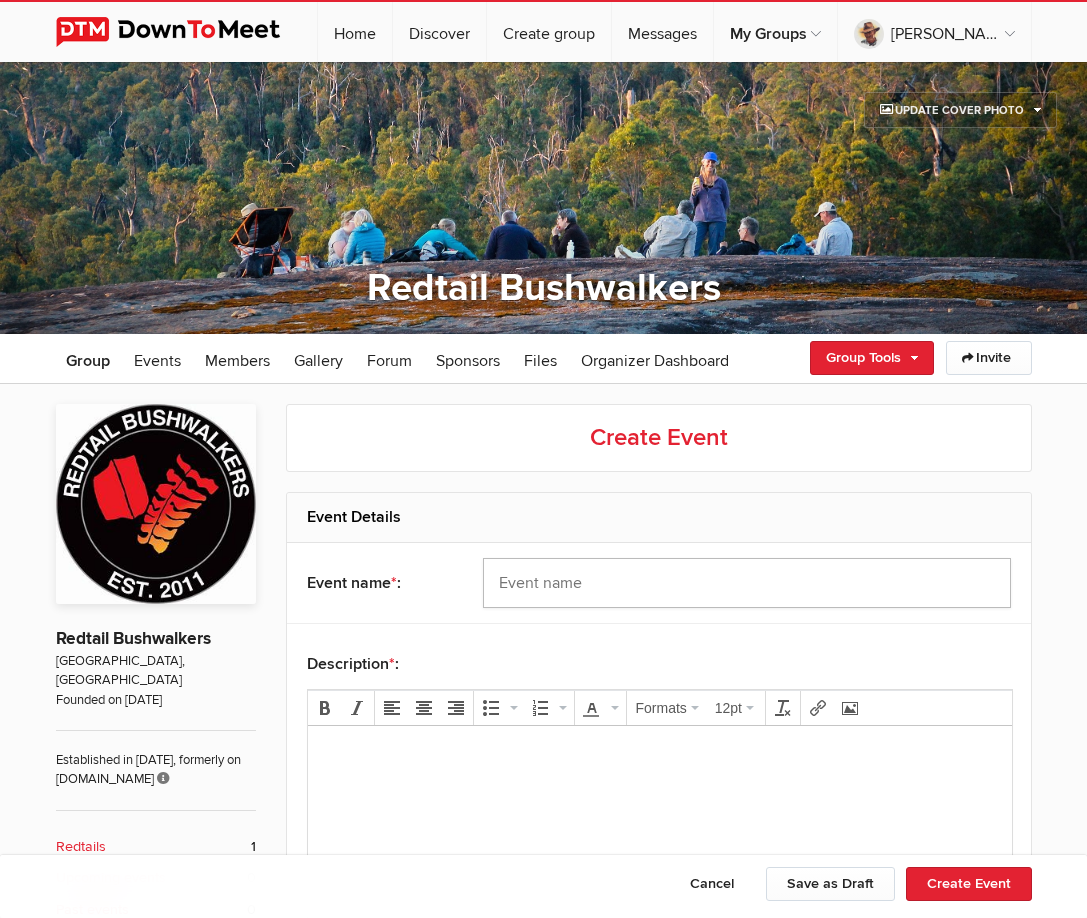 click 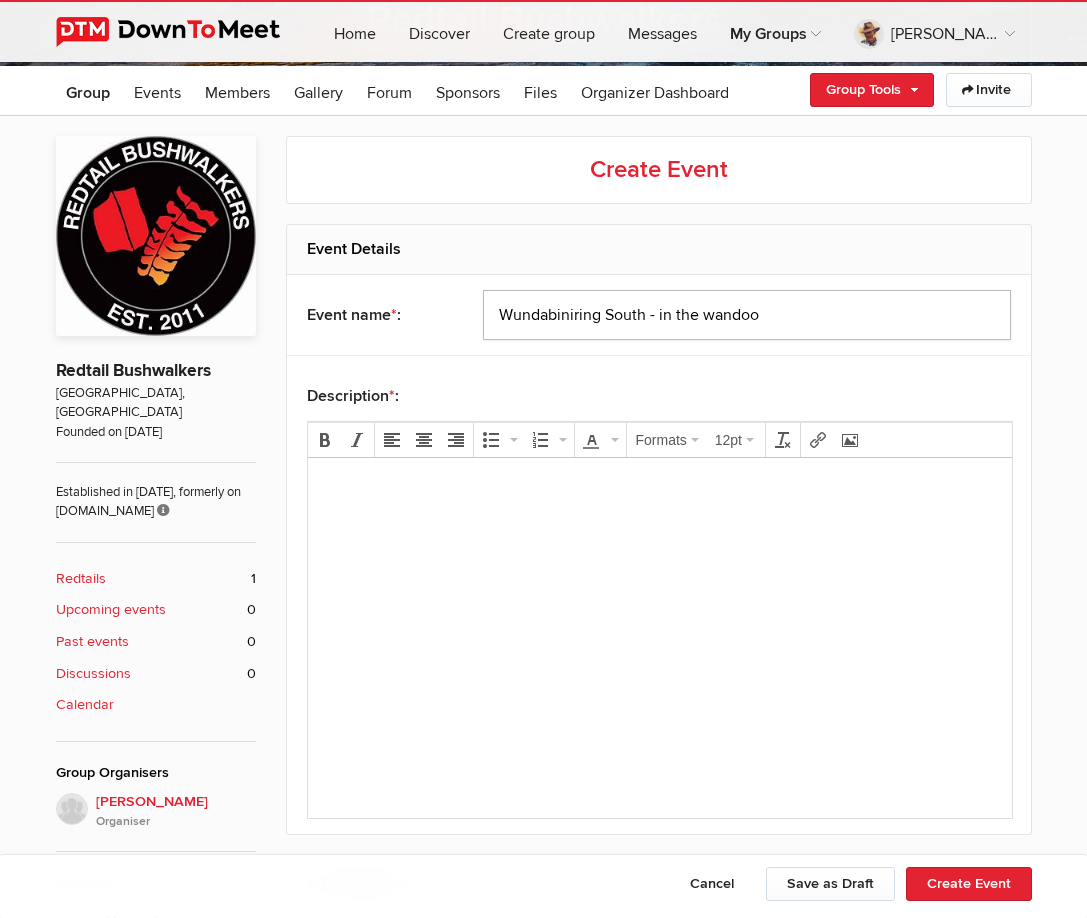 scroll, scrollTop: 400, scrollLeft: 0, axis: vertical 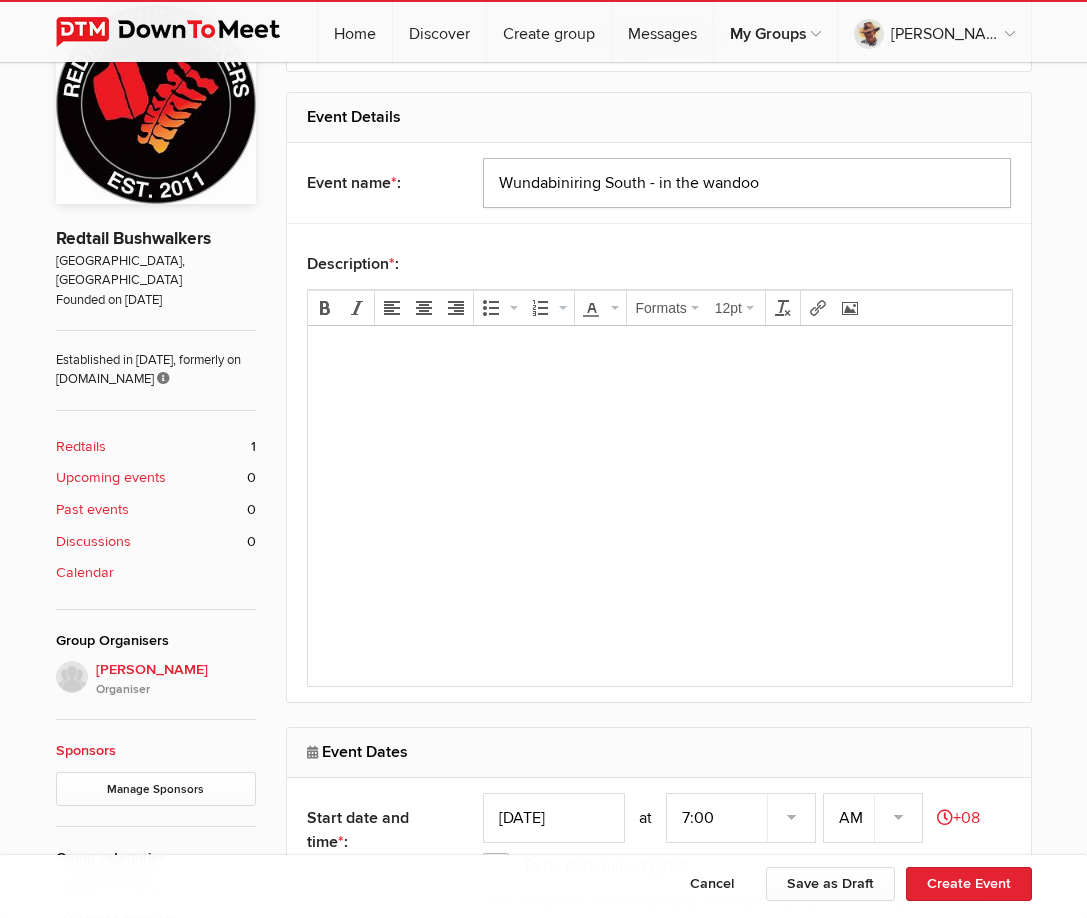type on "Wundabiniring South - in the wandoo" 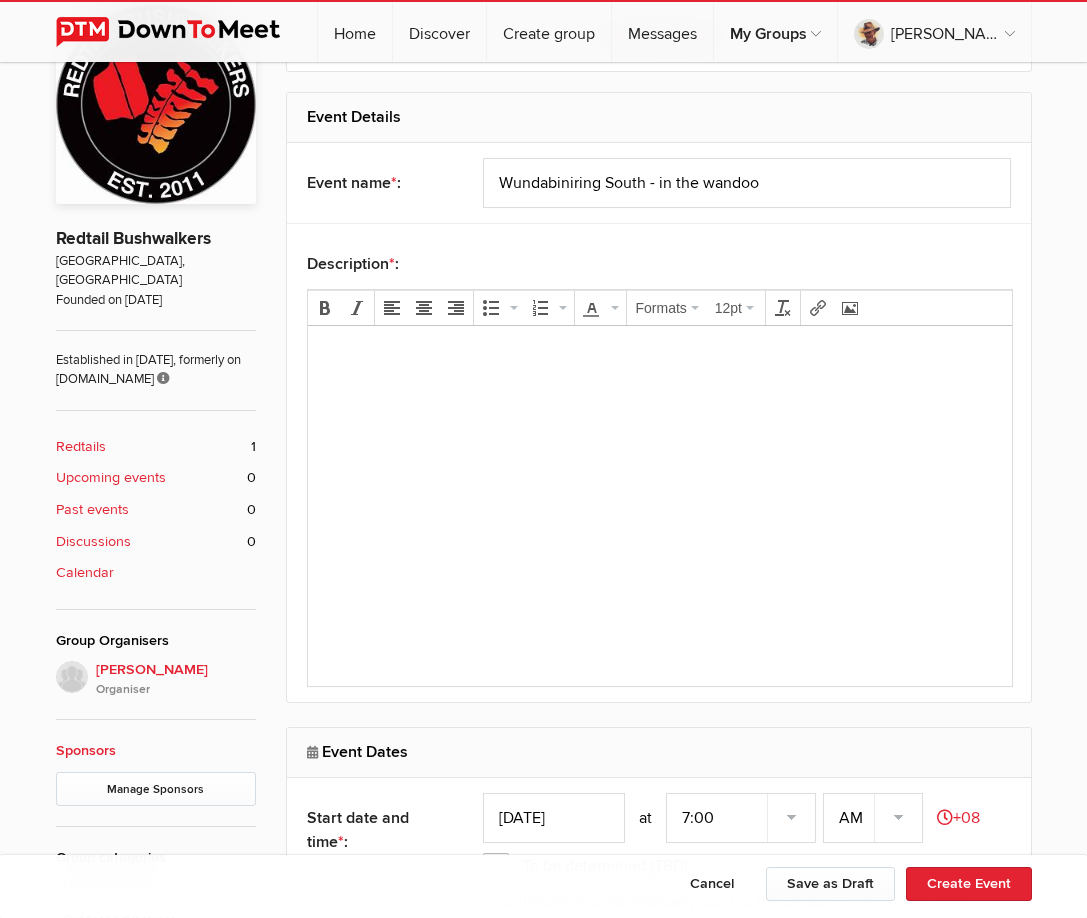 click at bounding box center [659, 386] 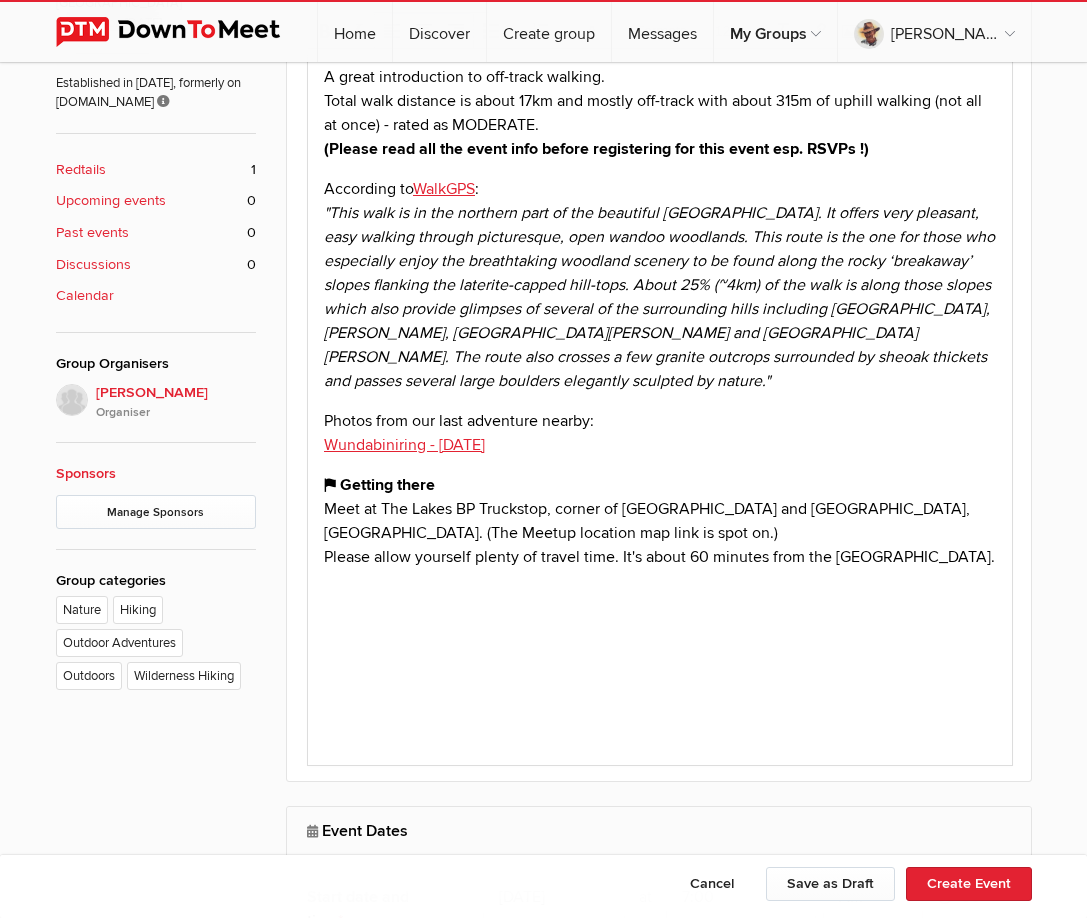 scroll, scrollTop: 700, scrollLeft: 0, axis: vertical 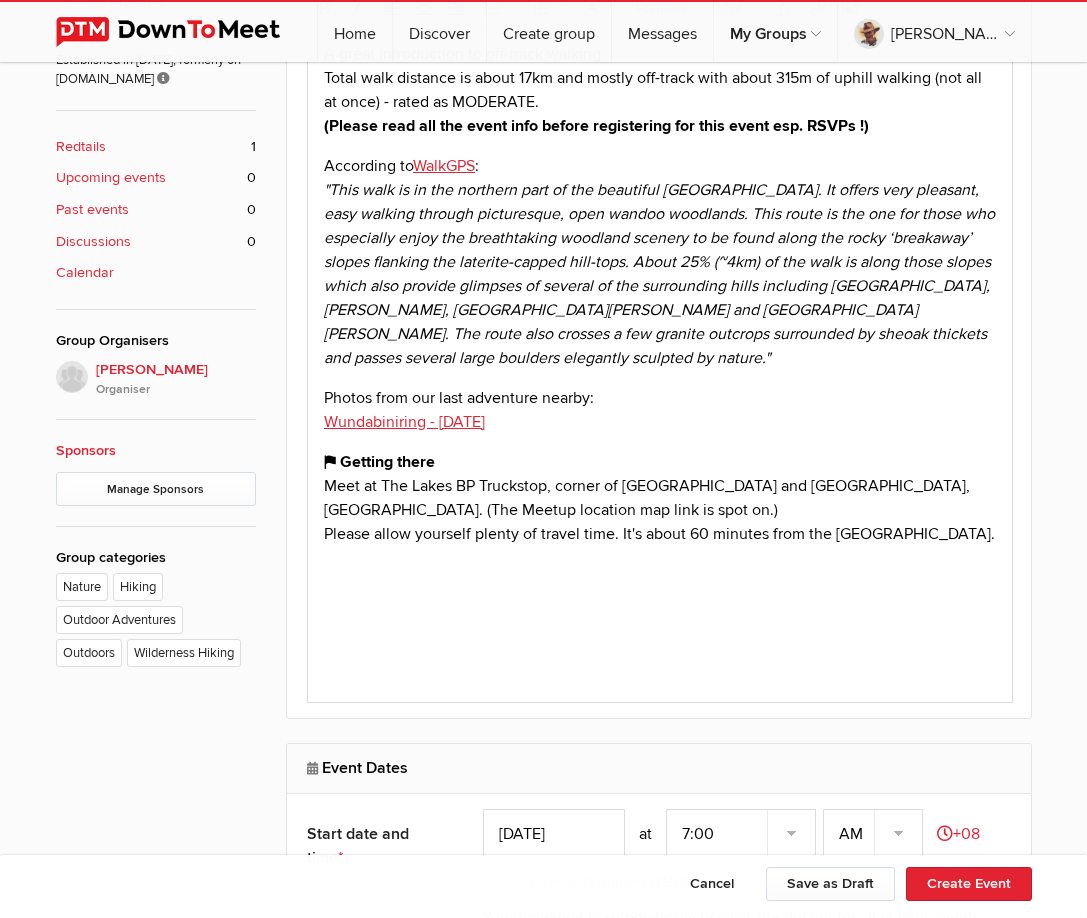 click at bounding box center [659, 573] 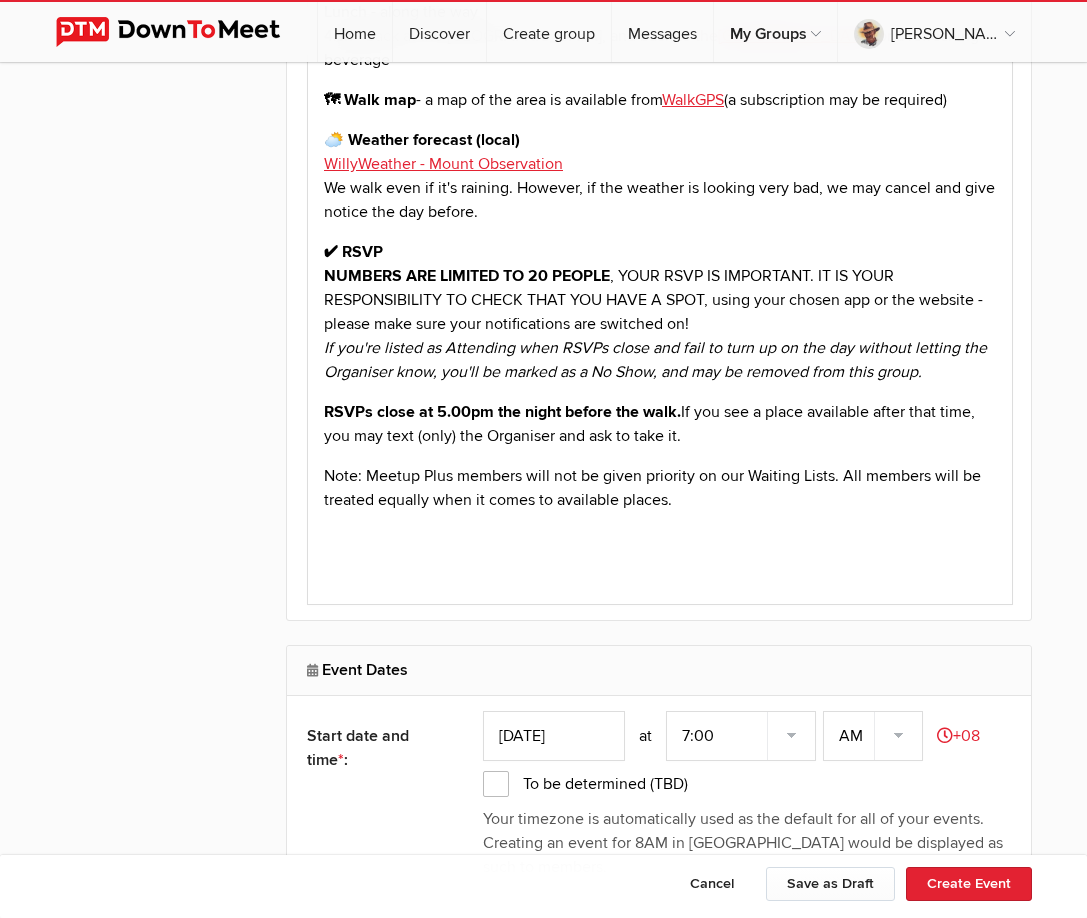 scroll, scrollTop: 1500, scrollLeft: 0, axis: vertical 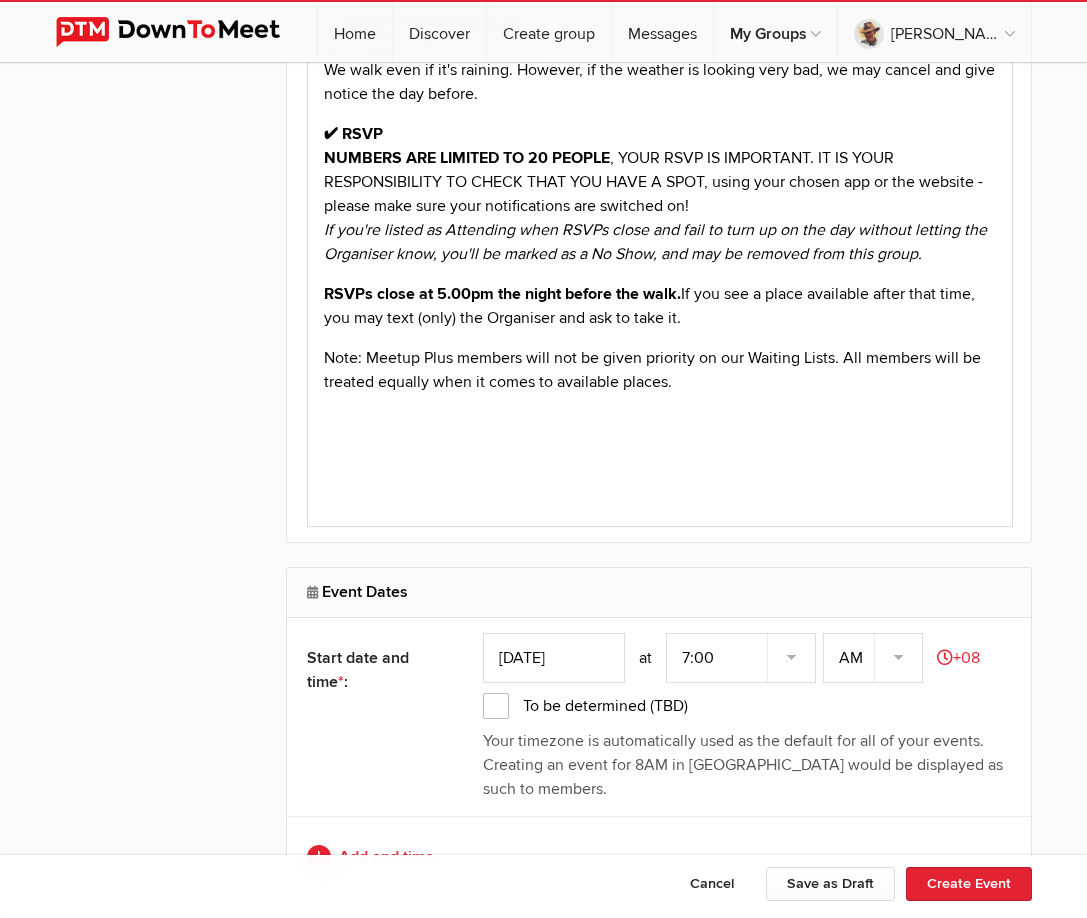 click at bounding box center [659, 422] 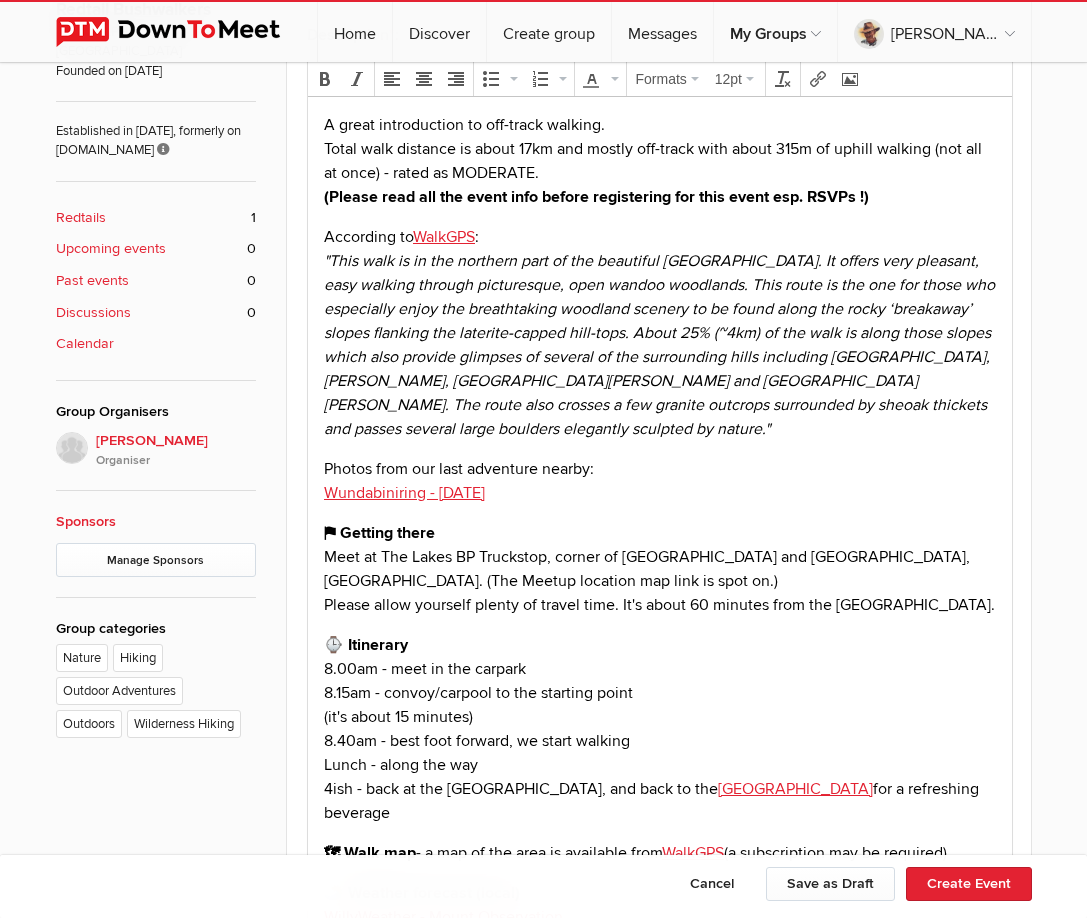 scroll, scrollTop: 600, scrollLeft: 0, axis: vertical 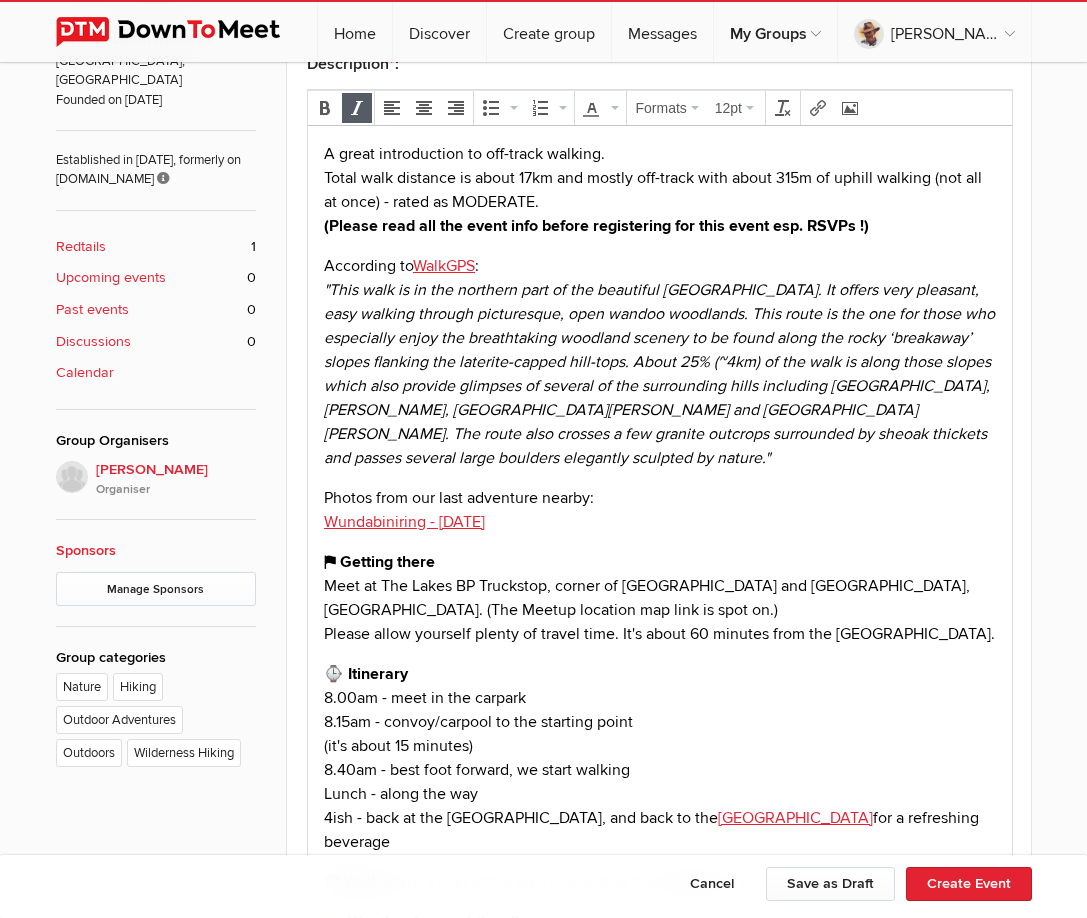 drag, startPoint x: 513, startPoint y: 457, endPoint x: 679, endPoint y: 527, distance: 180.15549 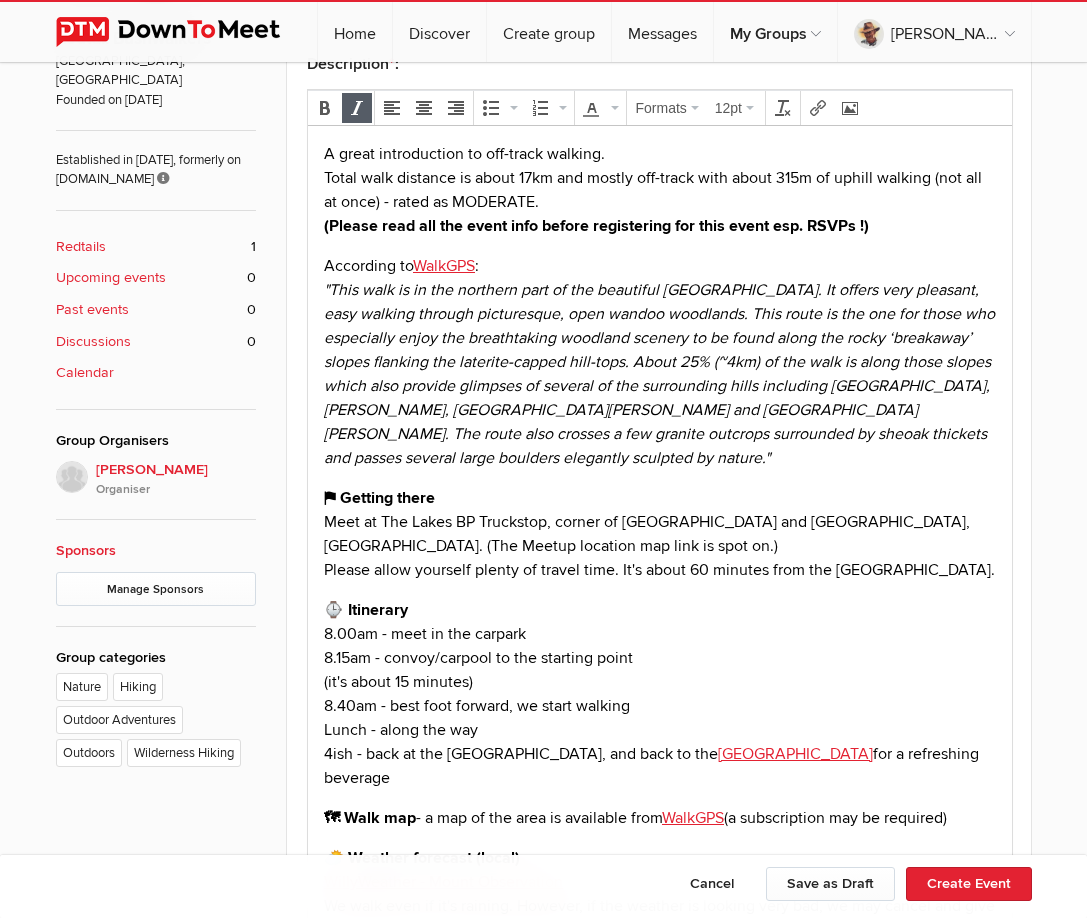 click on "⚑ Getting there Meet at The [GEOGRAPHIC_DATA], corner of [GEOGRAPHIC_DATA] and [GEOGRAPHIC_DATA], [GEOGRAPHIC_DATA]. (The Meetup location map link is spot on.) Please allow yourself plenty of travel time. It's about 60 minutes from the [GEOGRAPHIC_DATA]." at bounding box center (659, 533) 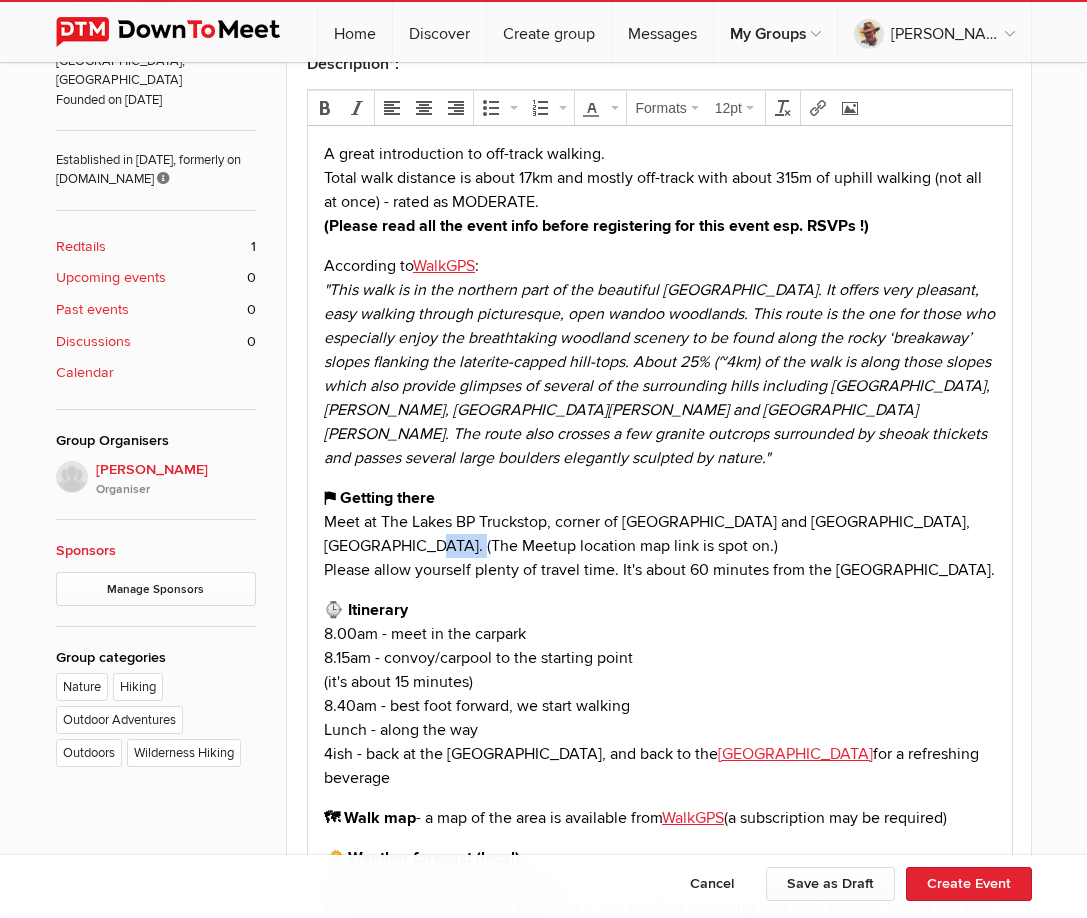 click on "⚑ Getting there Meet at The [GEOGRAPHIC_DATA], corner of [GEOGRAPHIC_DATA] and [GEOGRAPHIC_DATA], [GEOGRAPHIC_DATA]. (The Meetup location map link is spot on.) Please allow yourself plenty of travel time. It's about 60 minutes from the [GEOGRAPHIC_DATA]." at bounding box center (659, 533) 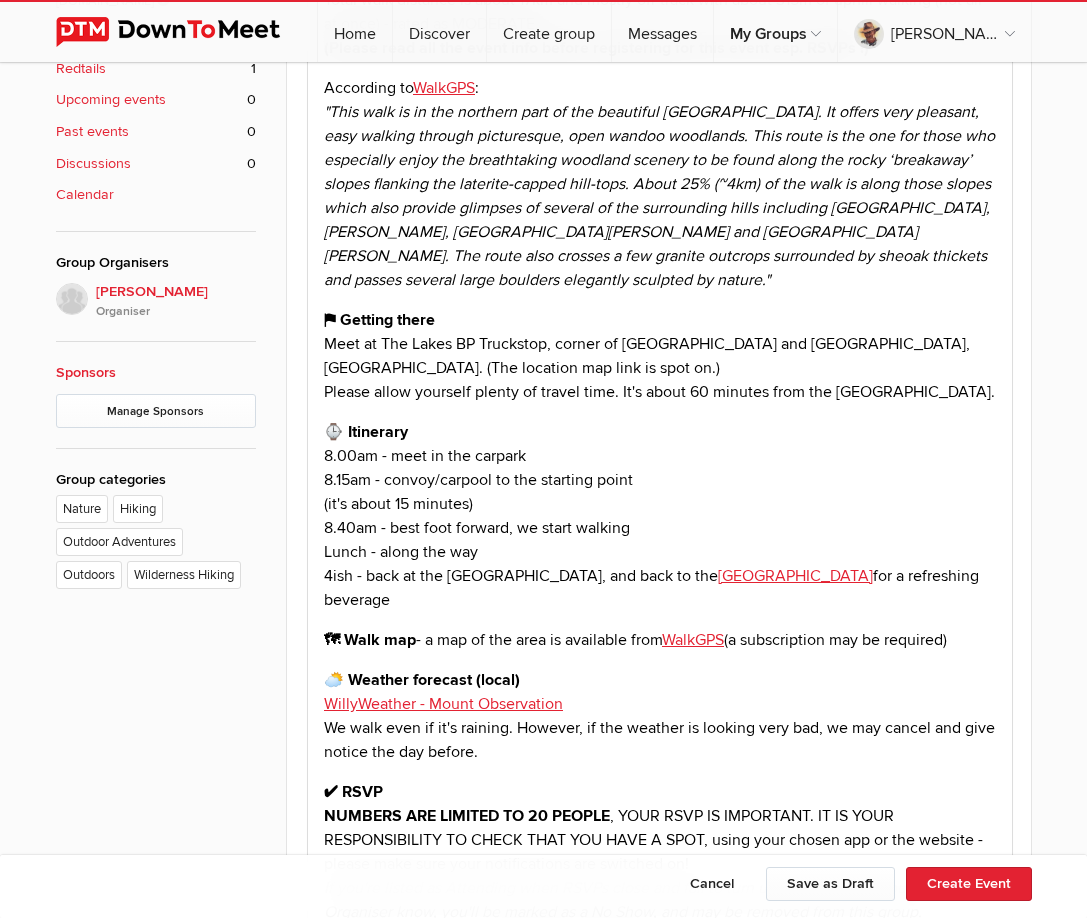 scroll, scrollTop: 900, scrollLeft: 0, axis: vertical 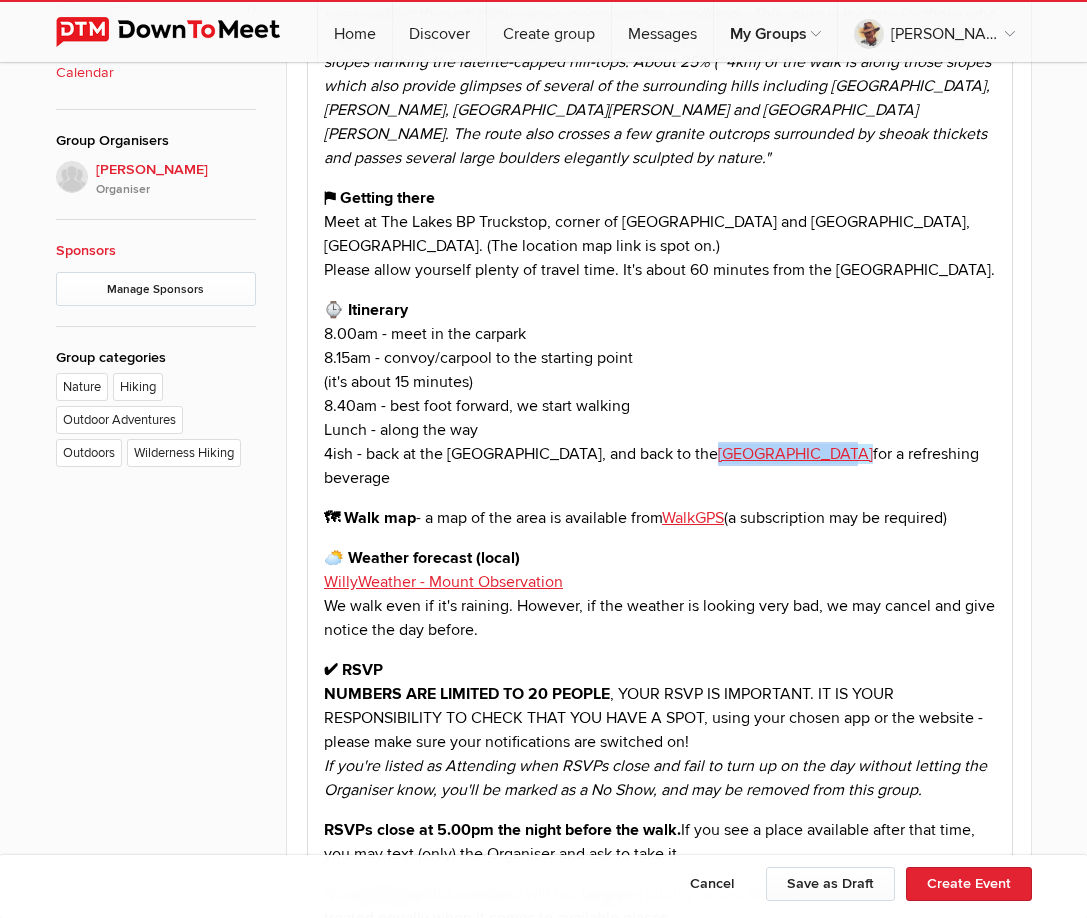 drag, startPoint x: 620, startPoint y: 454, endPoint x: 739, endPoint y: 459, distance: 119.104996 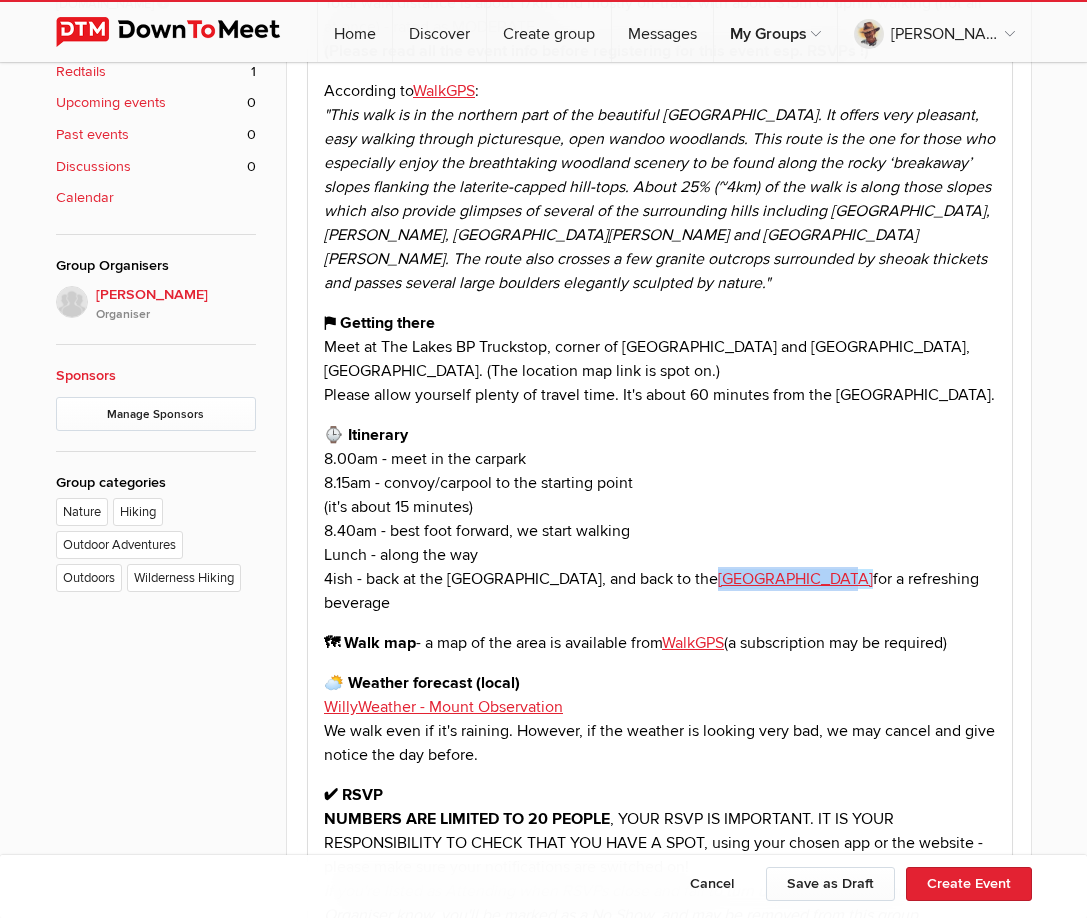 scroll, scrollTop: 500, scrollLeft: 0, axis: vertical 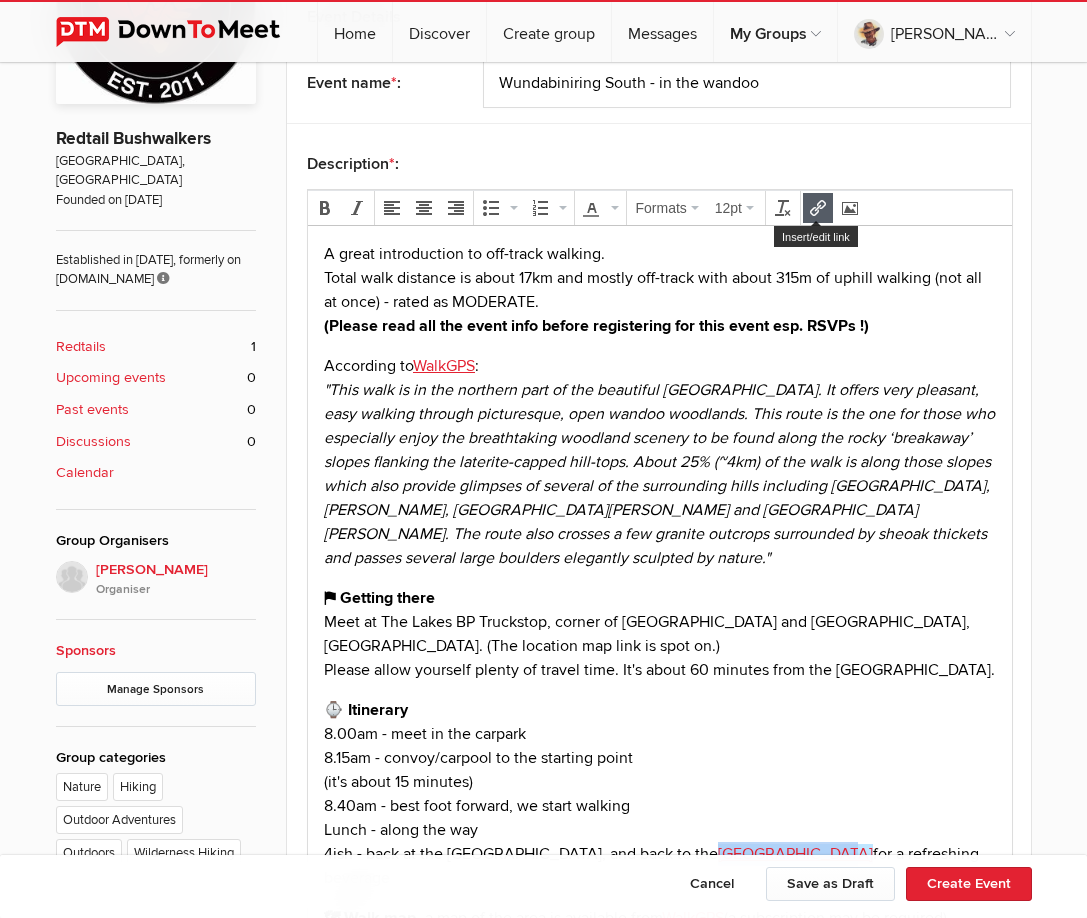 click at bounding box center (818, 208) 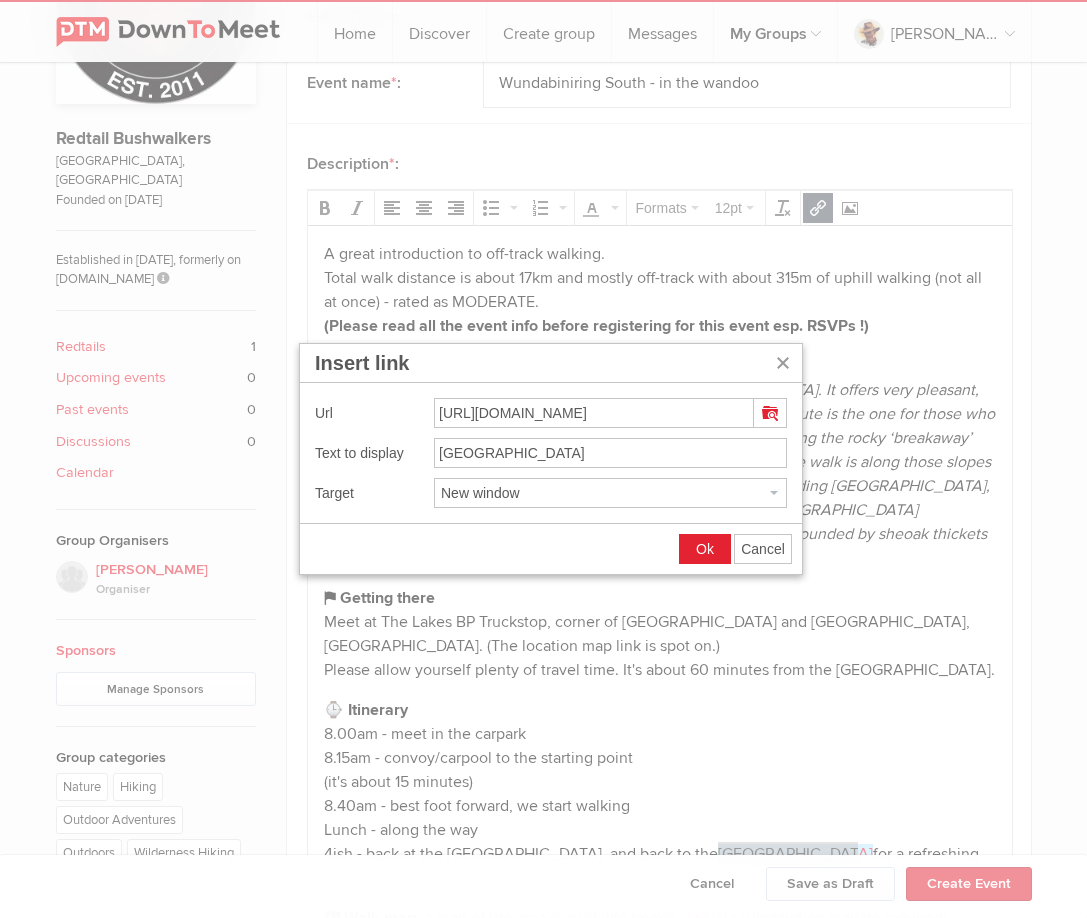 click on "Cancel" at bounding box center (763, 549) 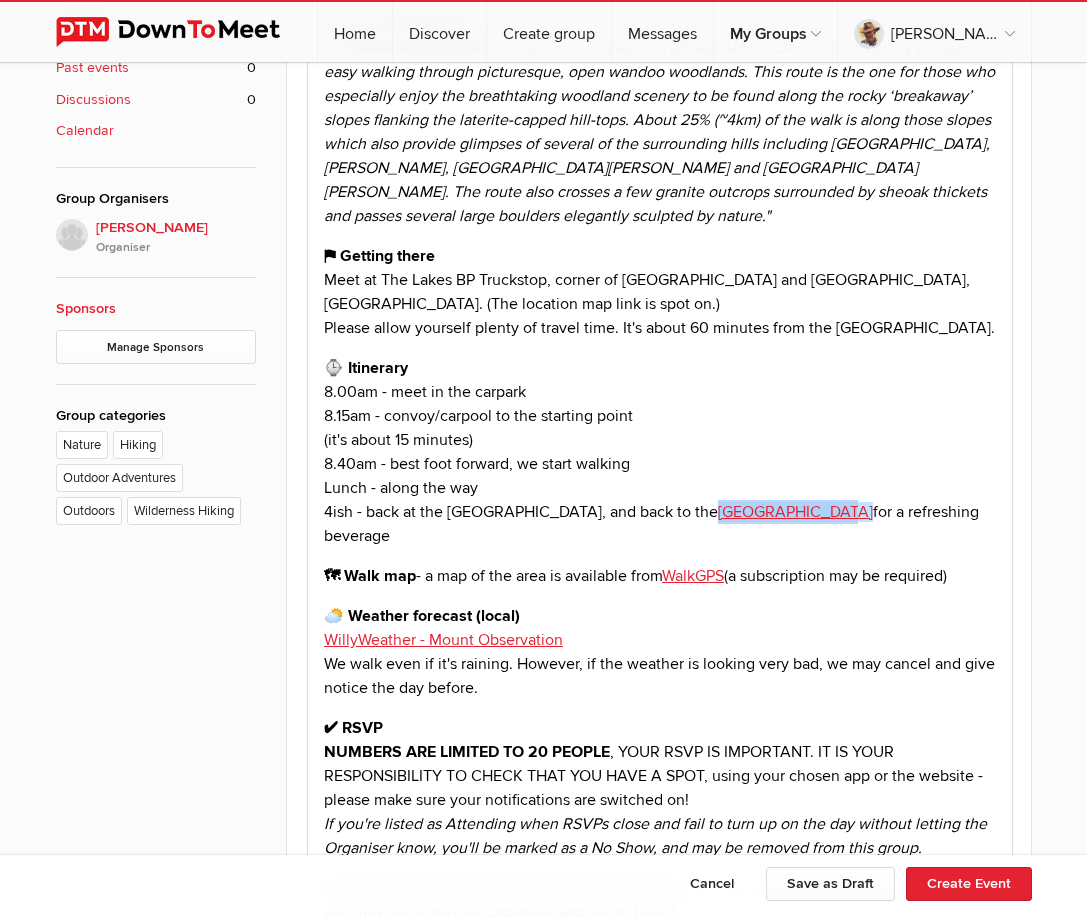 scroll, scrollTop: 900, scrollLeft: 0, axis: vertical 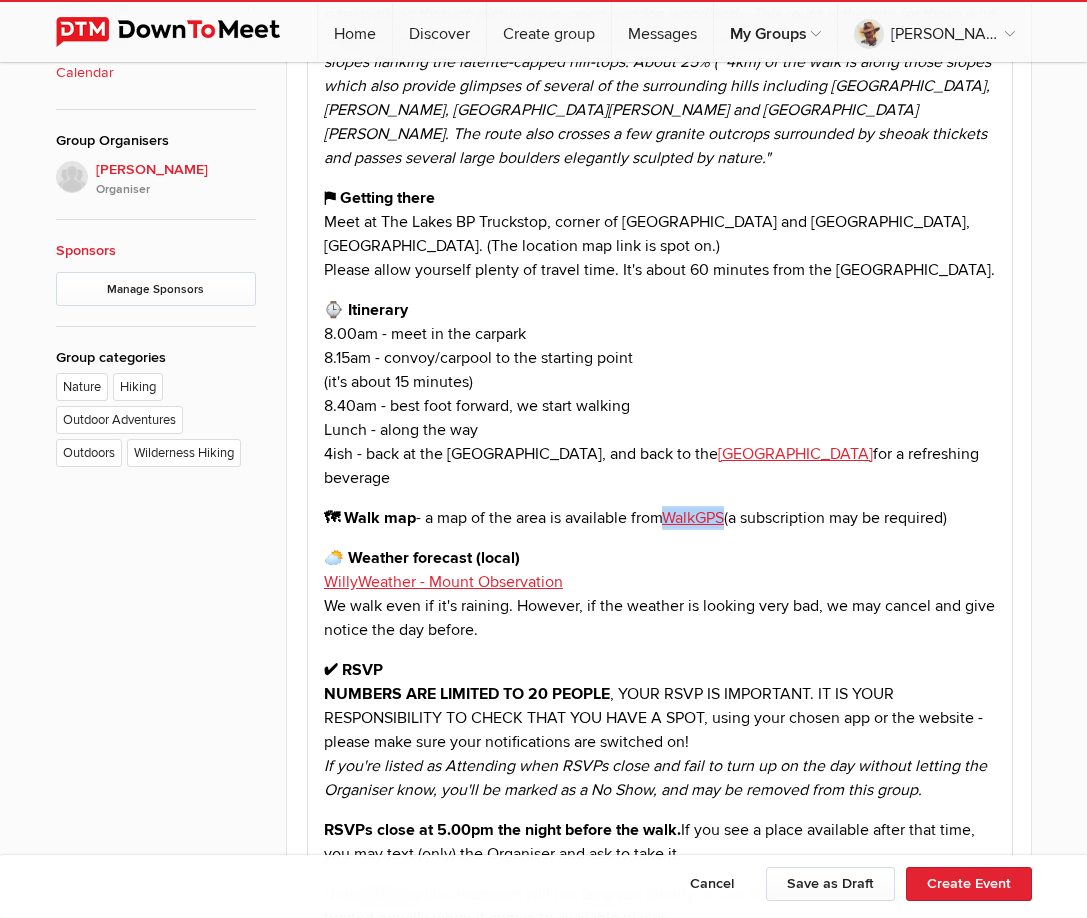 drag, startPoint x: 677, startPoint y: 497, endPoint x: 738, endPoint y: 495, distance: 61.03278 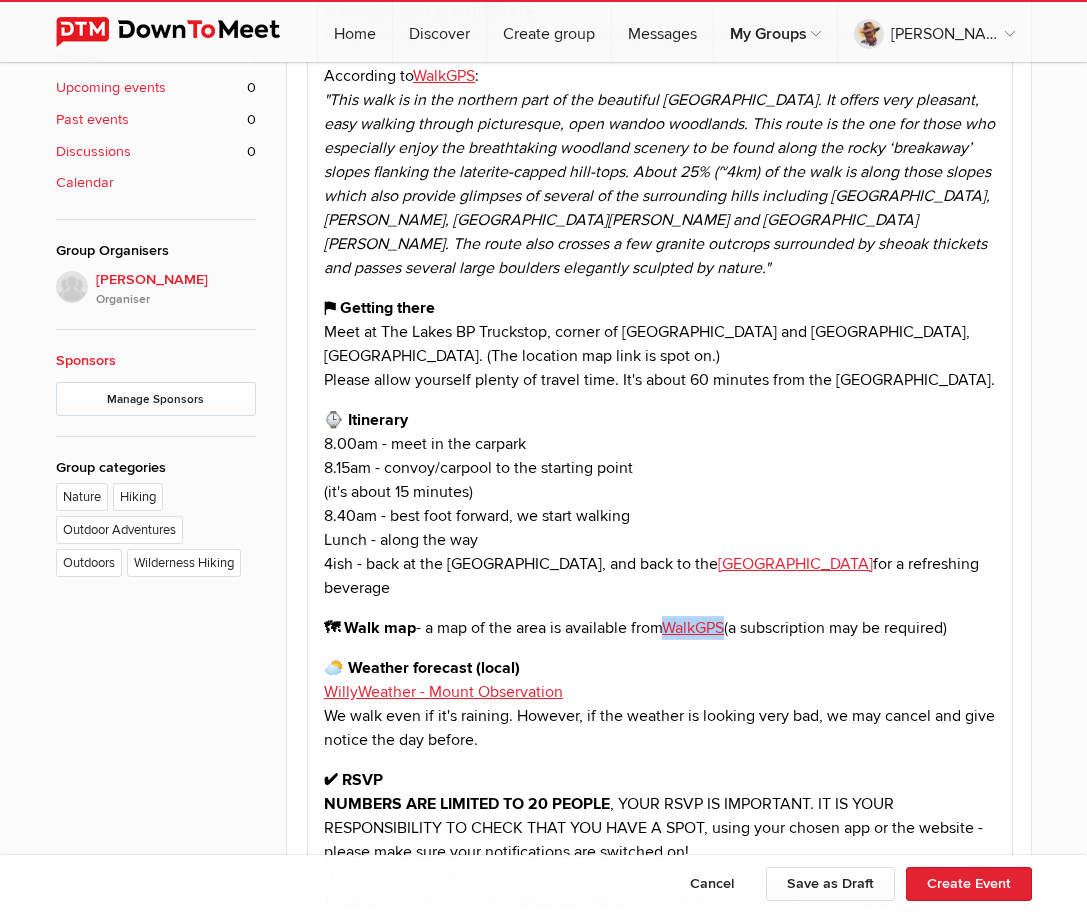 scroll, scrollTop: 600, scrollLeft: 0, axis: vertical 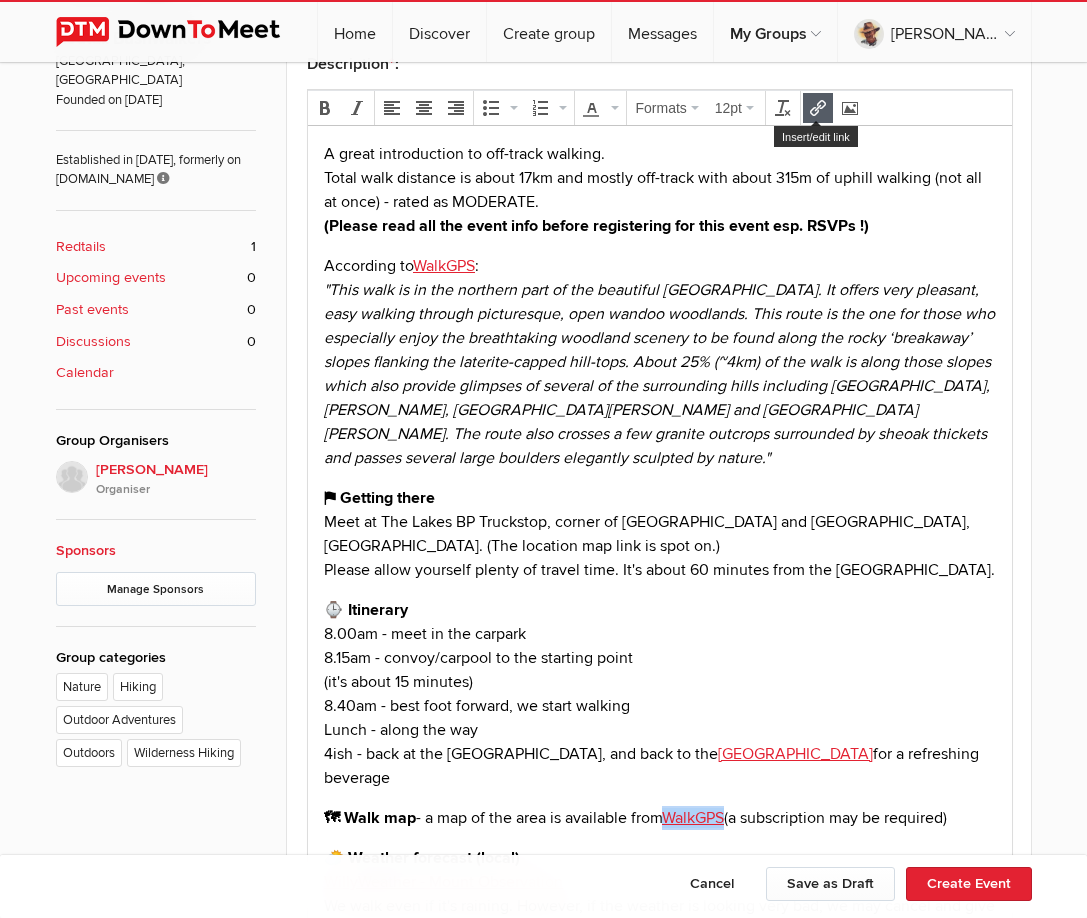 click at bounding box center (818, 108) 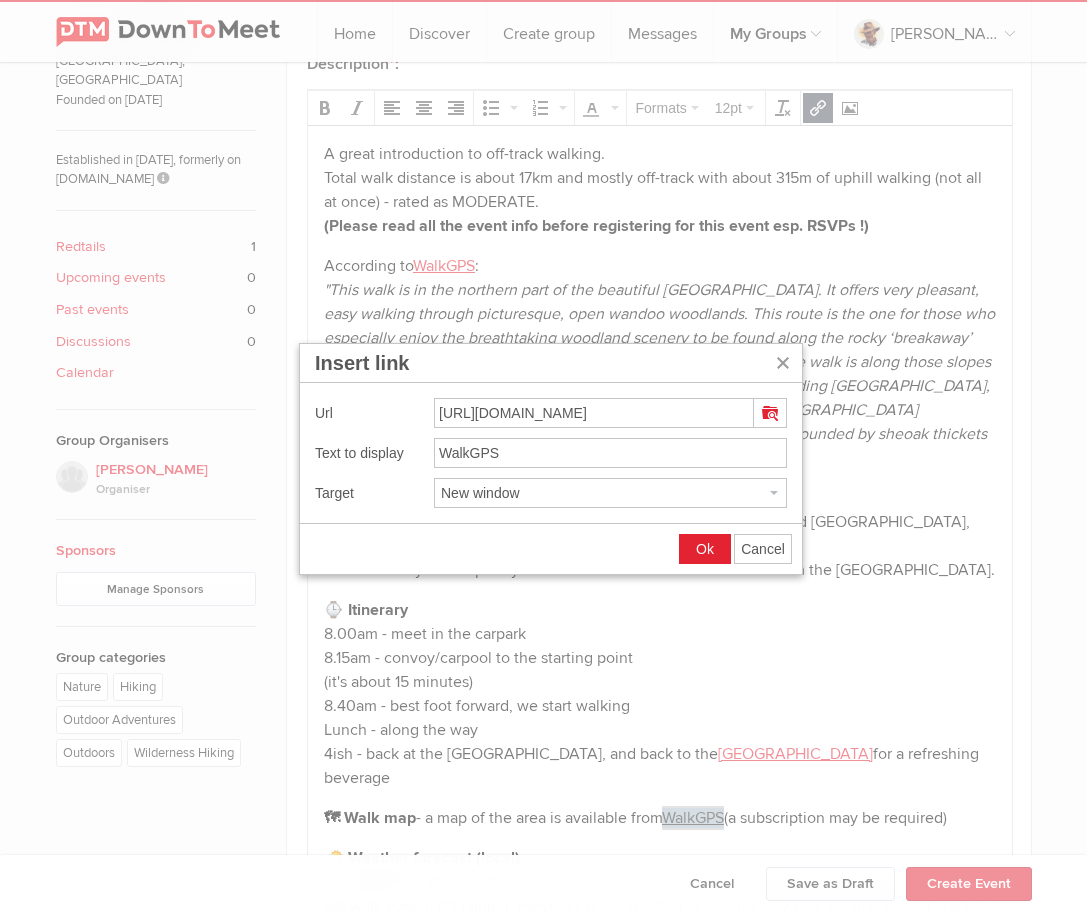 click on "Cancel" at bounding box center (763, 549) 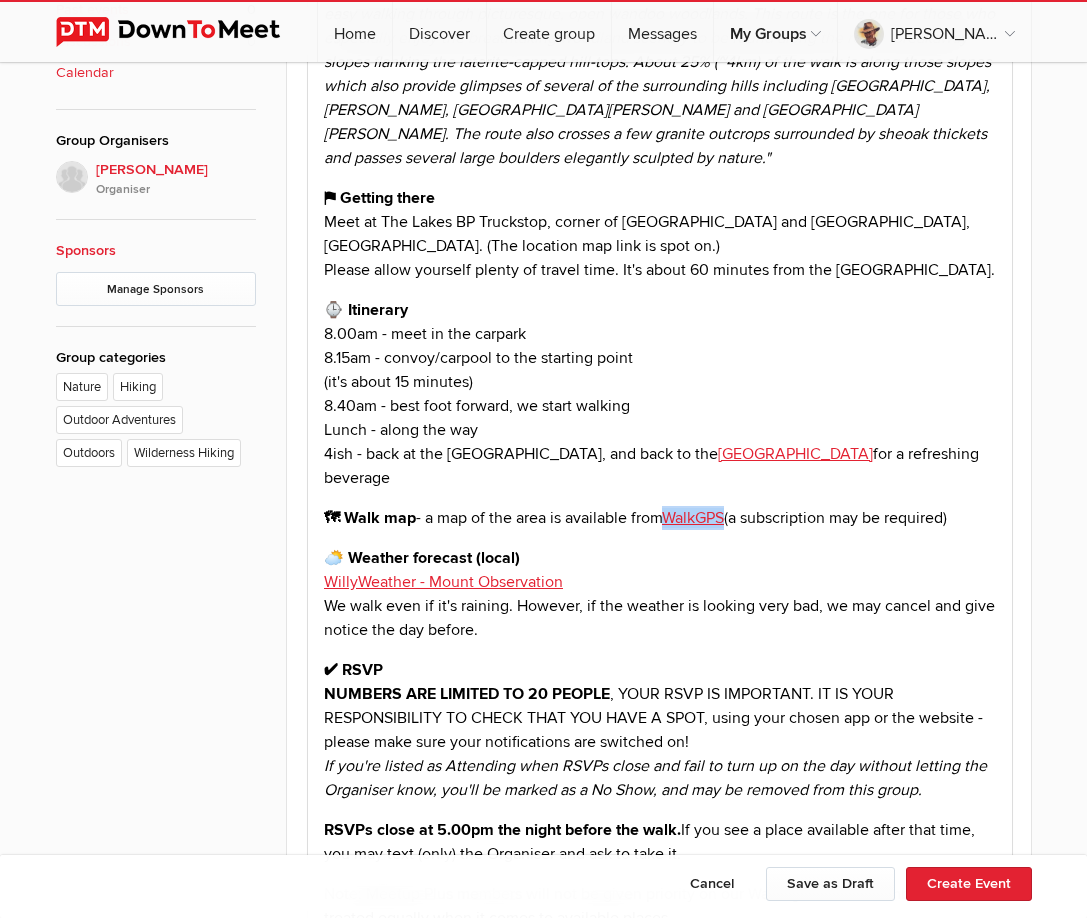 scroll, scrollTop: 1200, scrollLeft: 0, axis: vertical 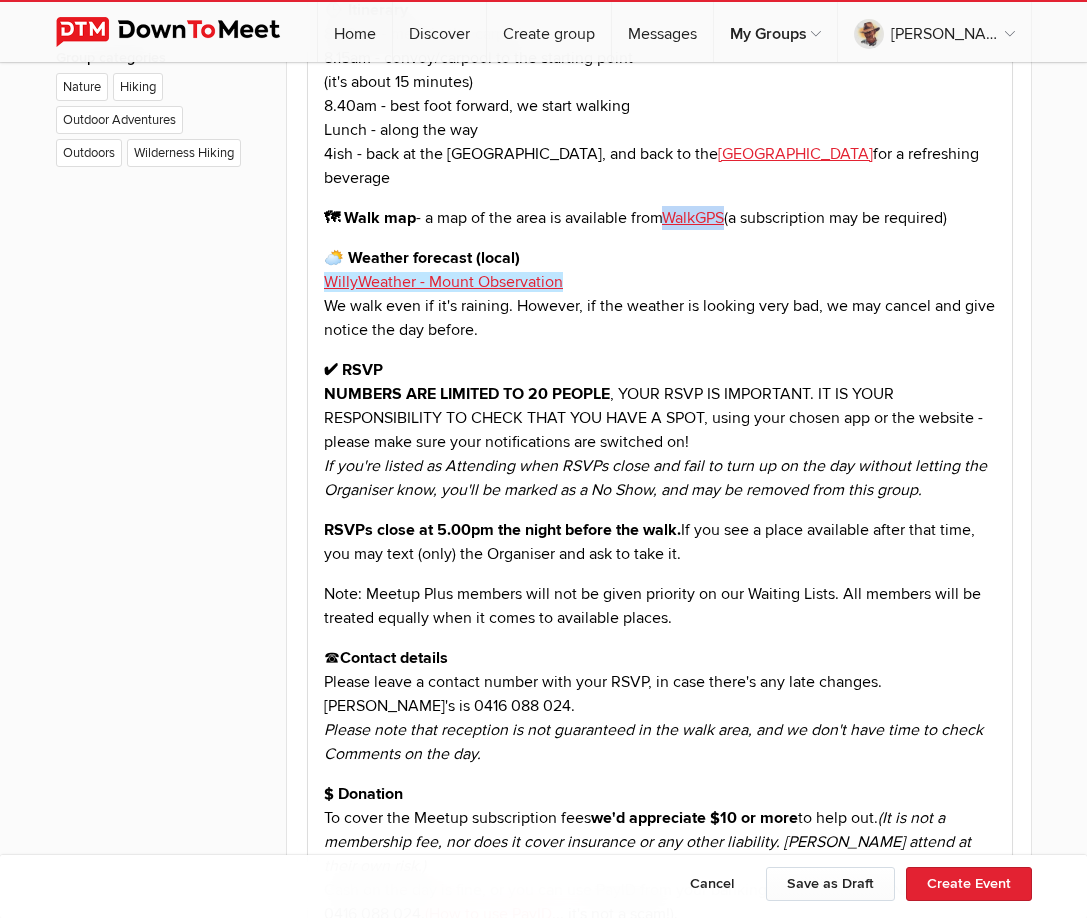 drag, startPoint x: 321, startPoint y: 257, endPoint x: 570, endPoint y: 254, distance: 249.01807 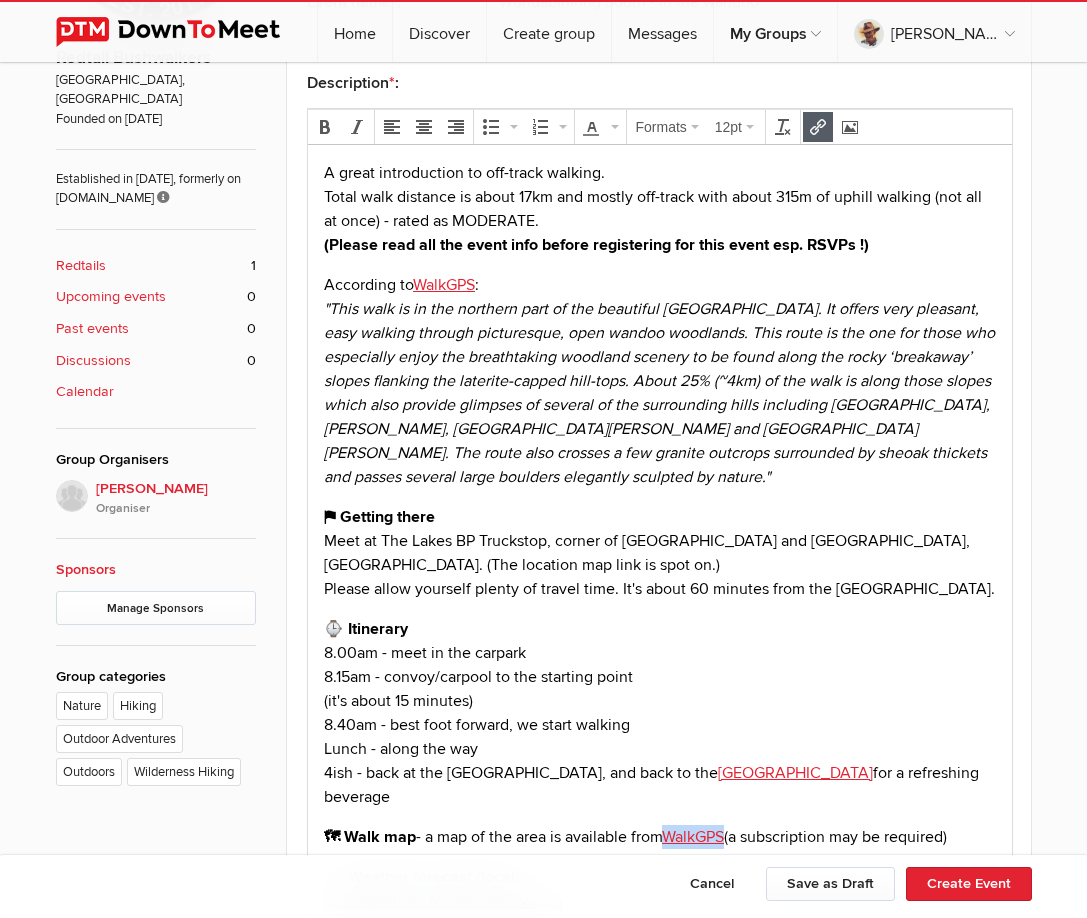 scroll, scrollTop: 500, scrollLeft: 0, axis: vertical 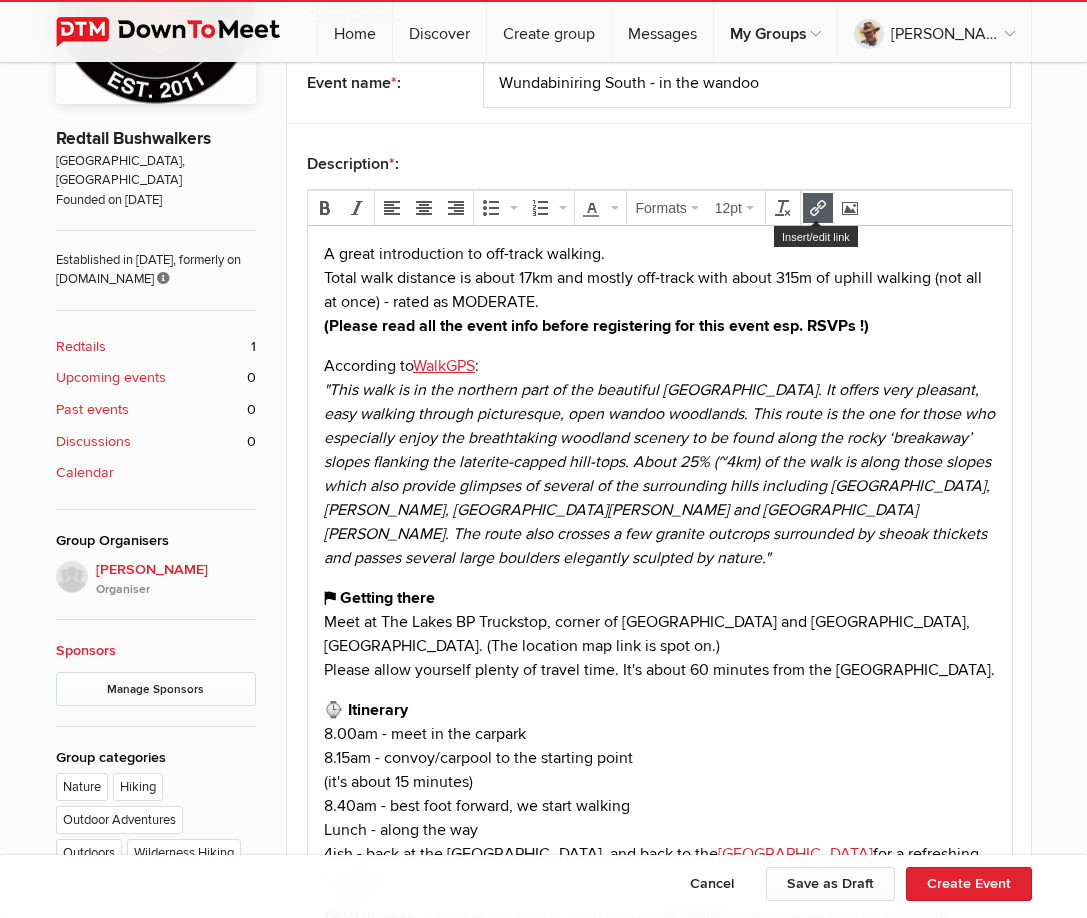 click at bounding box center (818, 208) 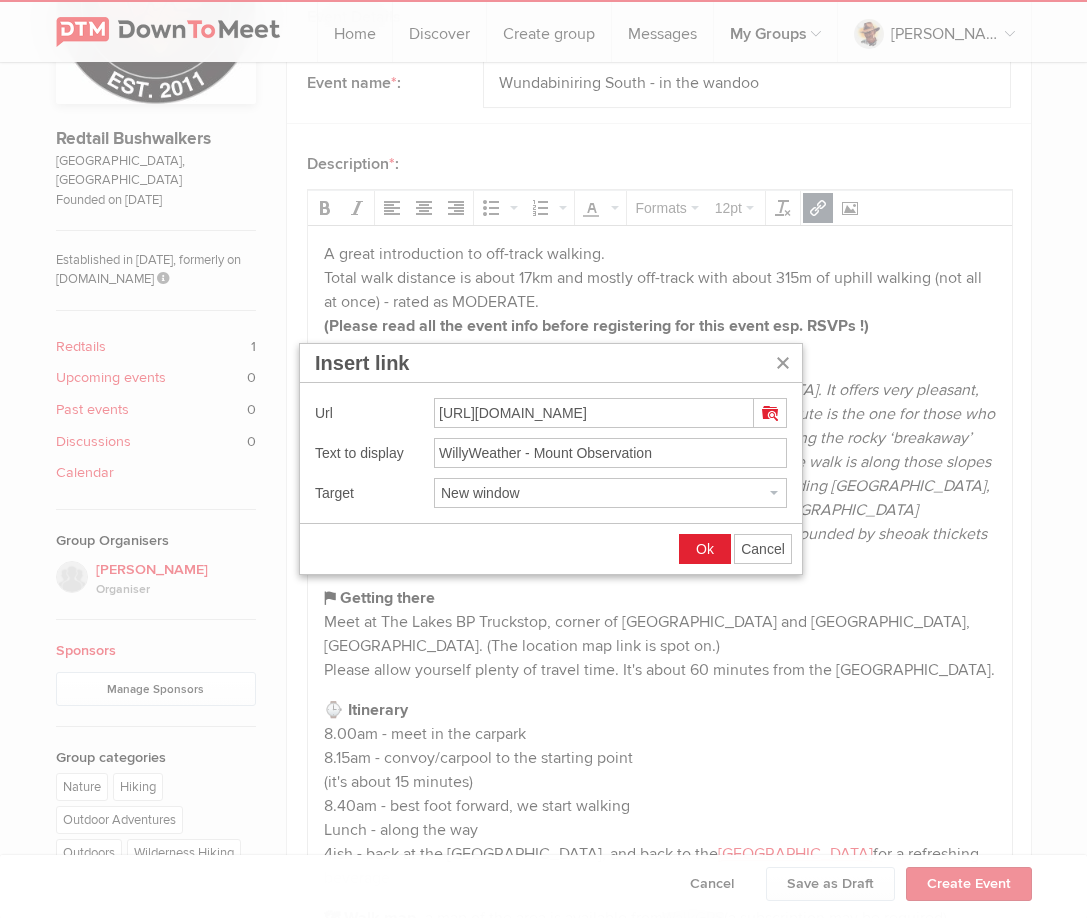 click on "Cancel" at bounding box center [763, 549] 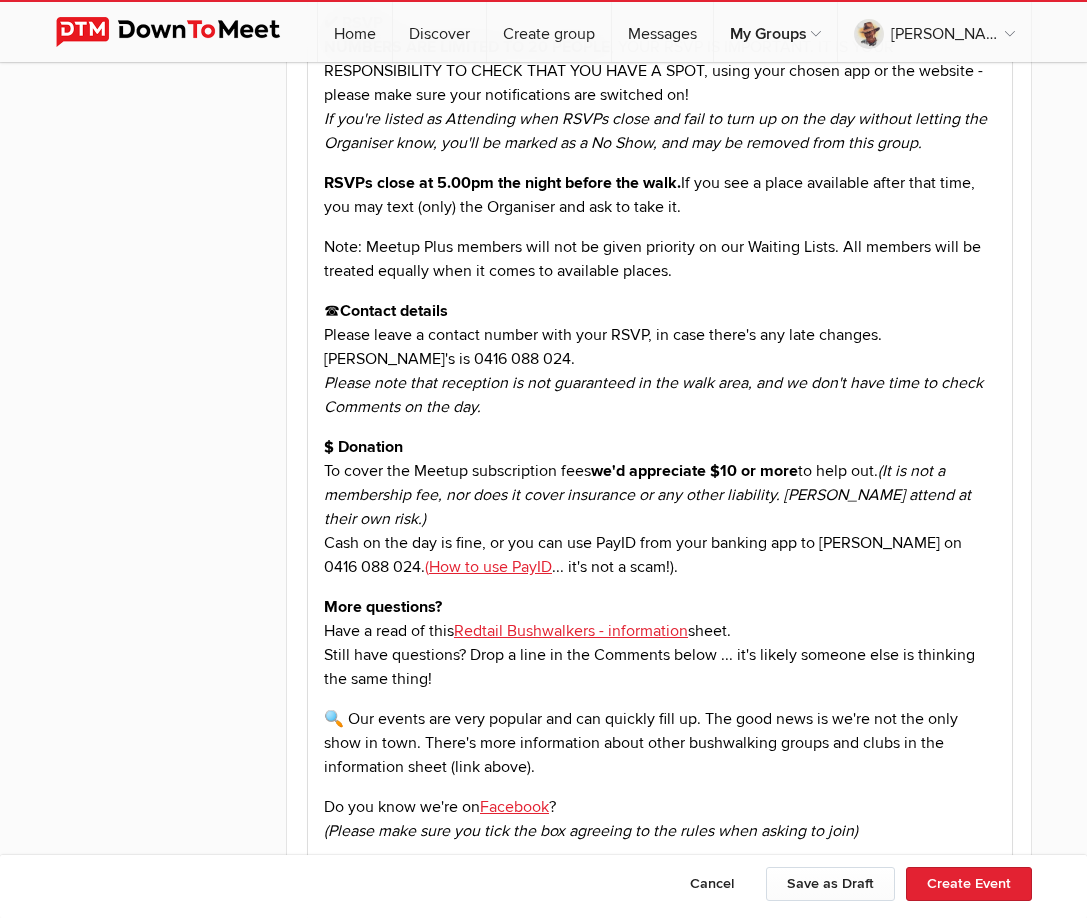 scroll, scrollTop: 1700, scrollLeft: 0, axis: vertical 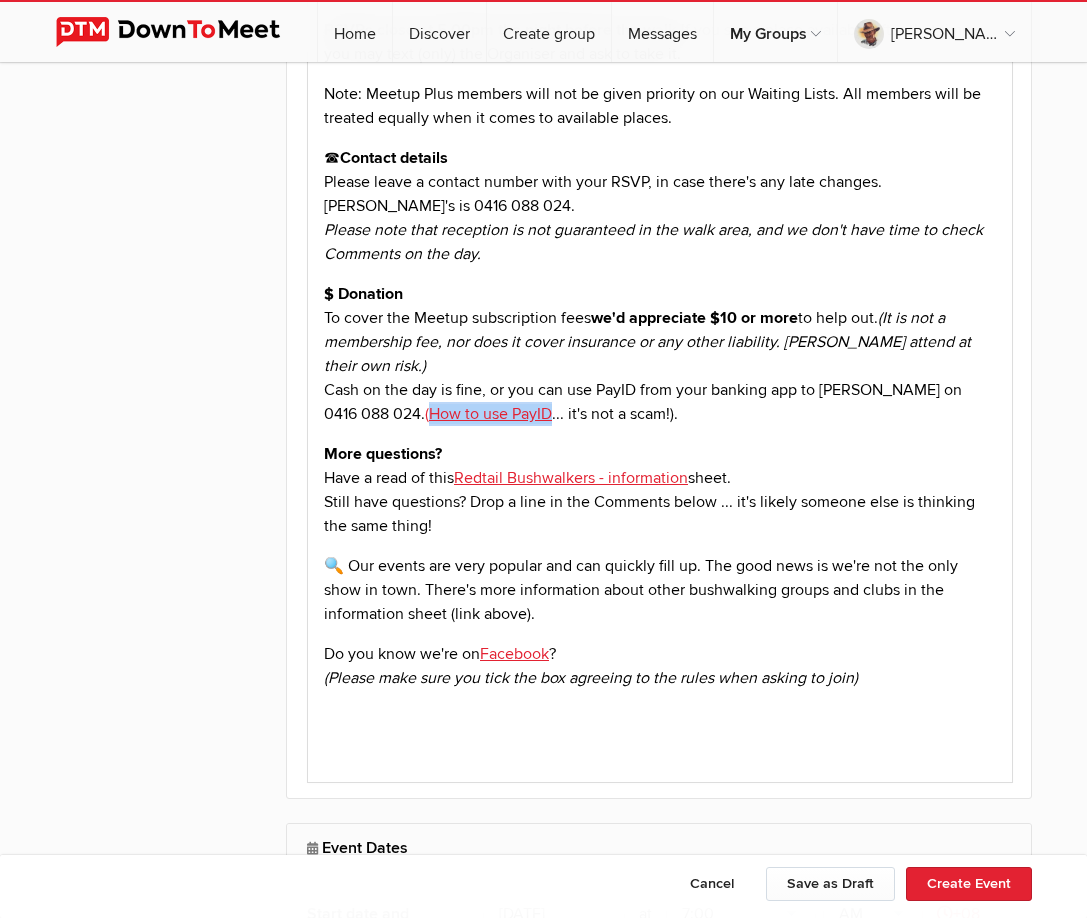 drag, startPoint x: 362, startPoint y: 392, endPoint x: 487, endPoint y: 390, distance: 125.016 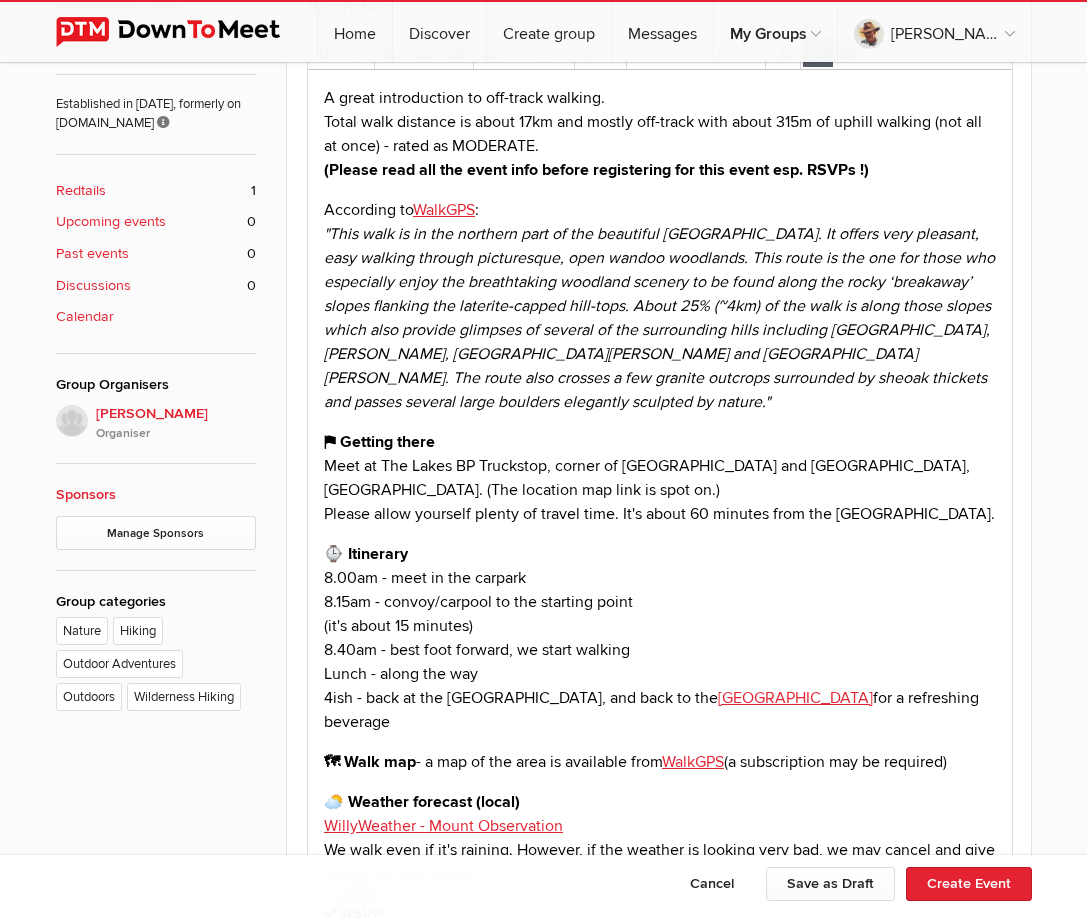 scroll, scrollTop: 600, scrollLeft: 0, axis: vertical 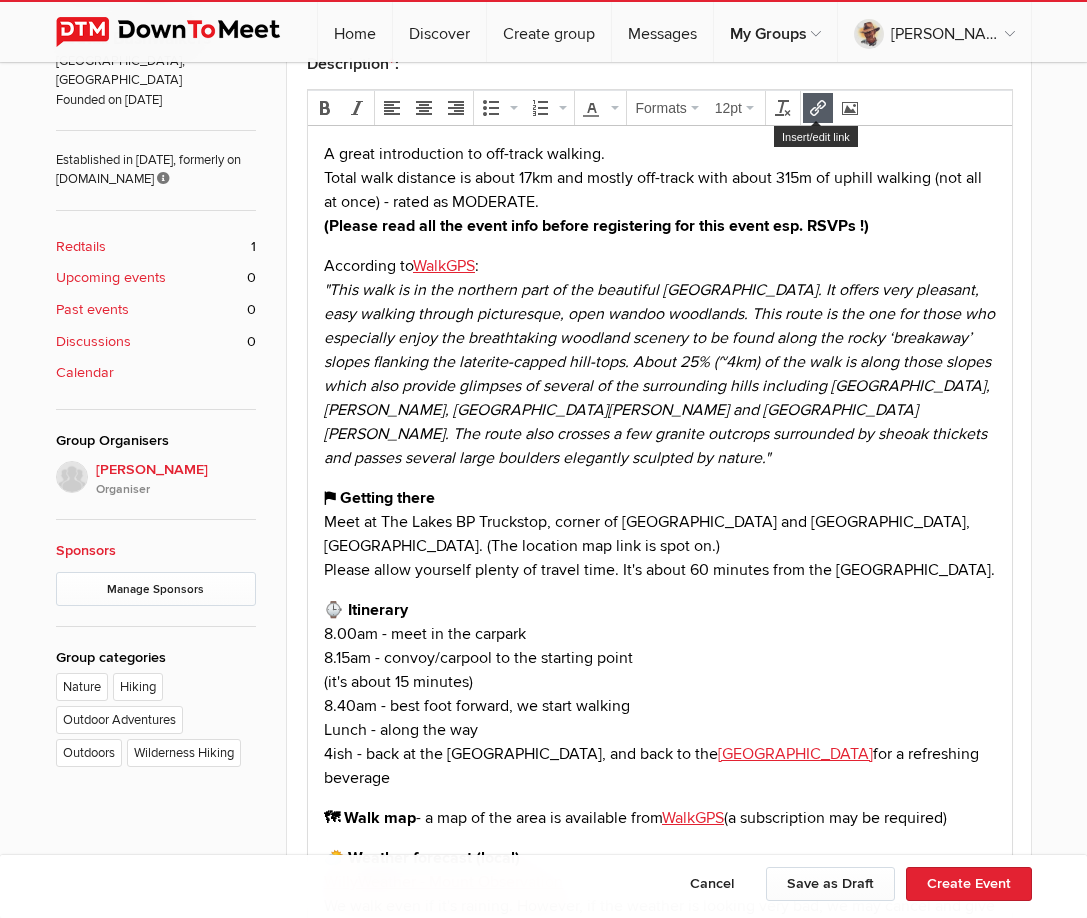 click at bounding box center (818, 108) 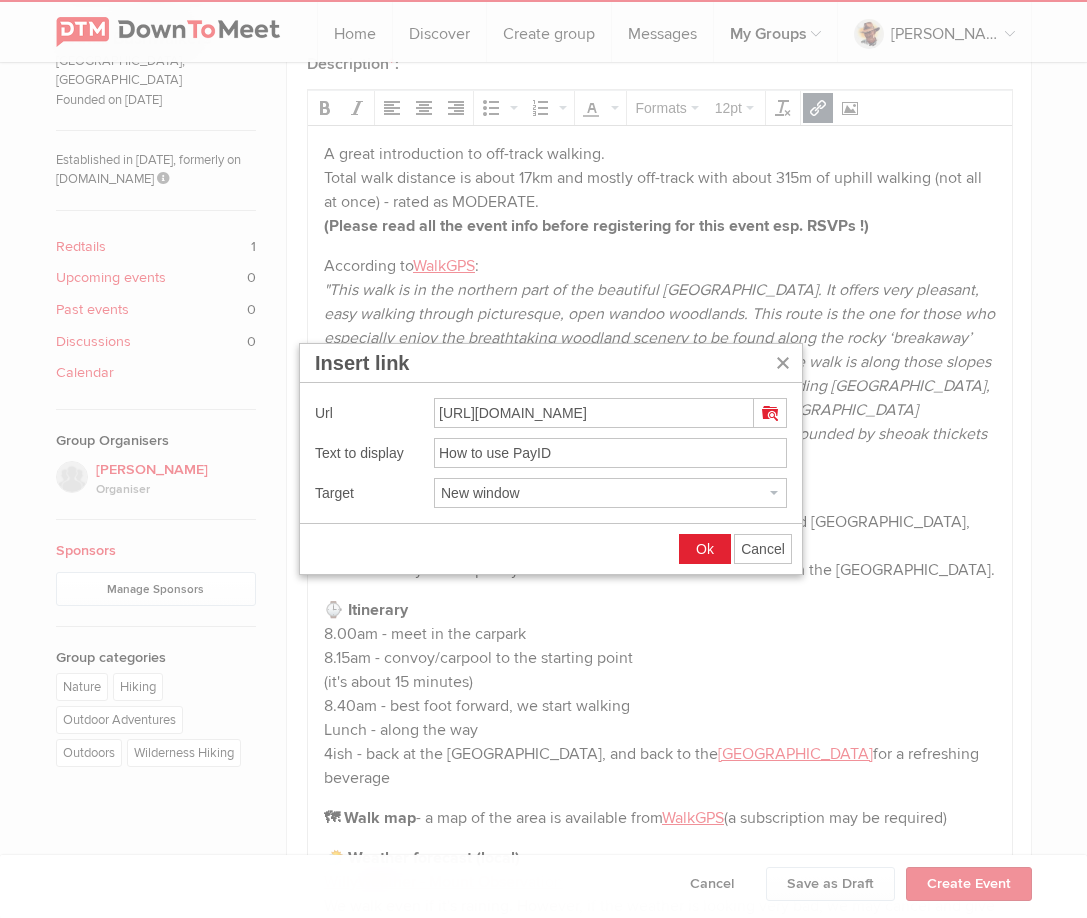 click on "Cancel" at bounding box center [763, 549] 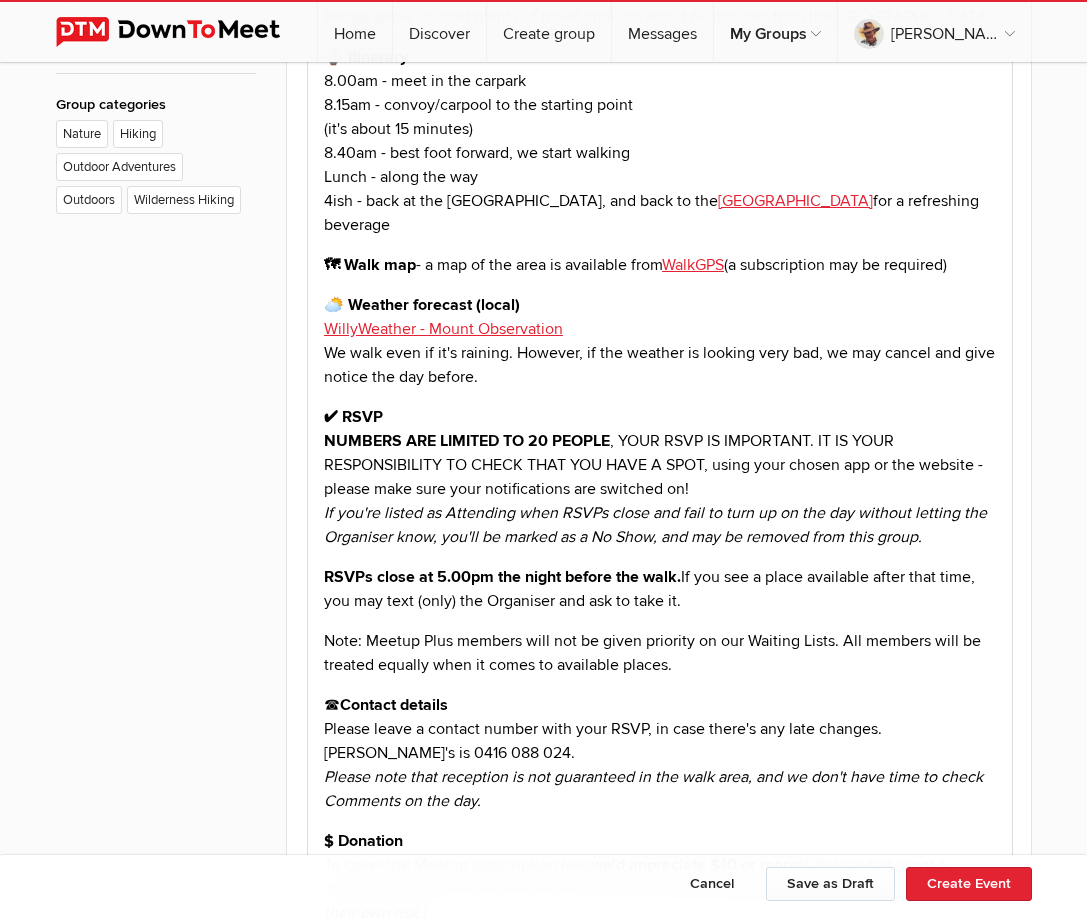 scroll, scrollTop: 1200, scrollLeft: 0, axis: vertical 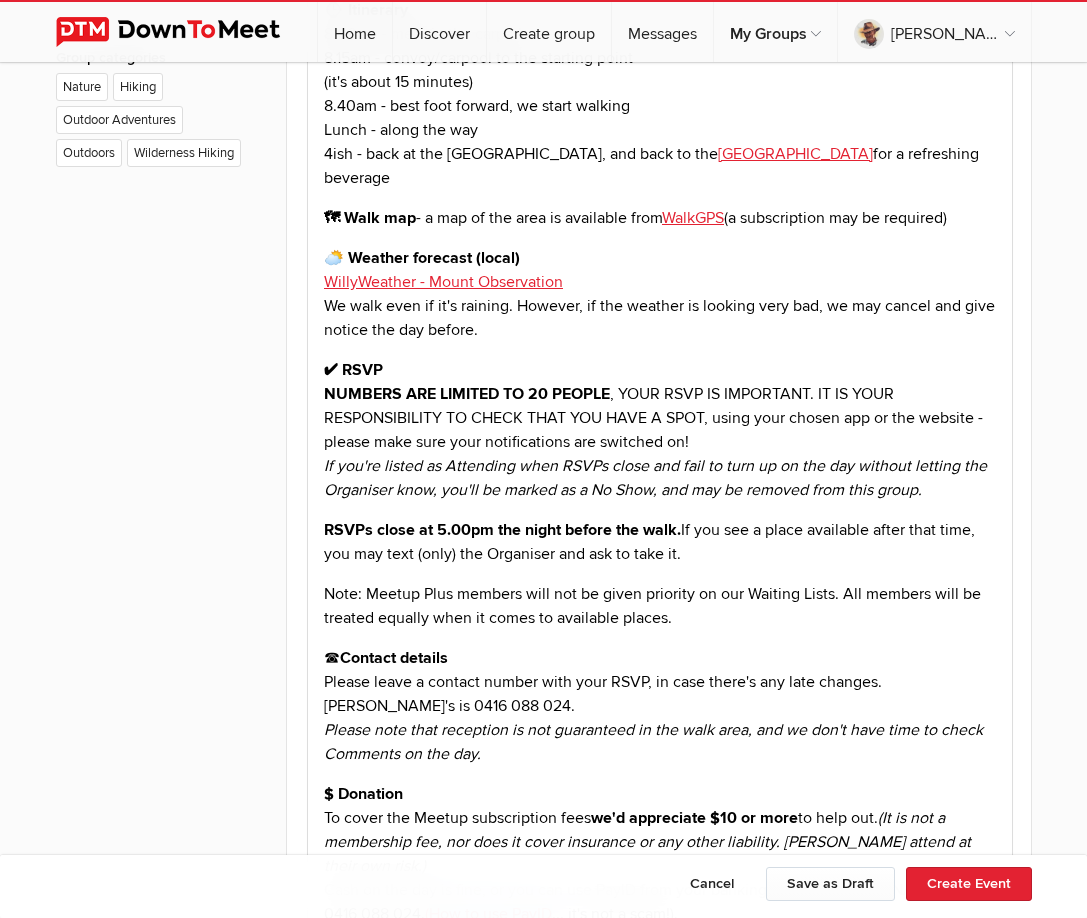 drag, startPoint x: 617, startPoint y: 496, endPoint x: 603, endPoint y: 464, distance: 34.928497 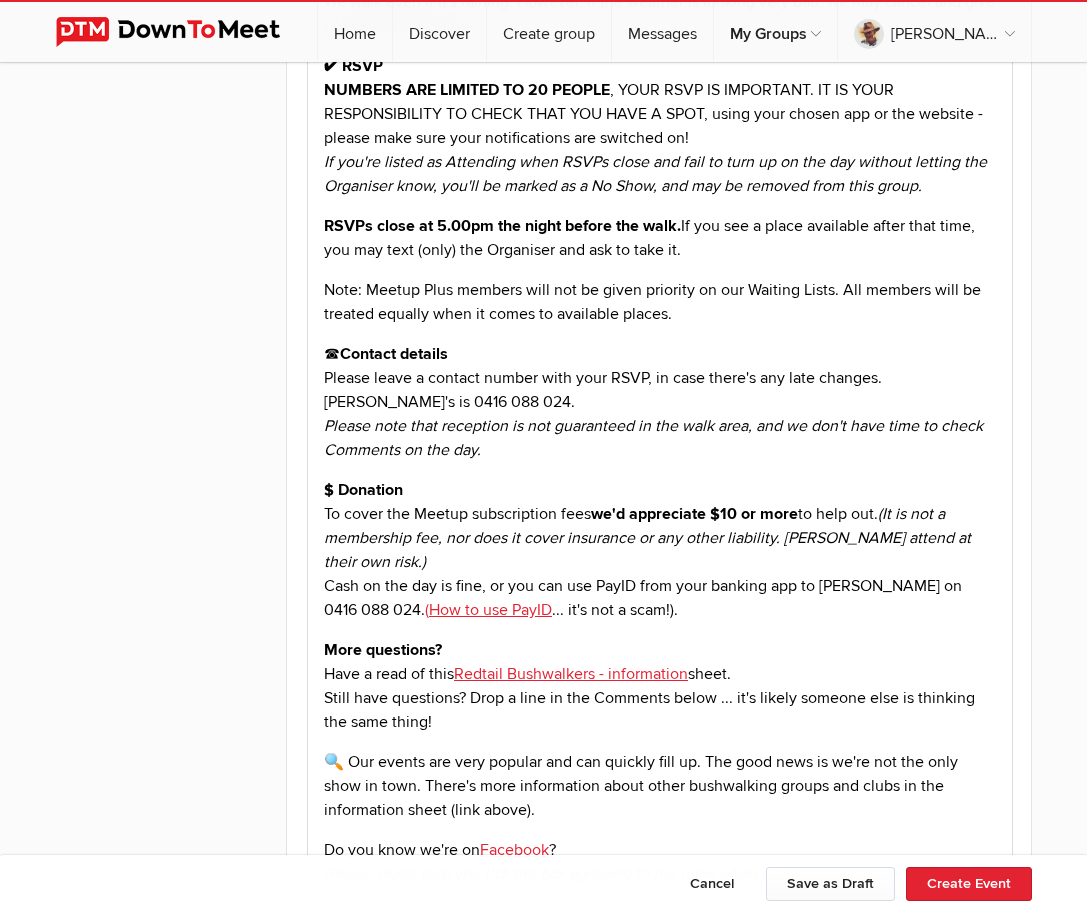 scroll, scrollTop: 1600, scrollLeft: 0, axis: vertical 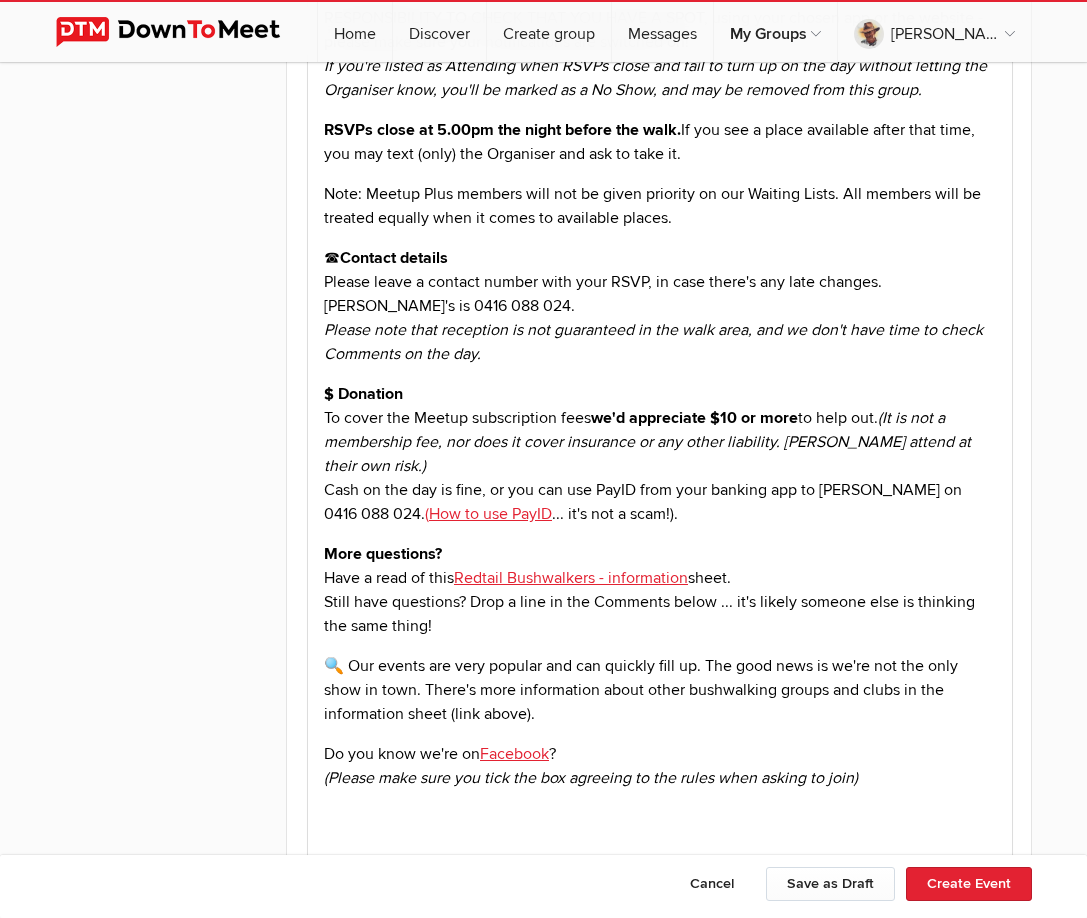 click on "(" at bounding box center [426, 514] 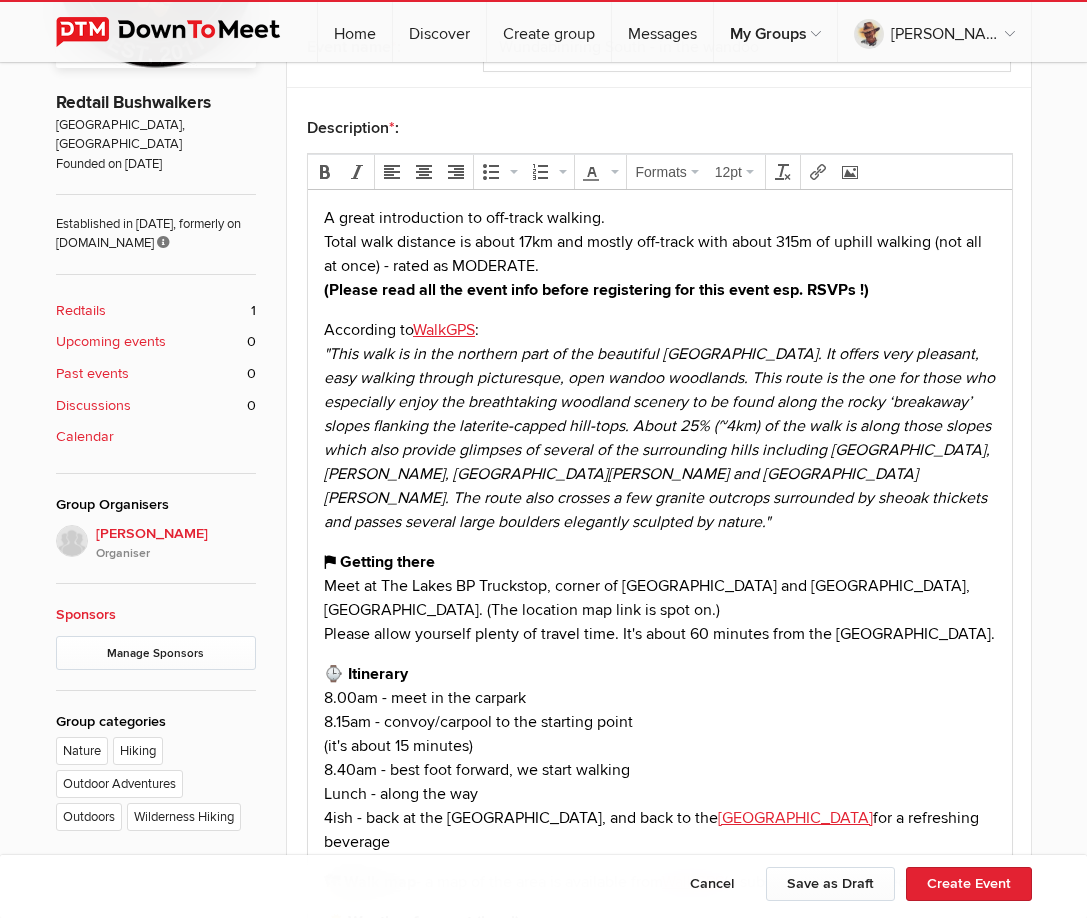 scroll, scrollTop: 500, scrollLeft: 0, axis: vertical 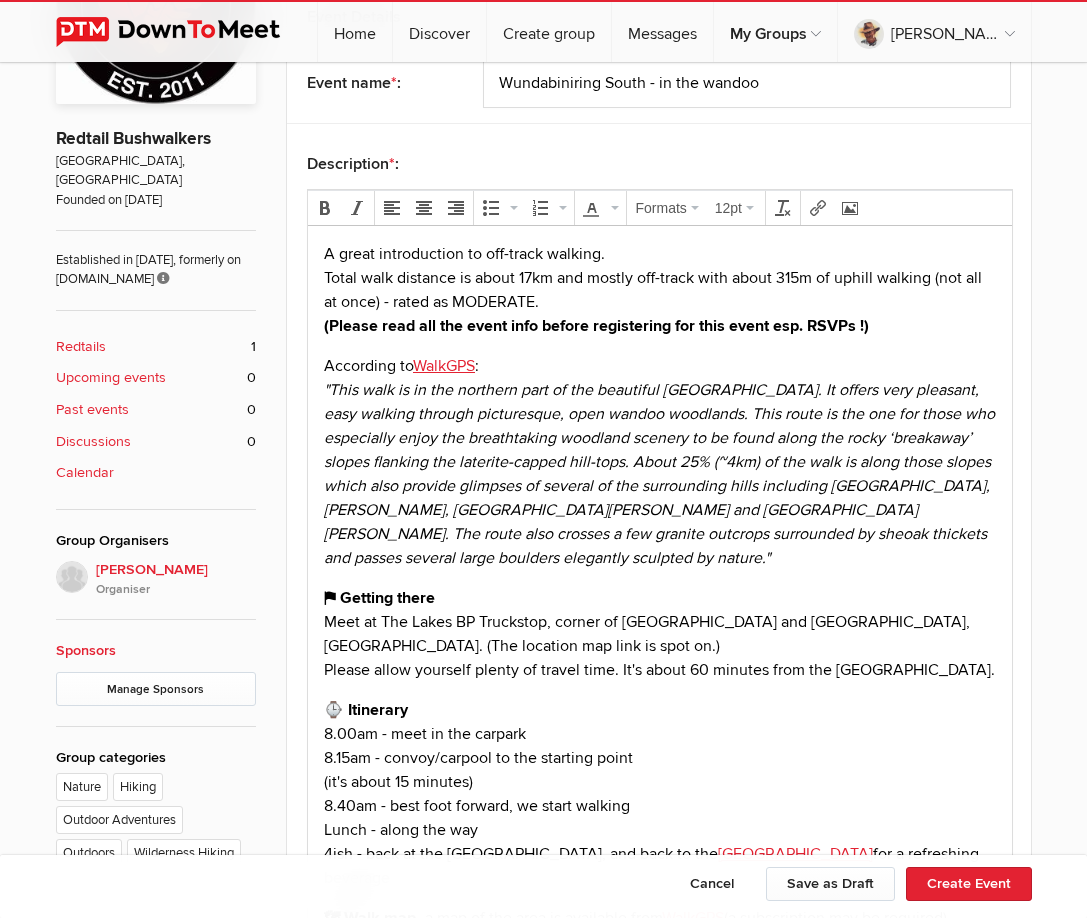 click at bounding box center [818, 208] 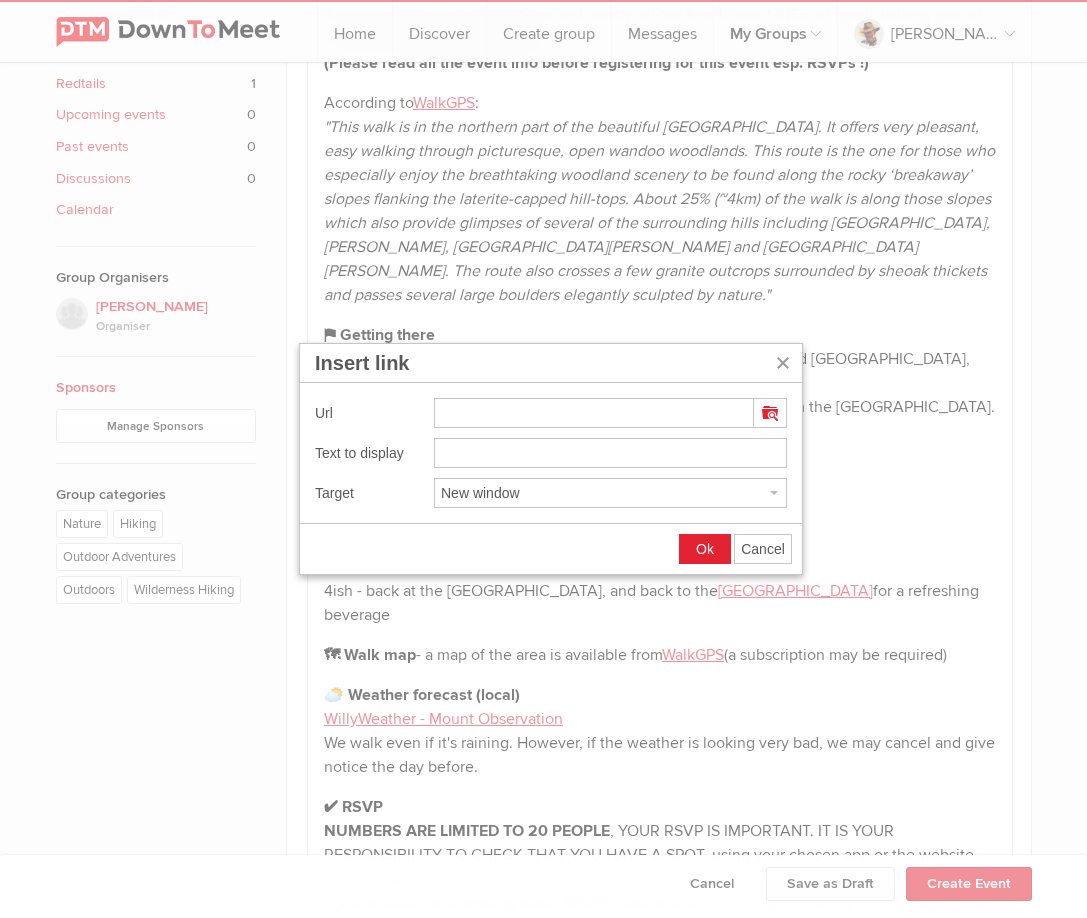 scroll, scrollTop: 800, scrollLeft: 0, axis: vertical 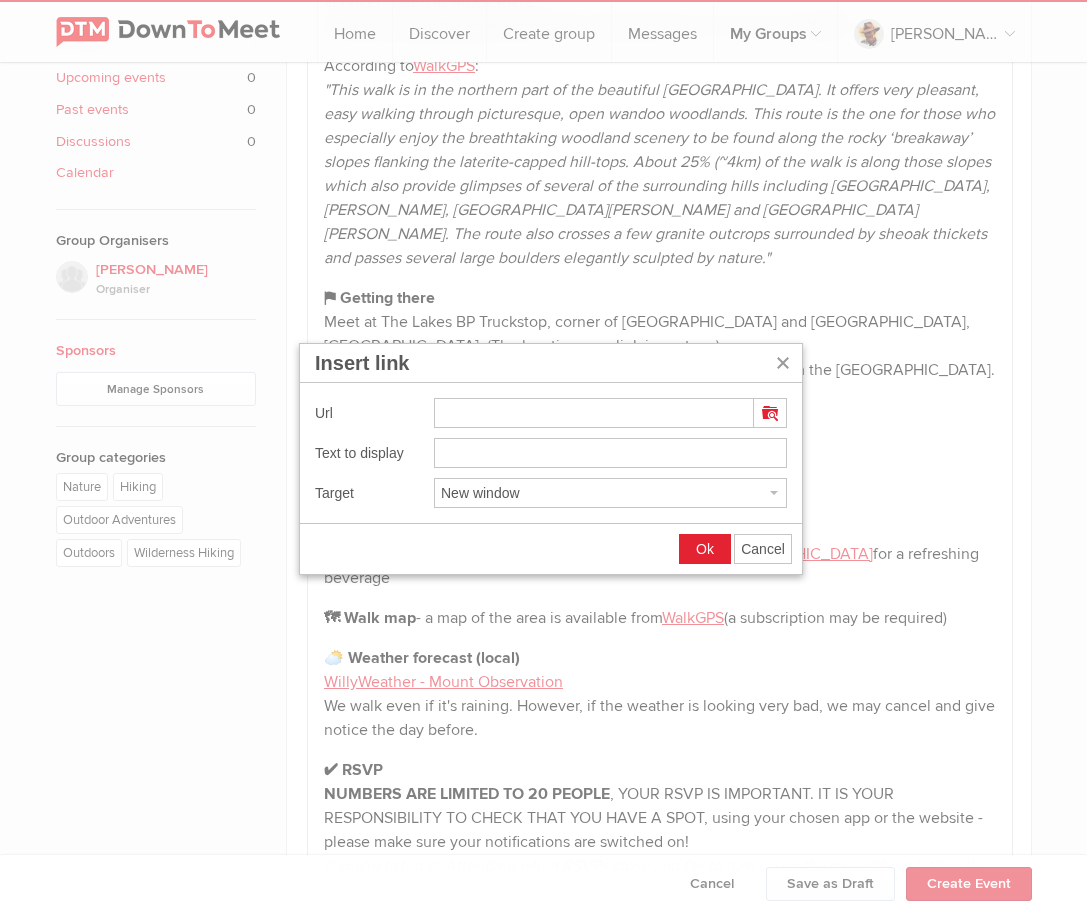 type on "[URL][DOMAIN_NAME]" 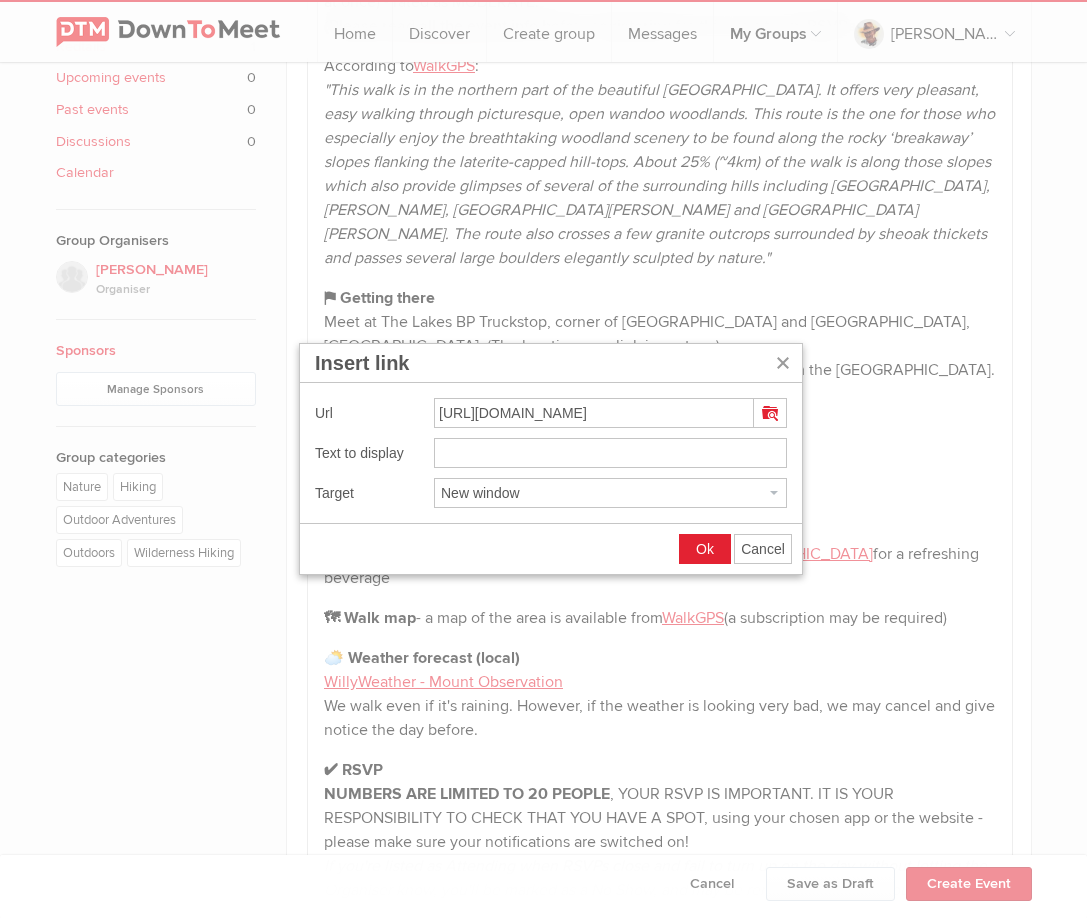 type on "[URL][DOMAIN_NAME]" 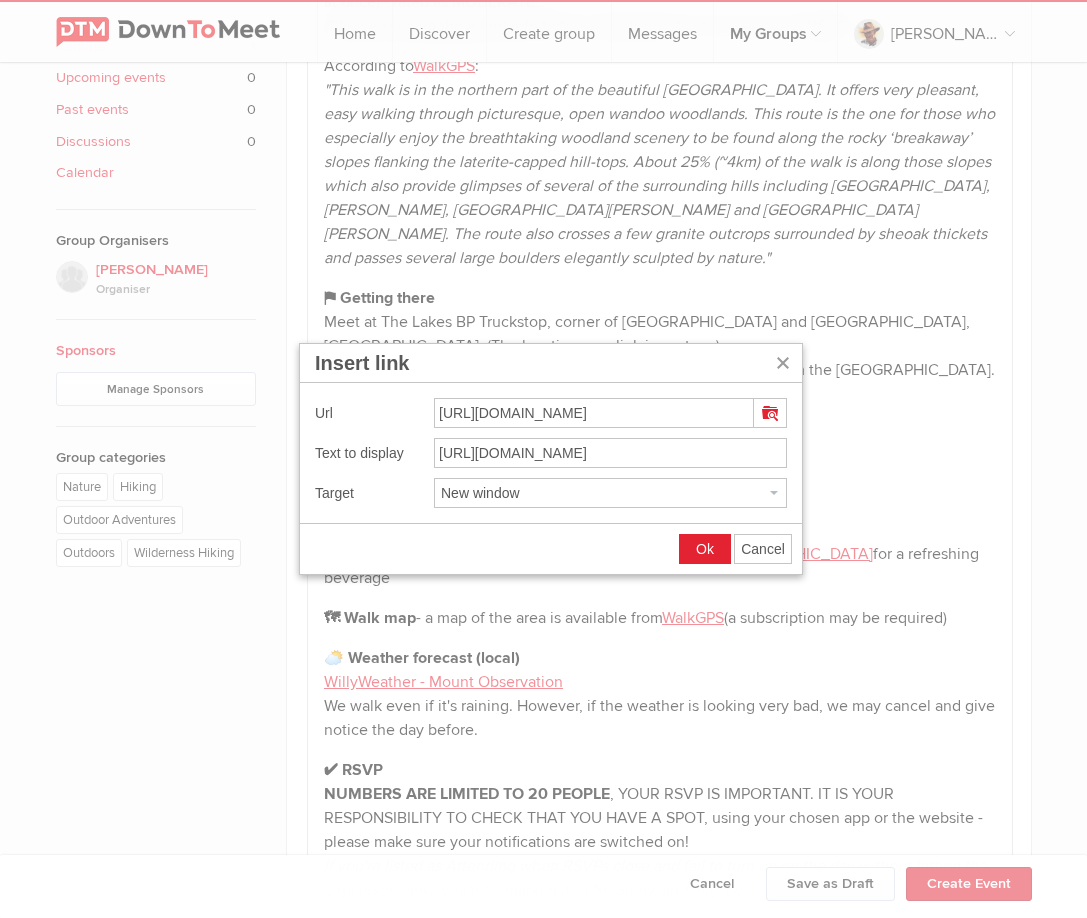 type on "[URL][DOMAIN_NAME]" 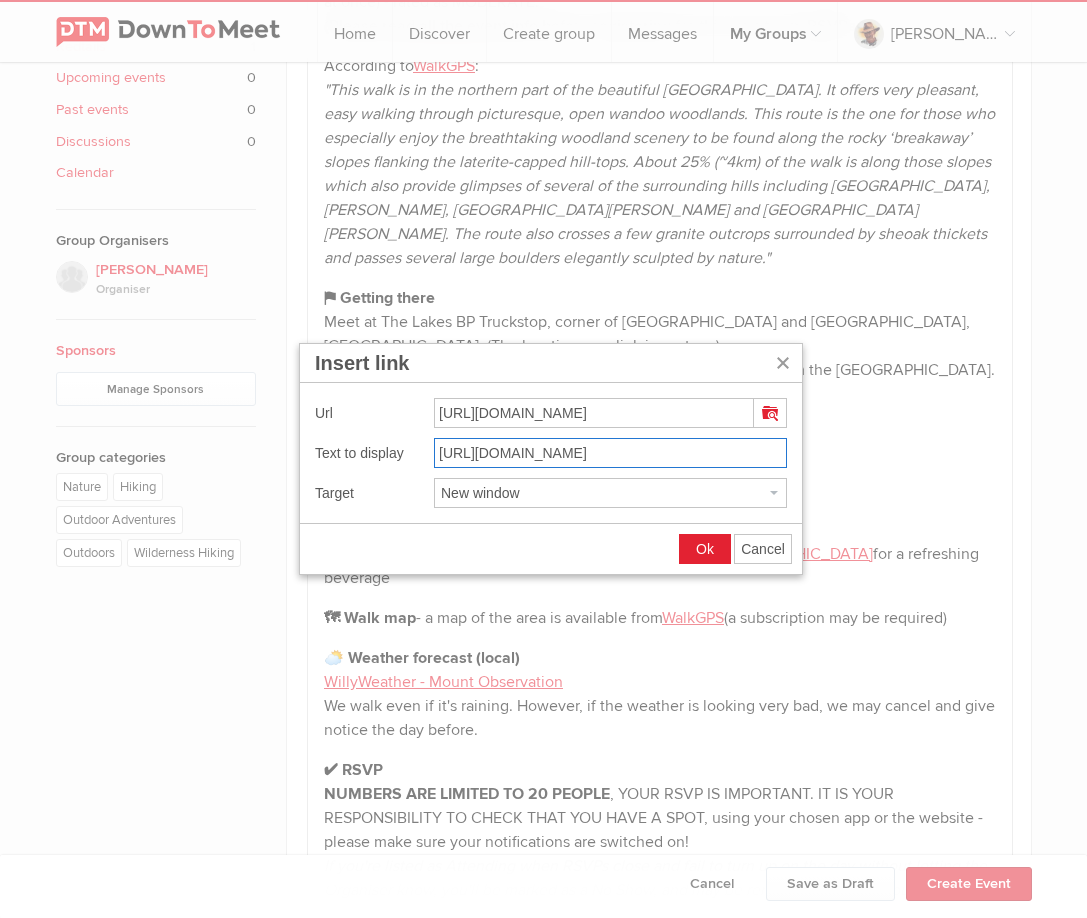 drag, startPoint x: 750, startPoint y: 455, endPoint x: 404, endPoint y: 450, distance: 346.03613 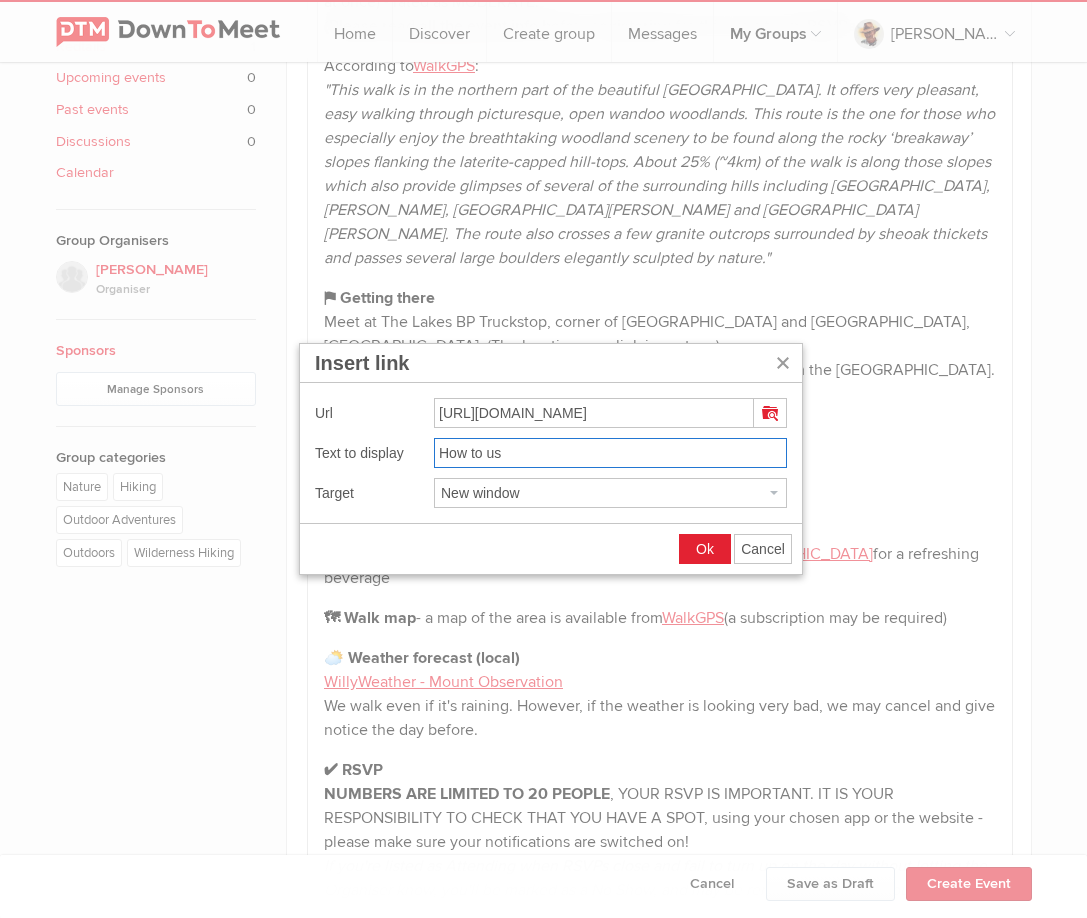 type on "How to use" 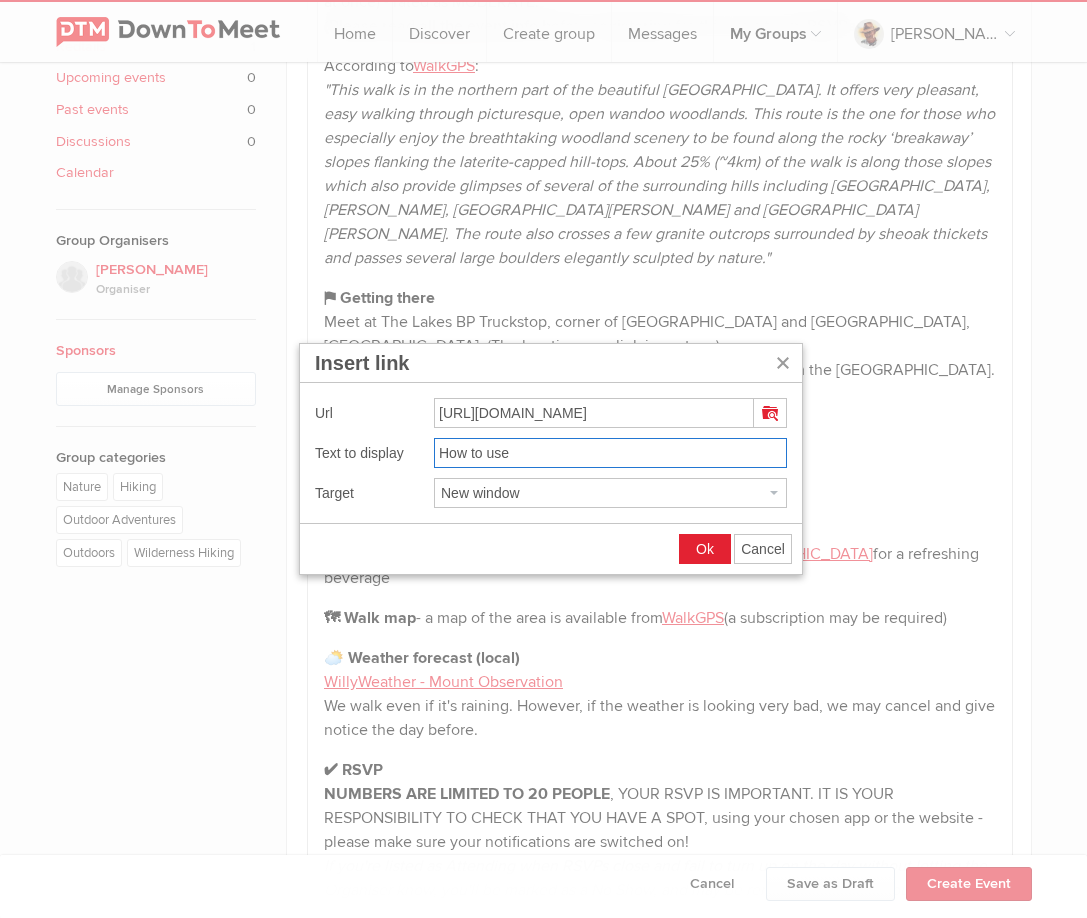 click on "Ok" at bounding box center (705, 549) 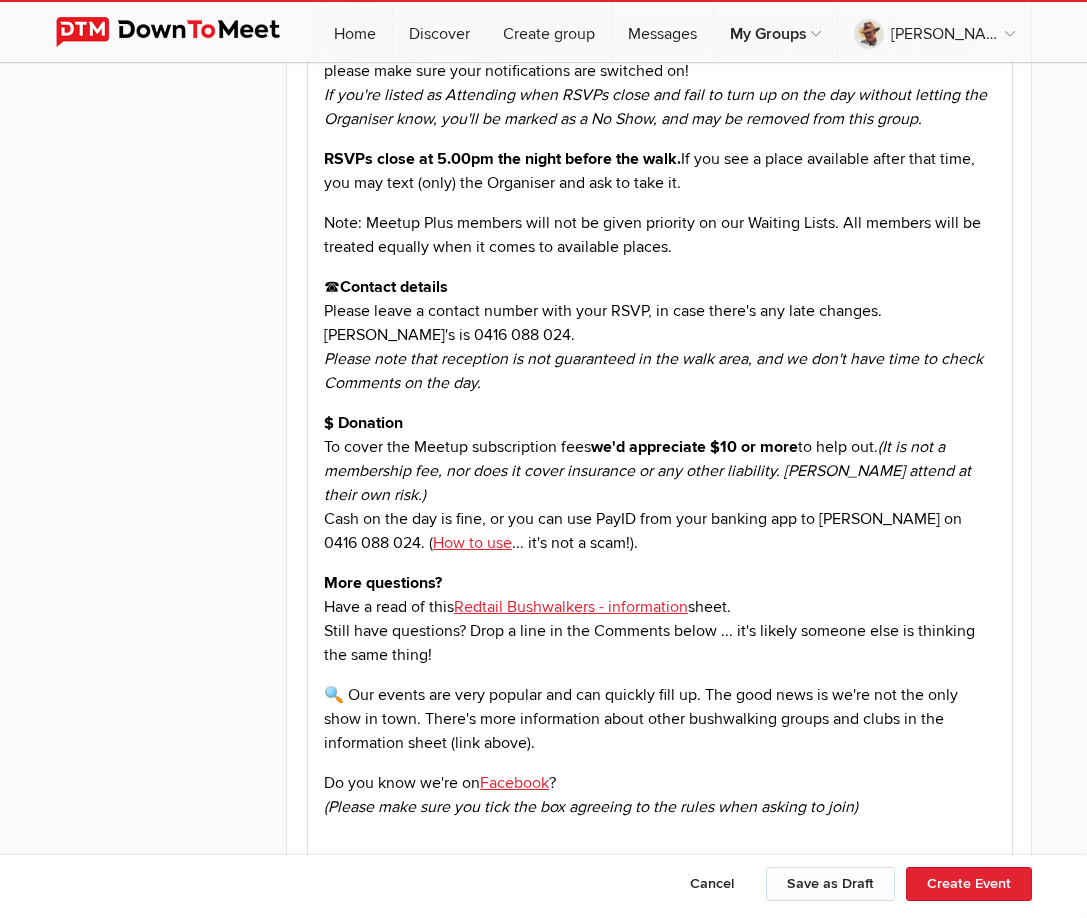 scroll, scrollTop: 1600, scrollLeft: 0, axis: vertical 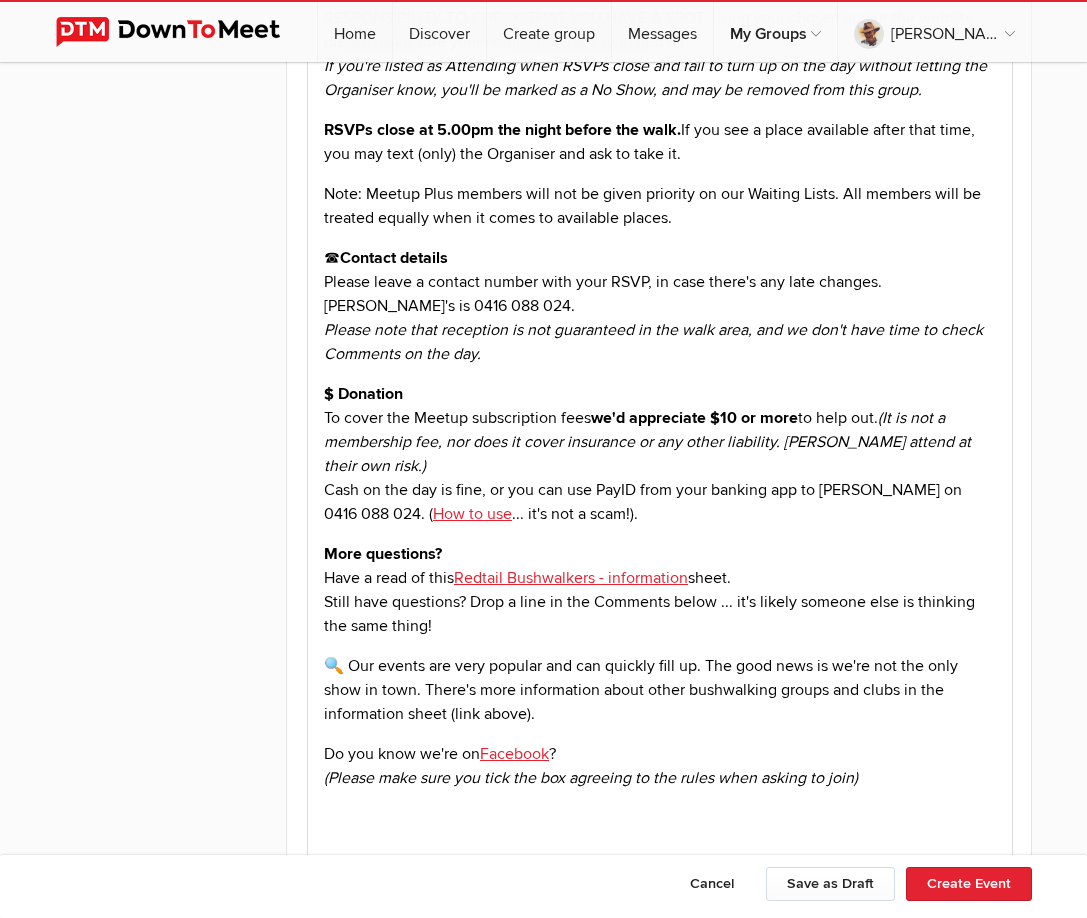 click on "How to use" at bounding box center (471, 514) 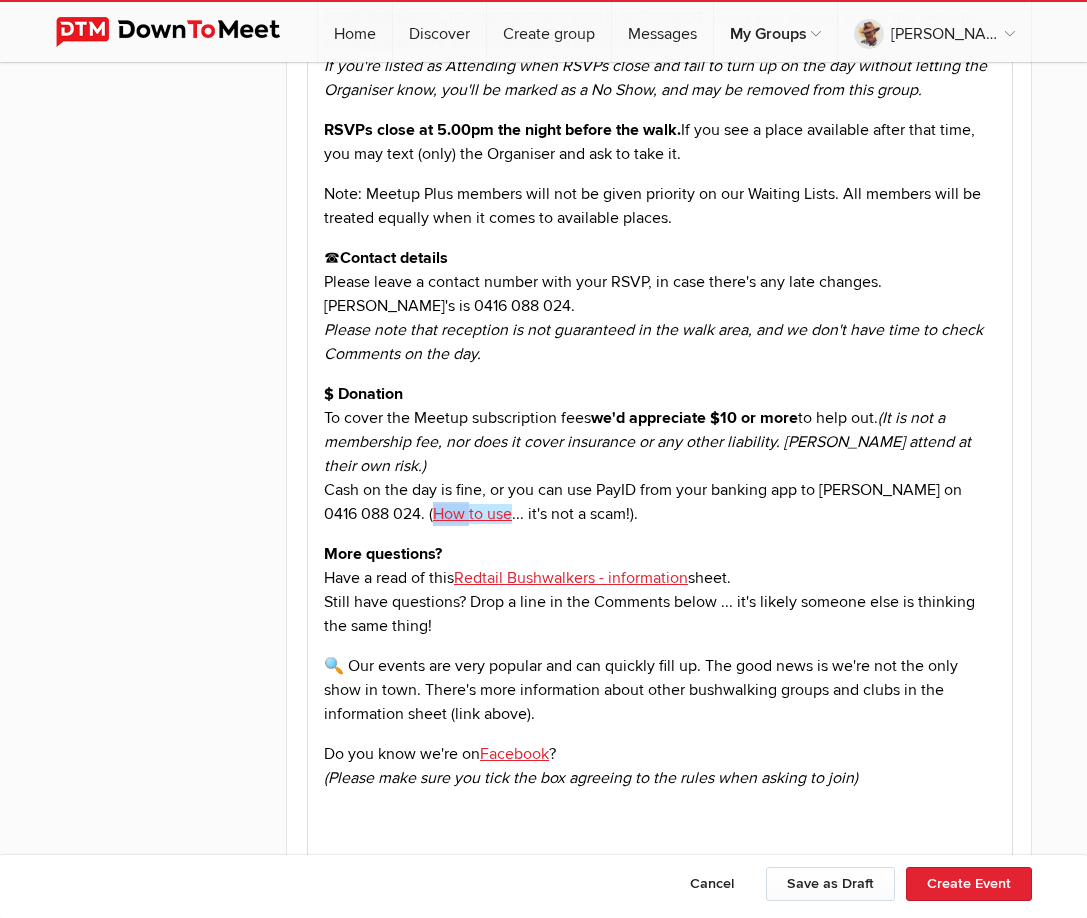 click on "How to use" at bounding box center [471, 514] 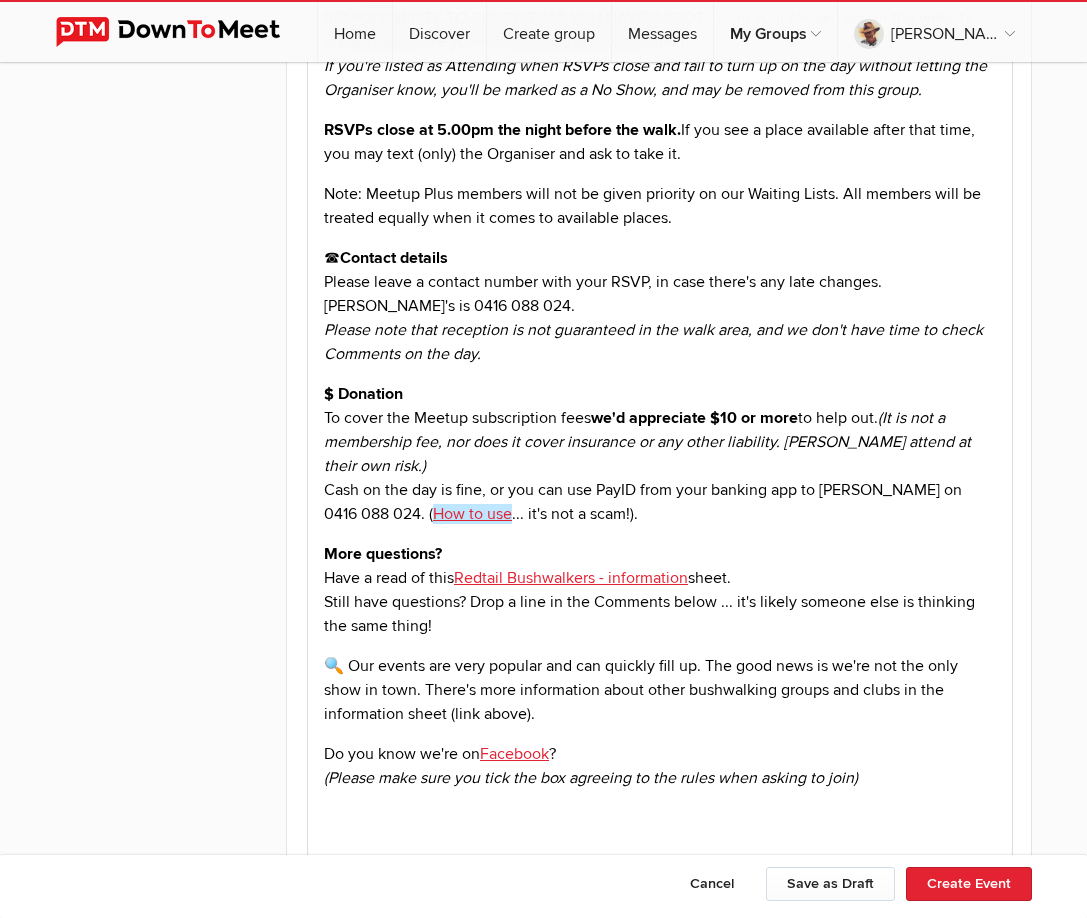 click on "$ Donation To cover the Meetup subscription fees  we'd appreciate $10 or more  to help out.  (It is not a membership fee, nor does it cover insurance or any other liability. [PERSON_NAME] attend at their own risk.) Cash on the day is fine, or you can use PayID from your banking app to [PERSON_NAME] on 0416 088 024. ( How to use  ... it's not a scam!)." at bounding box center (659, 454) 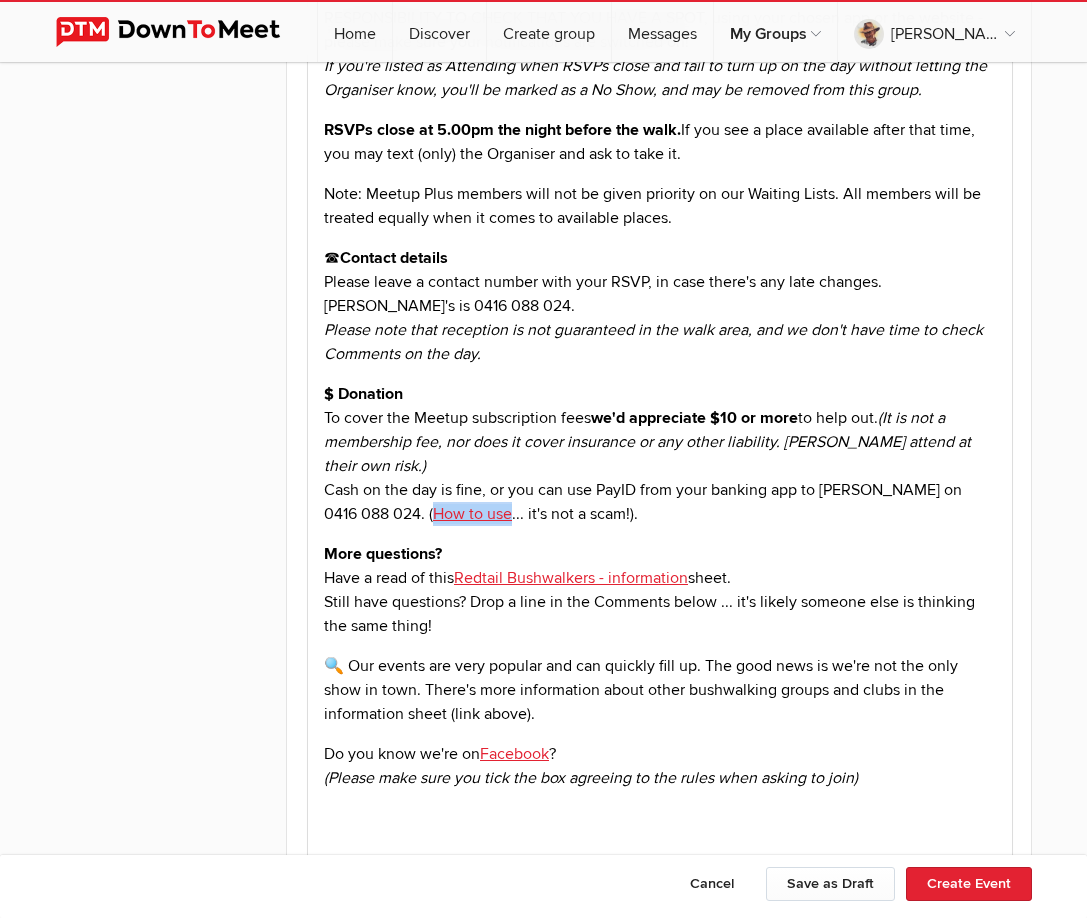drag, startPoint x: 329, startPoint y: 489, endPoint x: 403, endPoint y: 492, distance: 74.06078 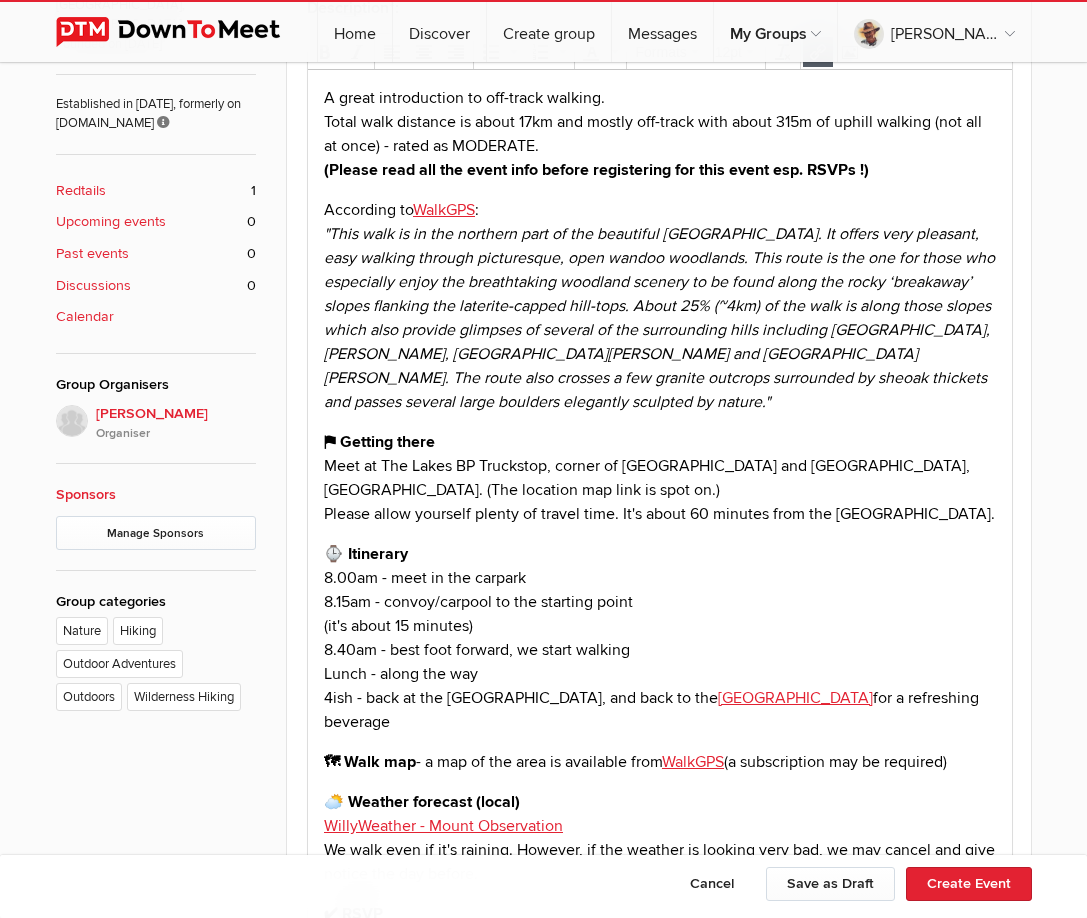 scroll, scrollTop: 600, scrollLeft: 0, axis: vertical 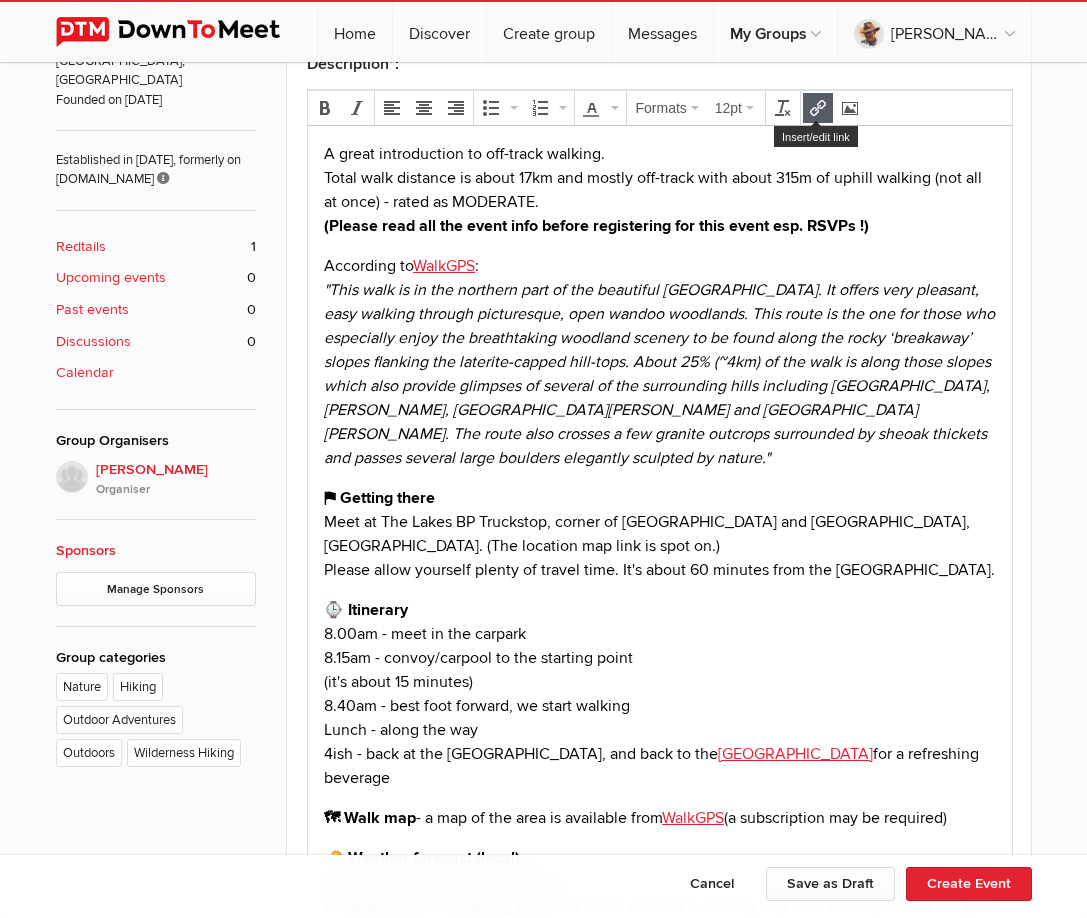click at bounding box center (818, 108) 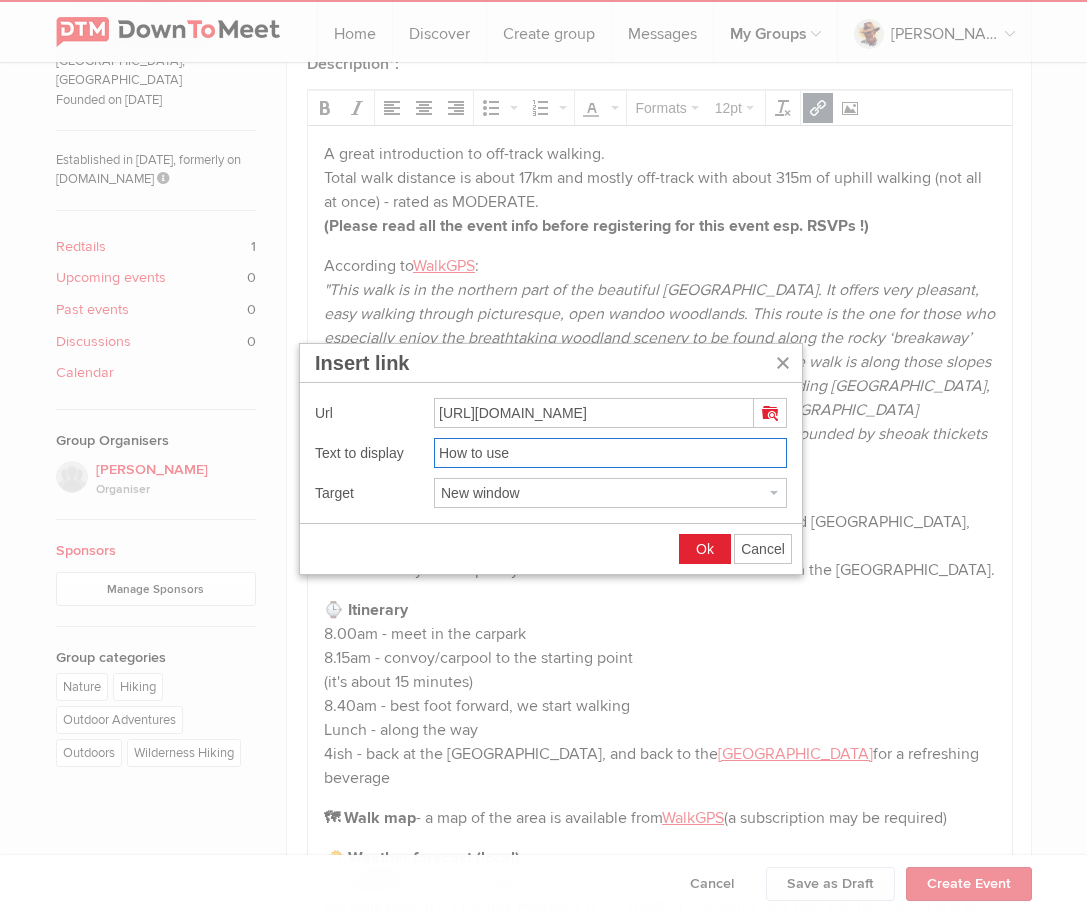 click on "How to use" at bounding box center (610, 453) 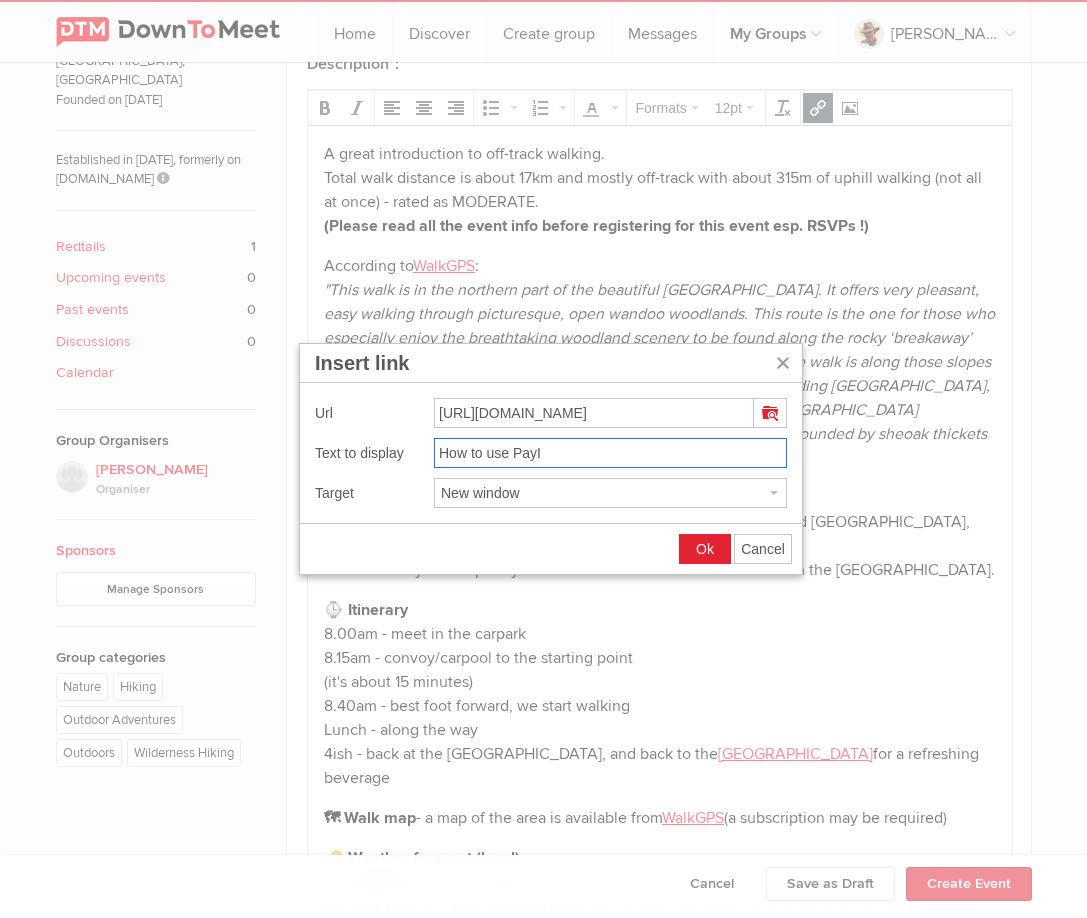 type on "How to use PayID" 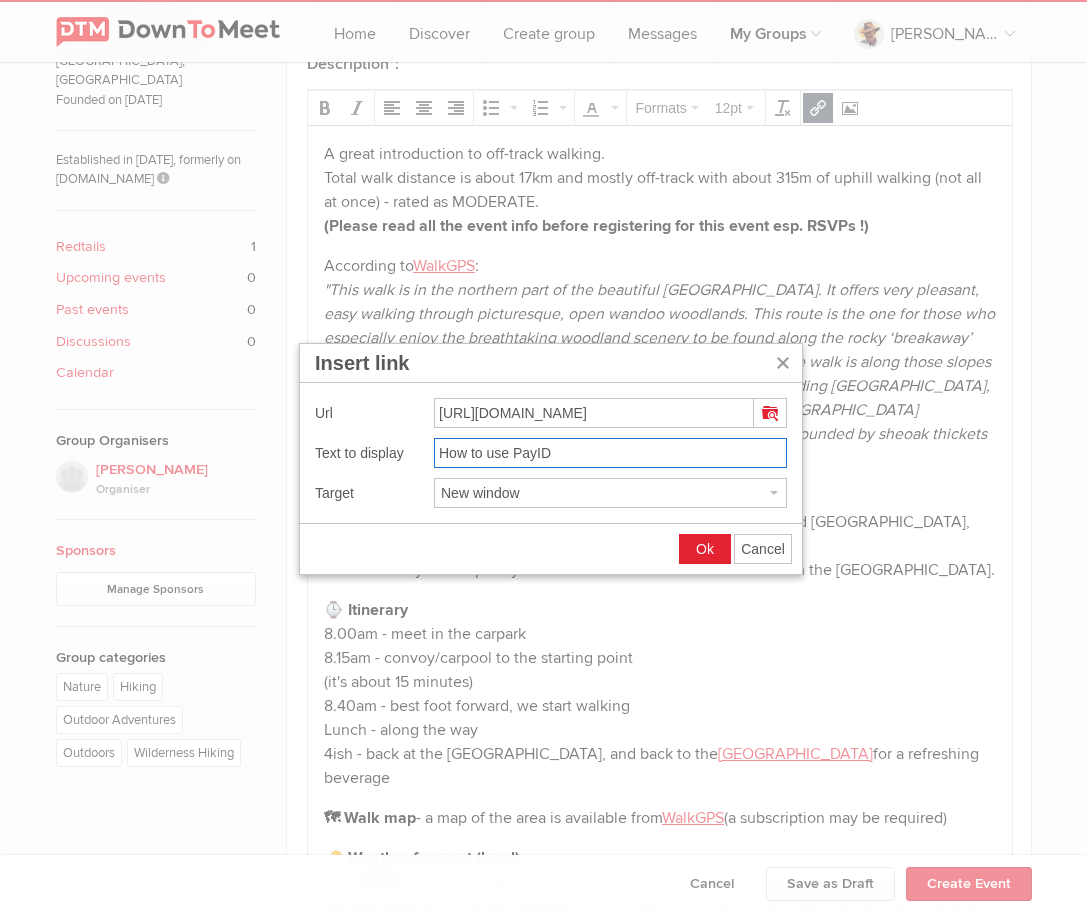 click on "Ok" at bounding box center [705, 549] 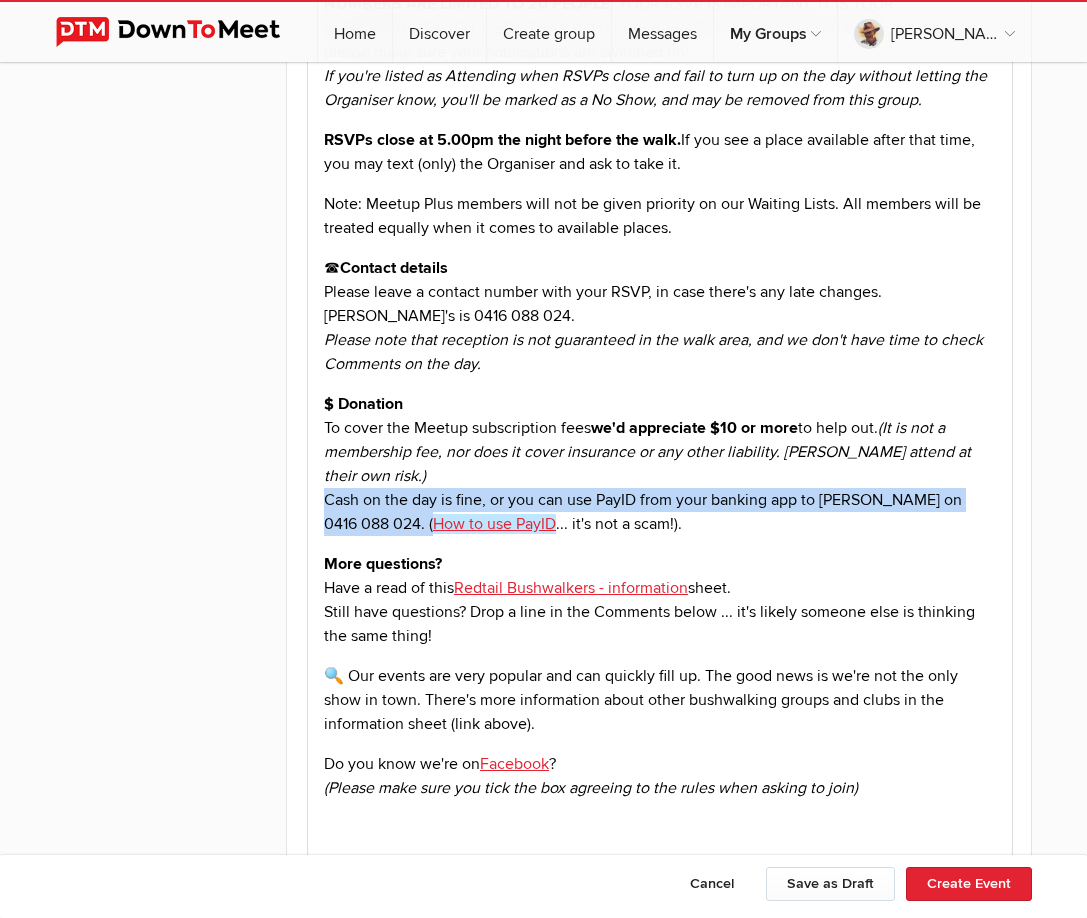 scroll, scrollTop: 1600, scrollLeft: 0, axis: vertical 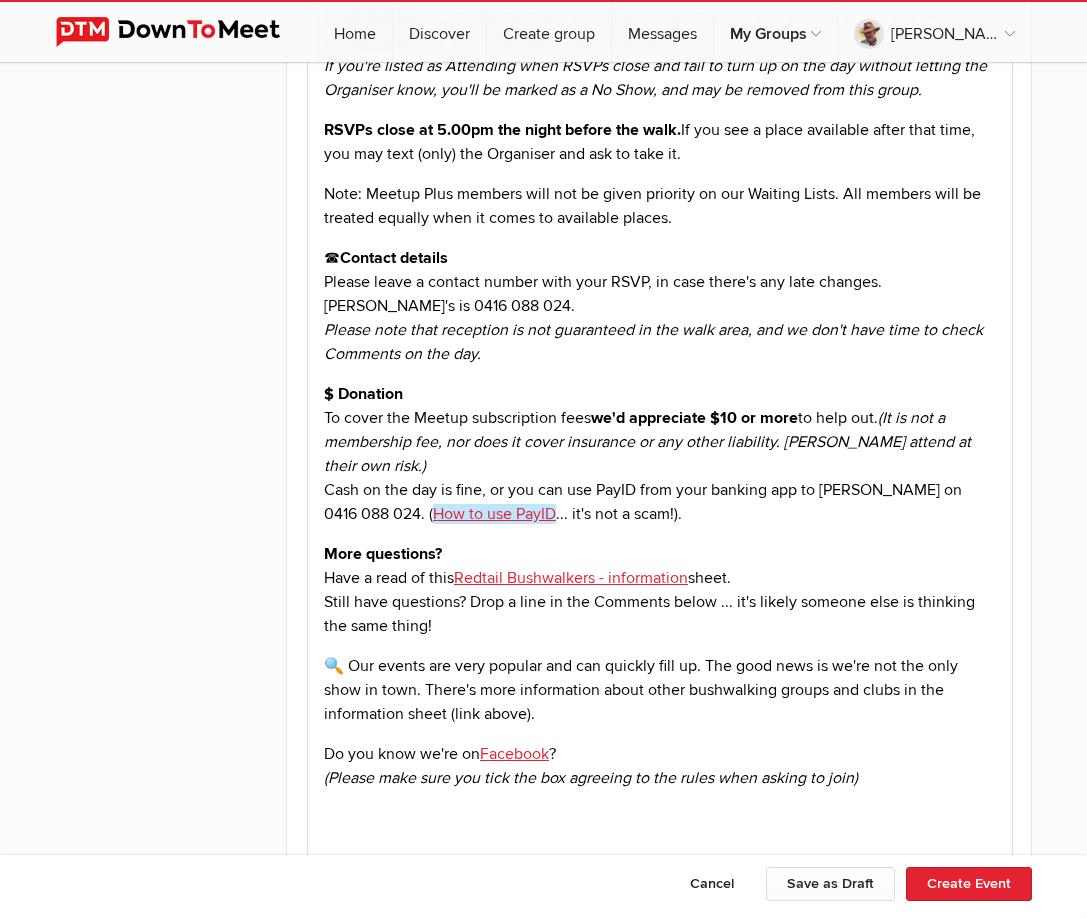 click on "Redtail Bushwalkers - information" at bounding box center [570, 578] 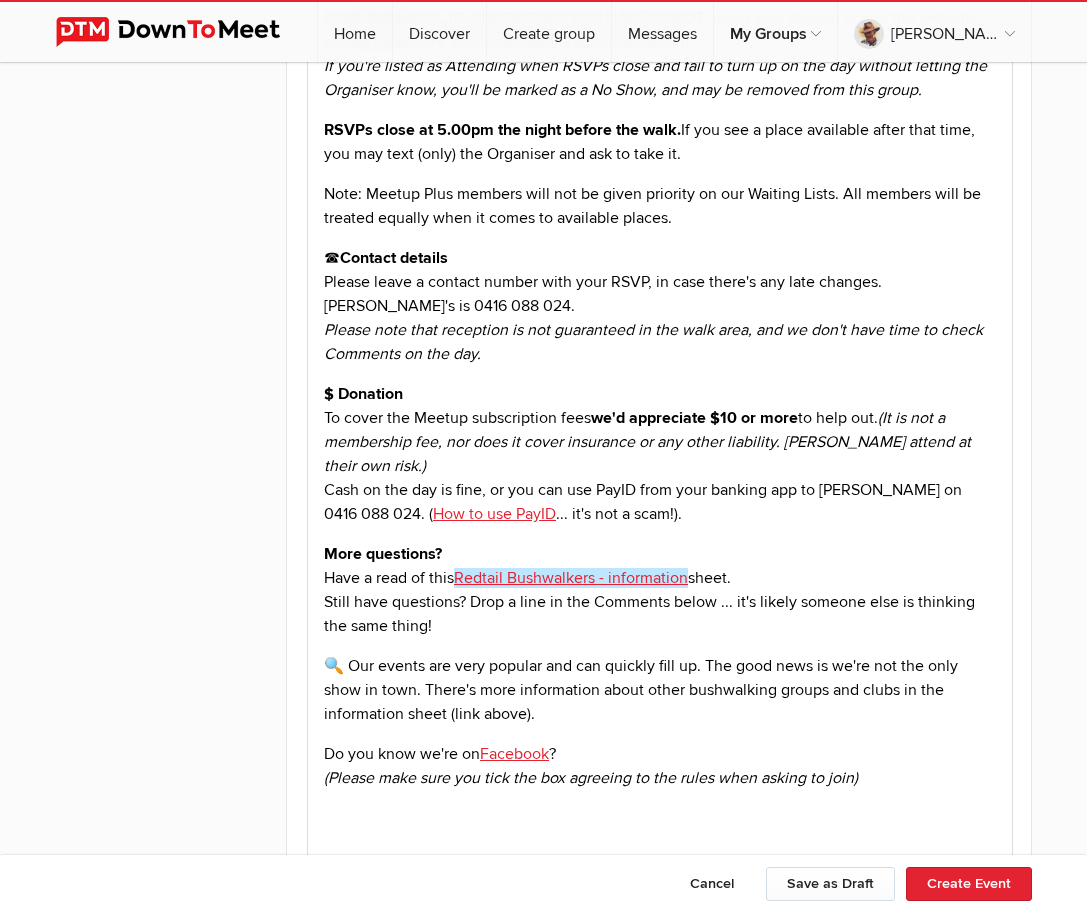 click on "Redtail Bushwalkers - information" at bounding box center [570, 578] 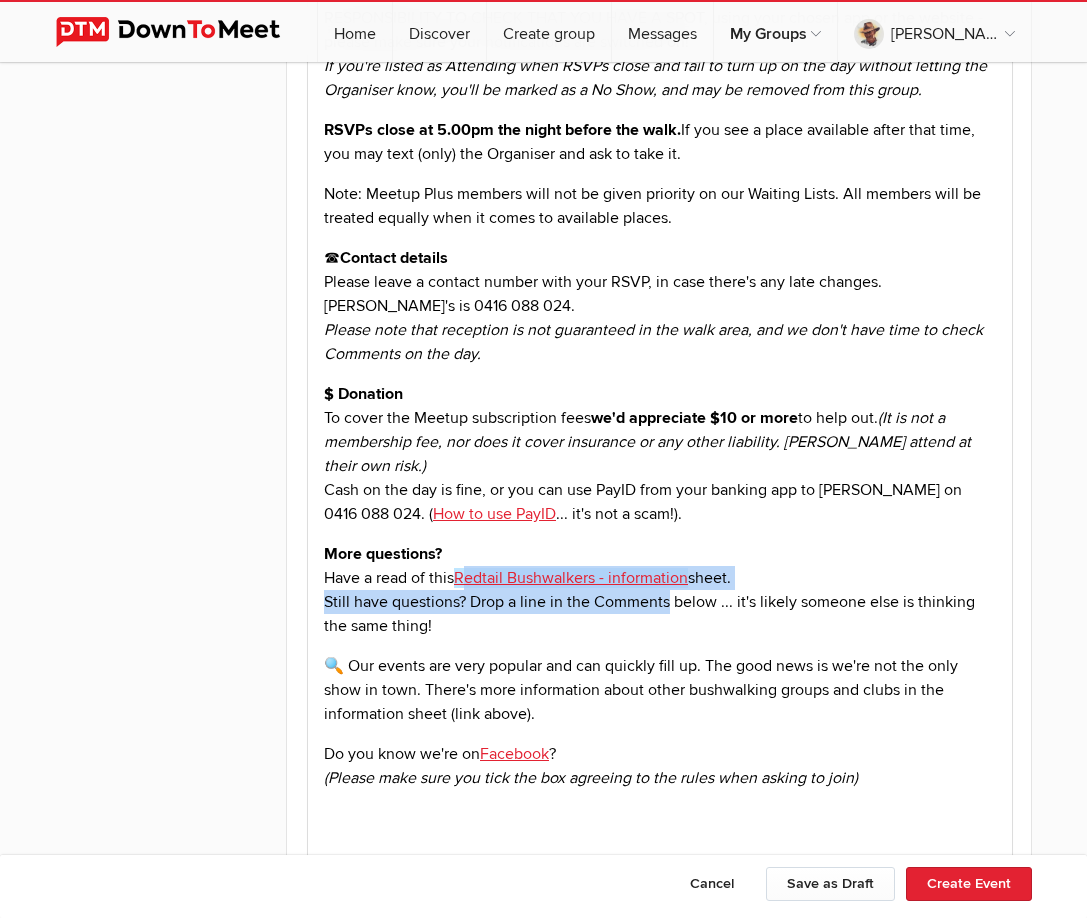 drag, startPoint x: 463, startPoint y: 556, endPoint x: 669, endPoint y: 567, distance: 206.29349 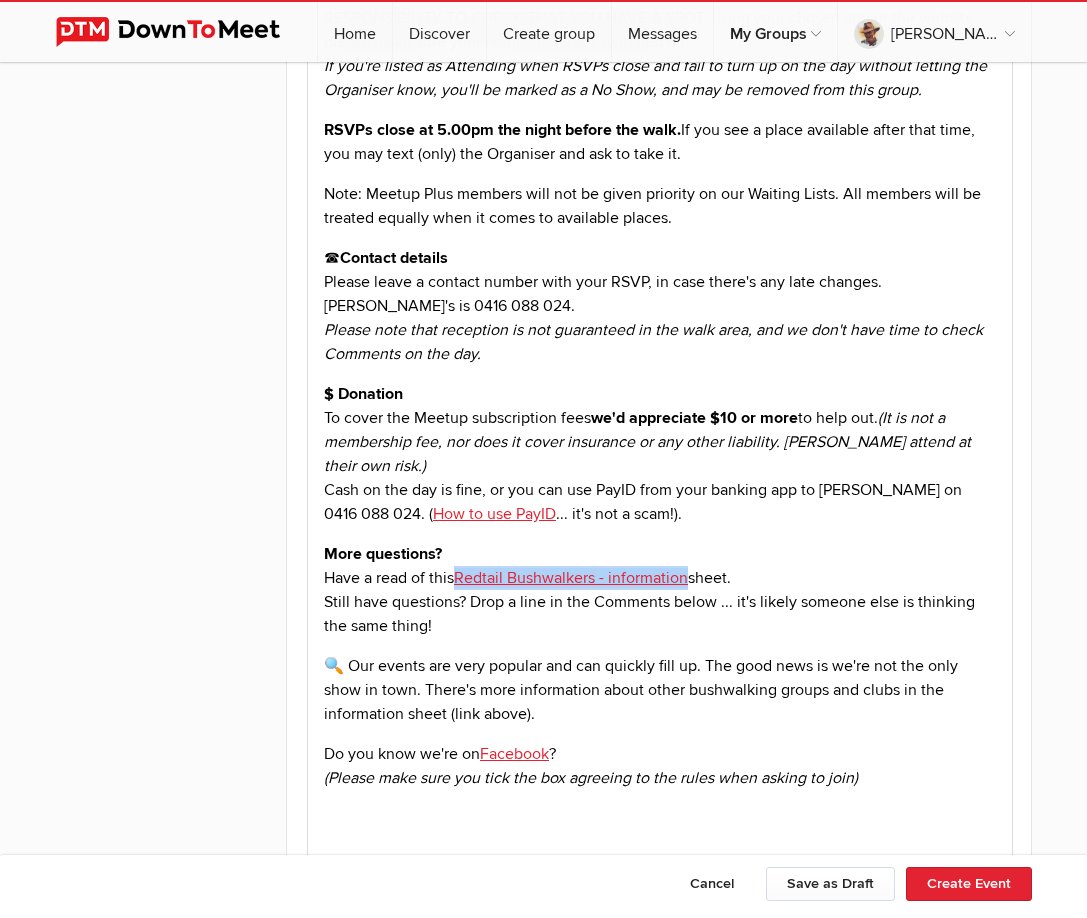 drag, startPoint x: 689, startPoint y: 552, endPoint x: 460, endPoint y: 549, distance: 229.01965 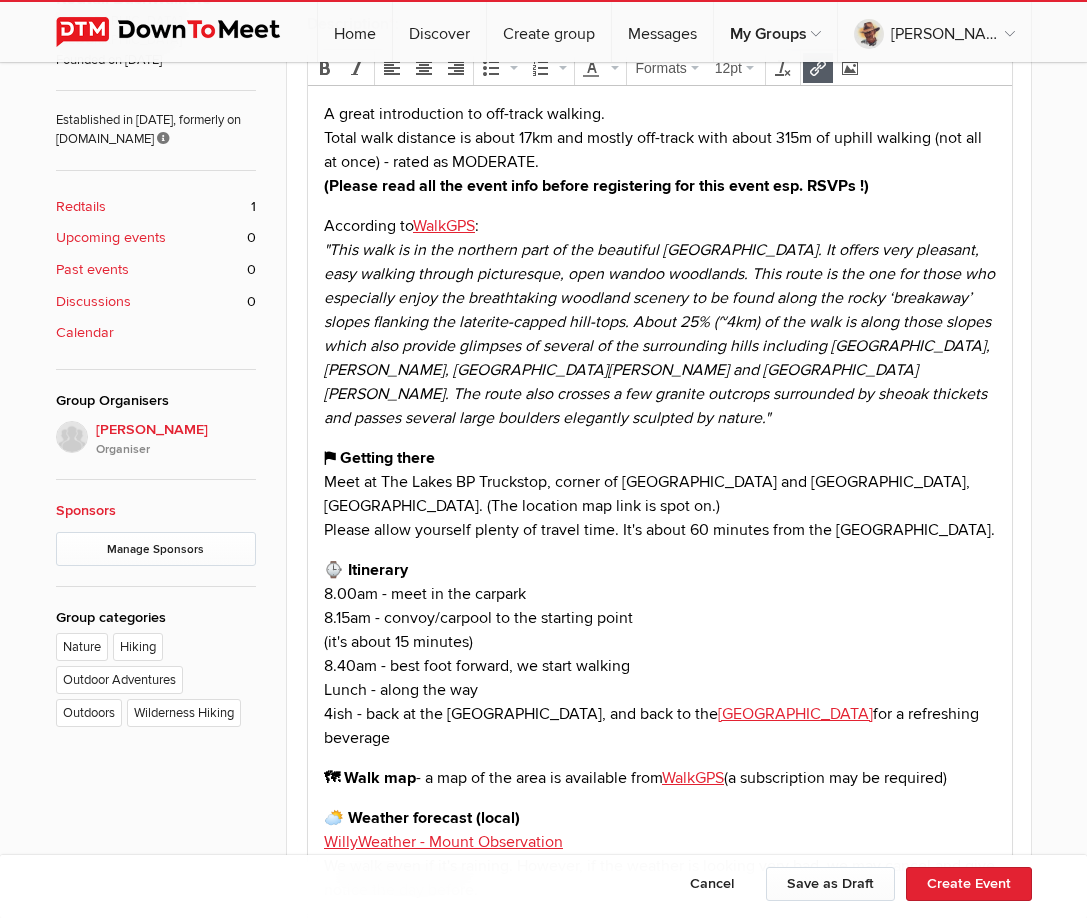scroll, scrollTop: 600, scrollLeft: 0, axis: vertical 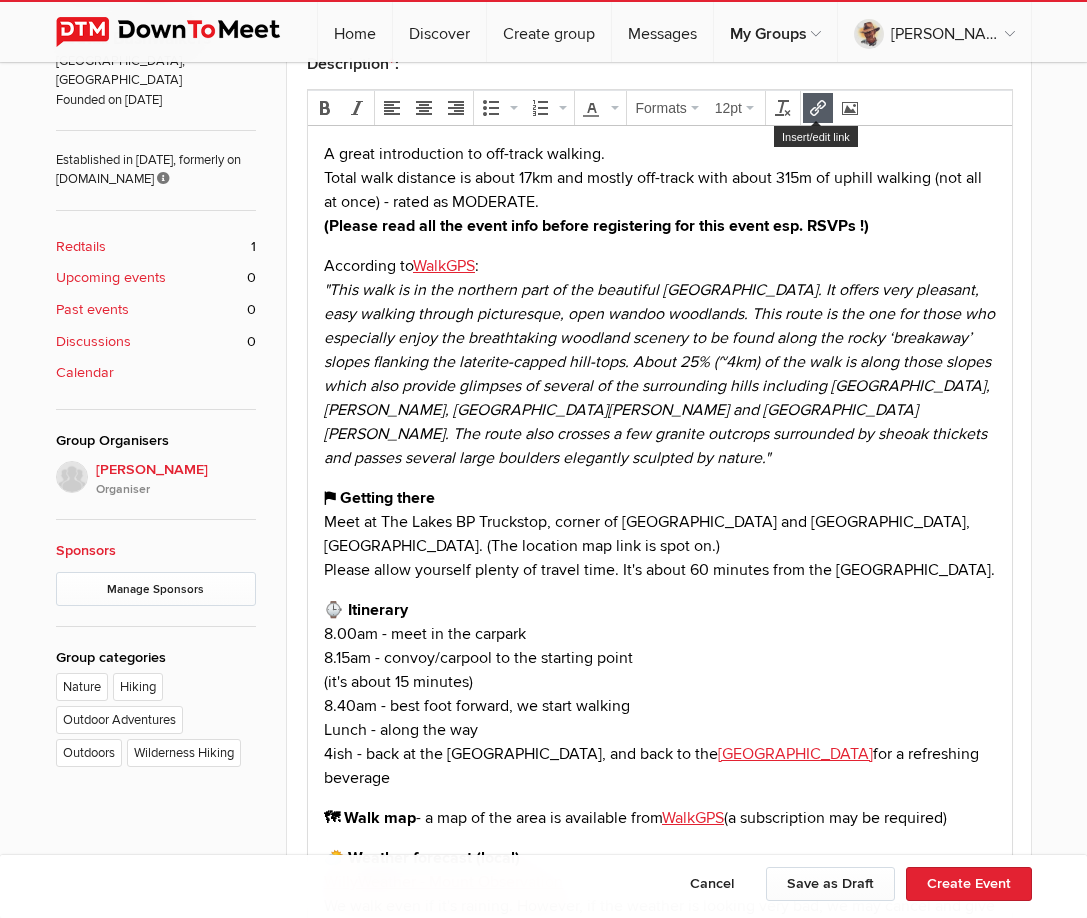 click at bounding box center (818, 108) 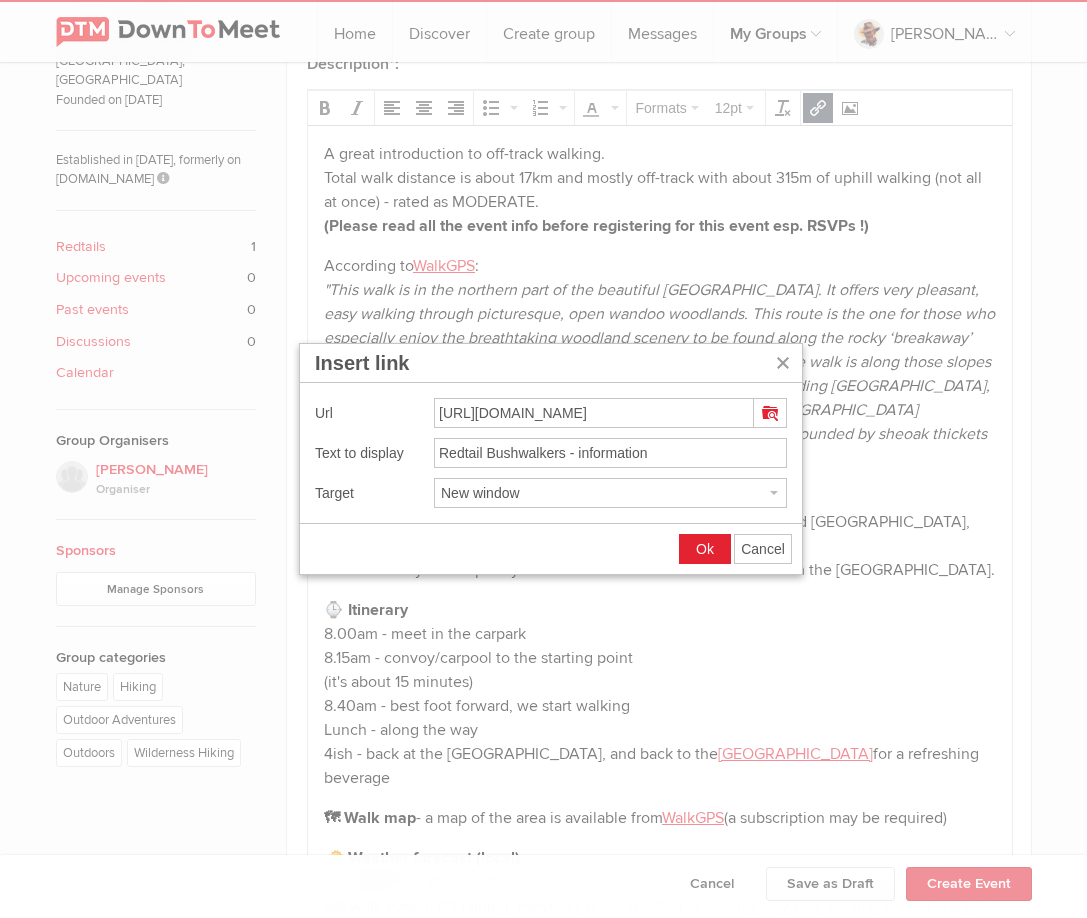 click on "Cancel" at bounding box center (763, 549) 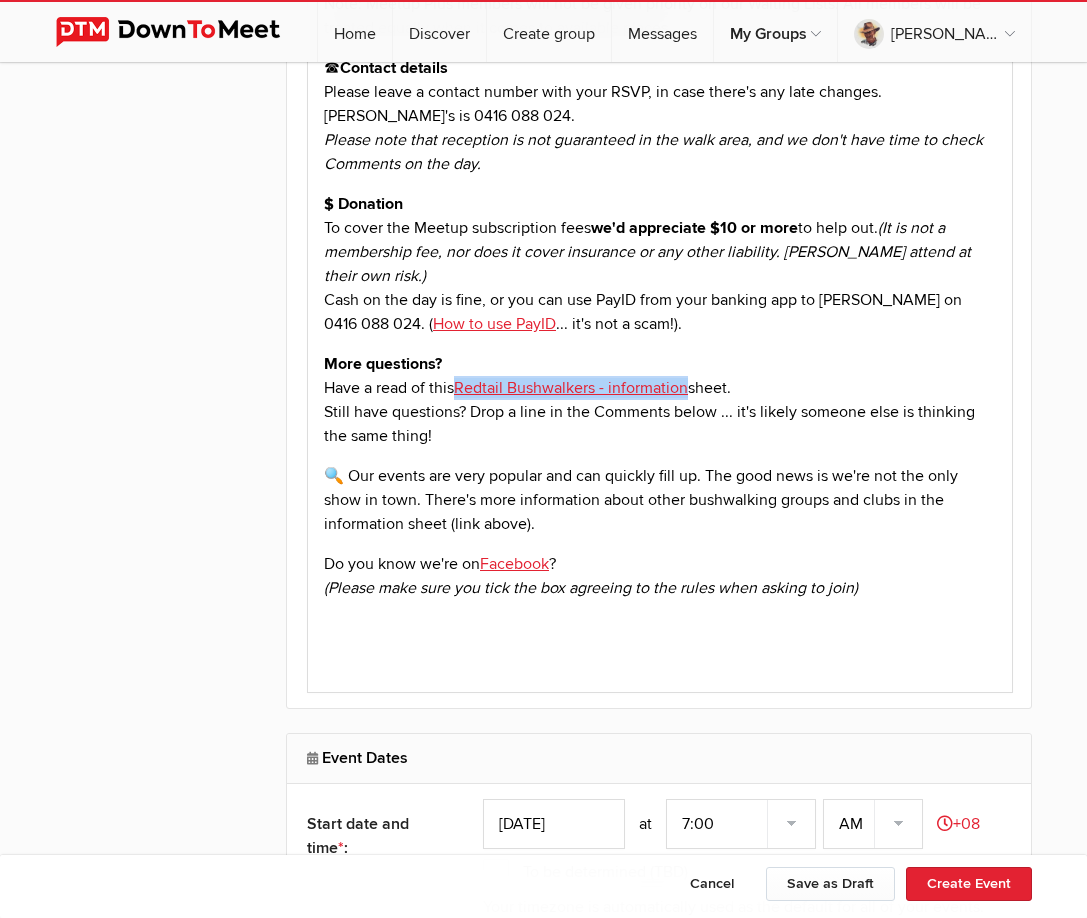 scroll, scrollTop: 1800, scrollLeft: 0, axis: vertical 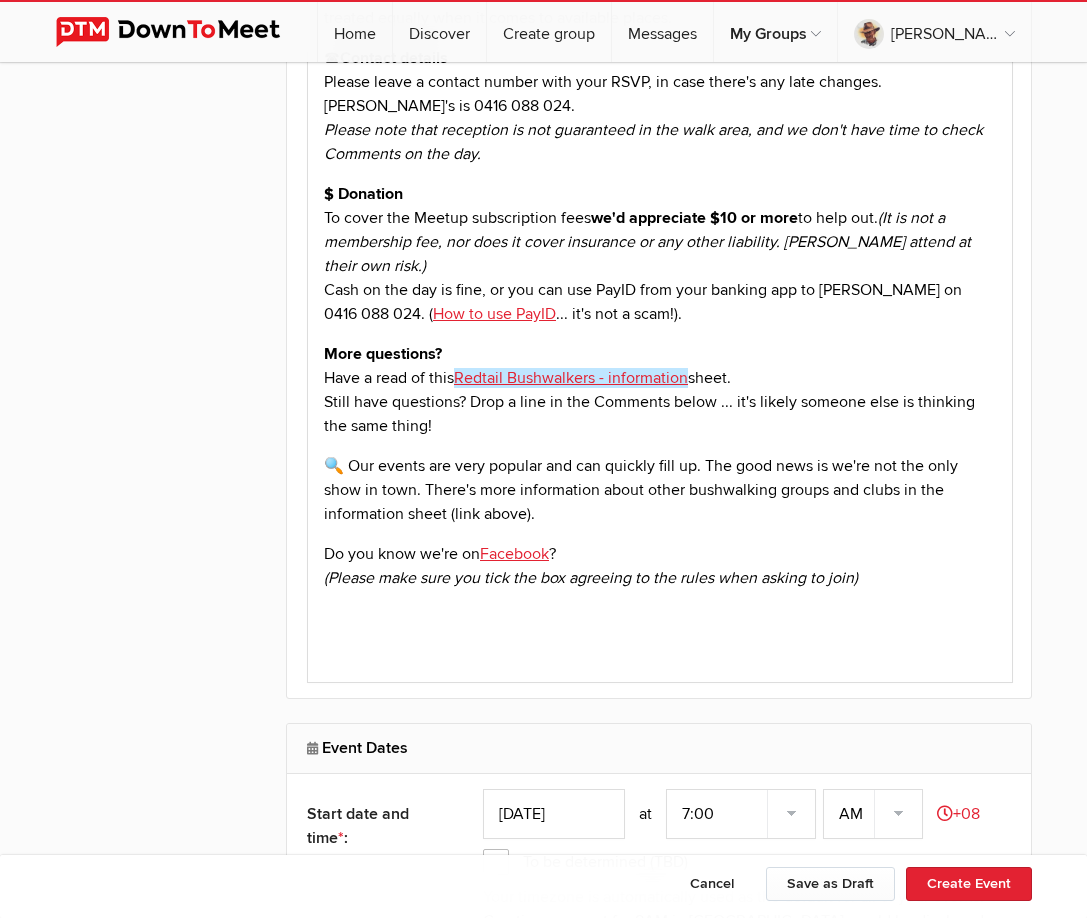 click on "Facebook" at bounding box center [513, 554] 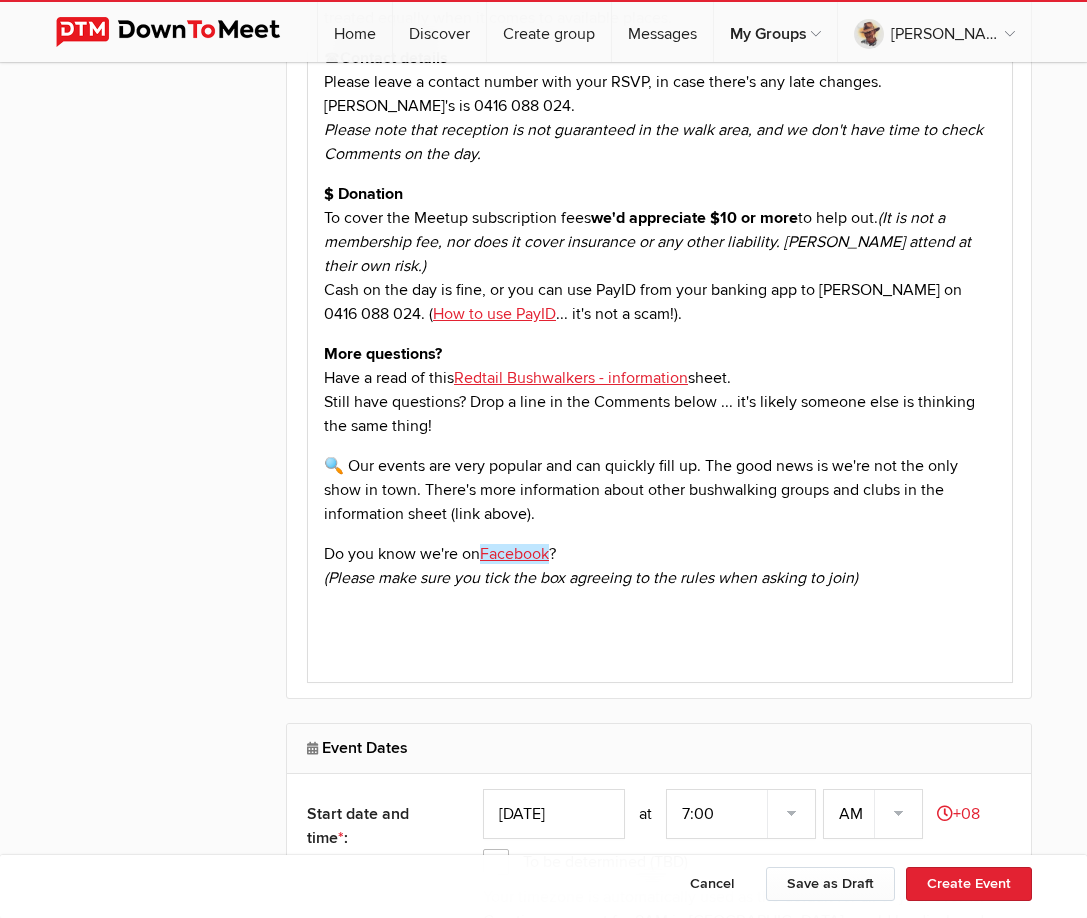 click on "Facebook" at bounding box center (513, 554) 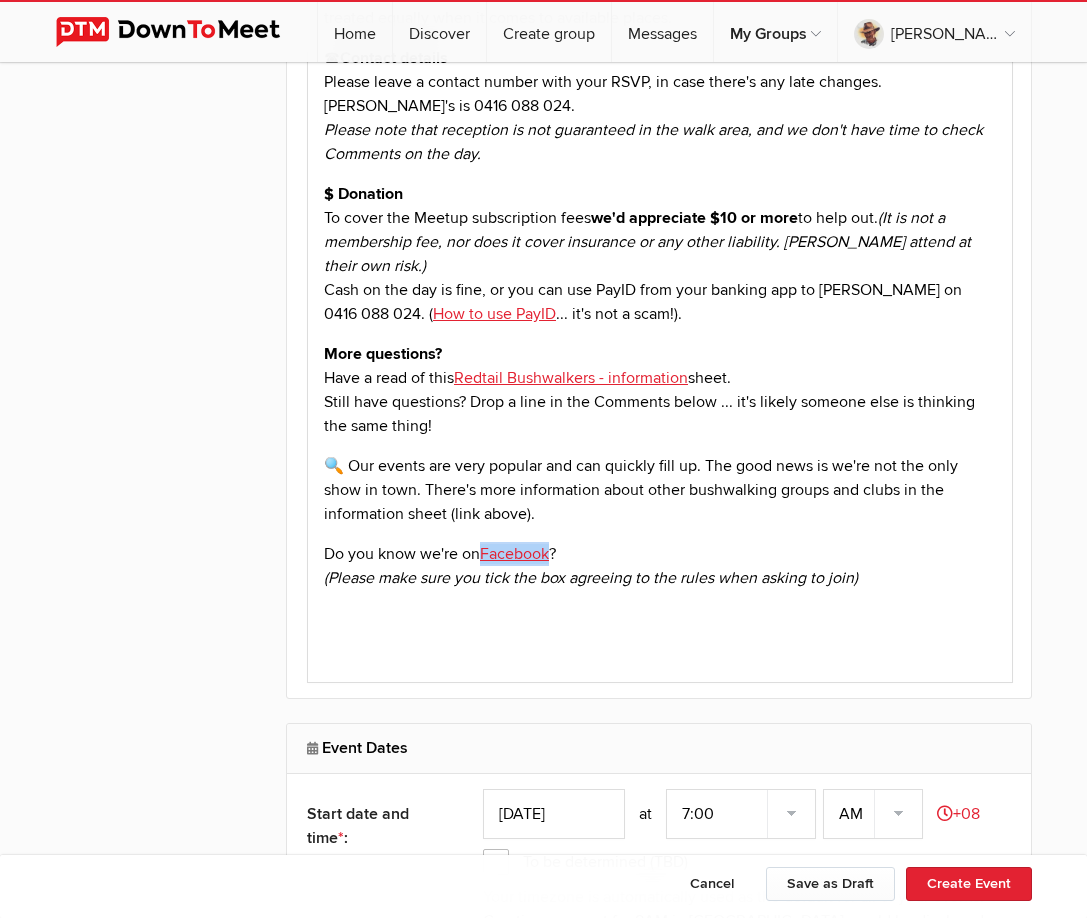 click on "Facebook" at bounding box center (513, 554) 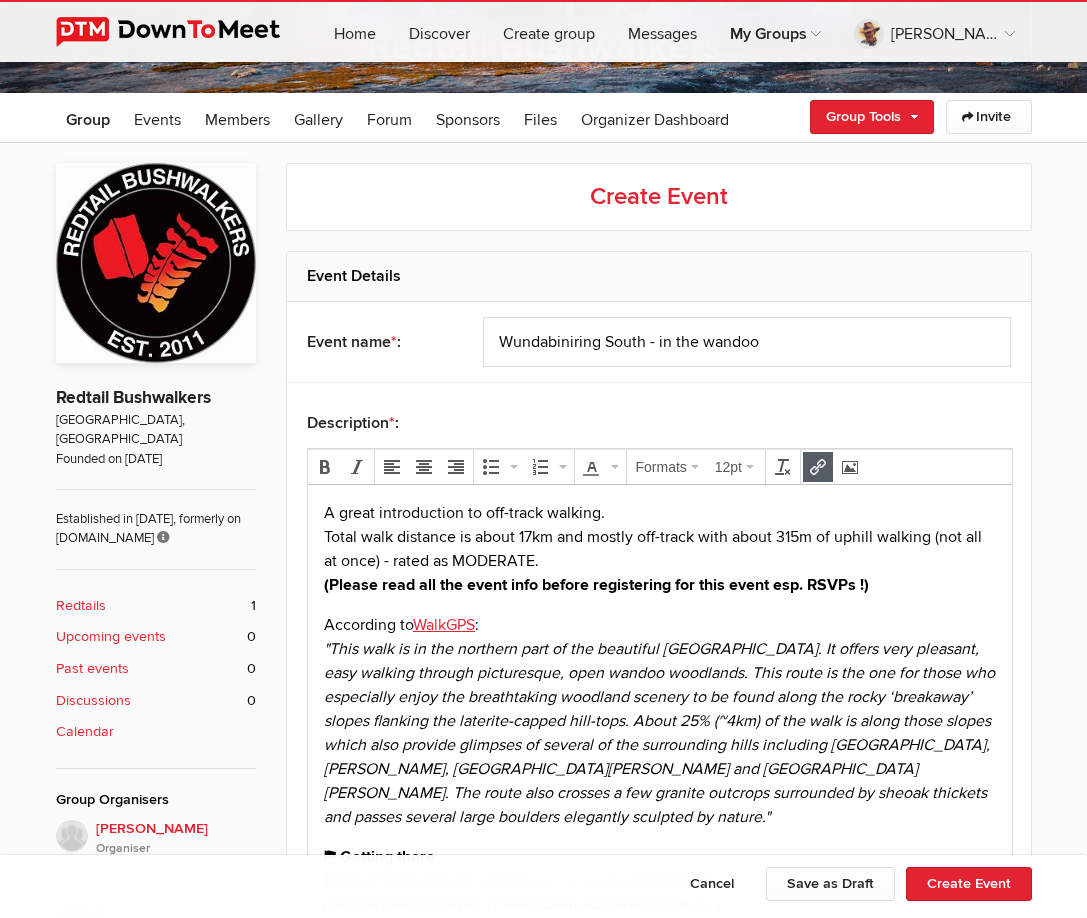 scroll, scrollTop: 200, scrollLeft: 0, axis: vertical 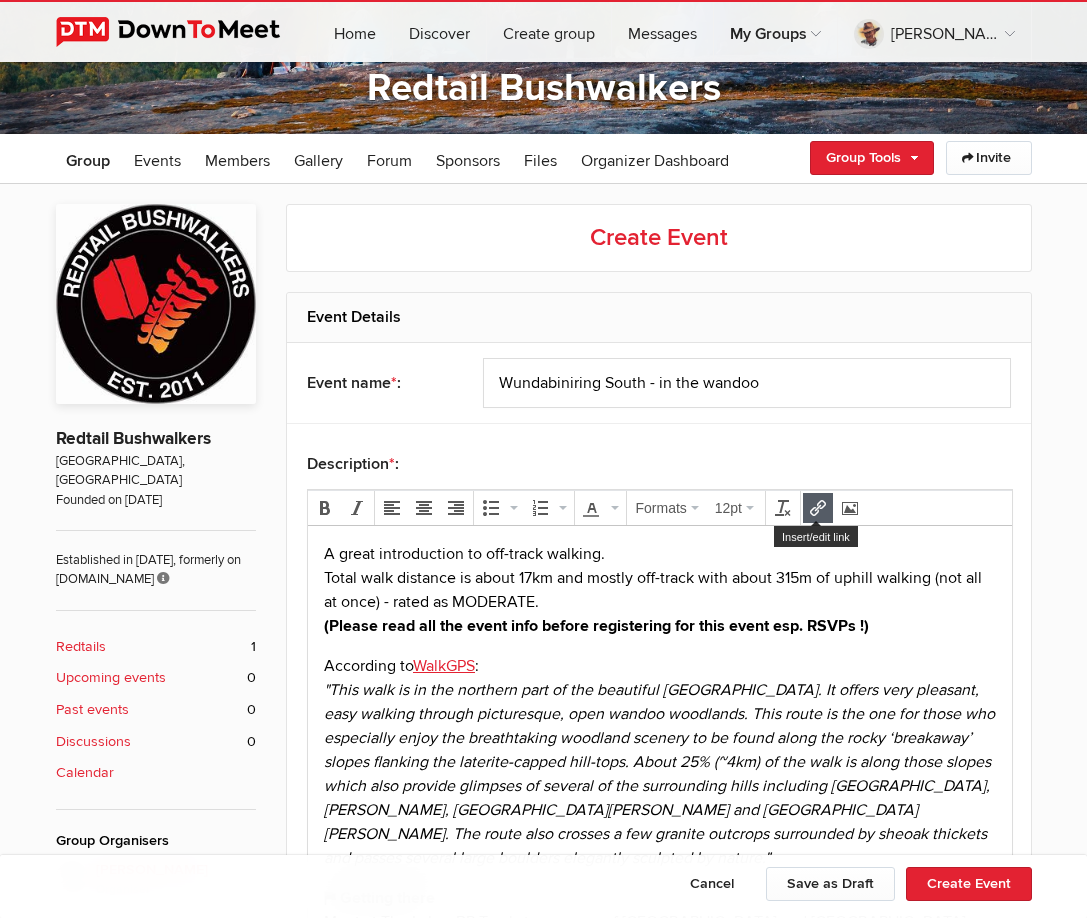 click at bounding box center [818, 508] 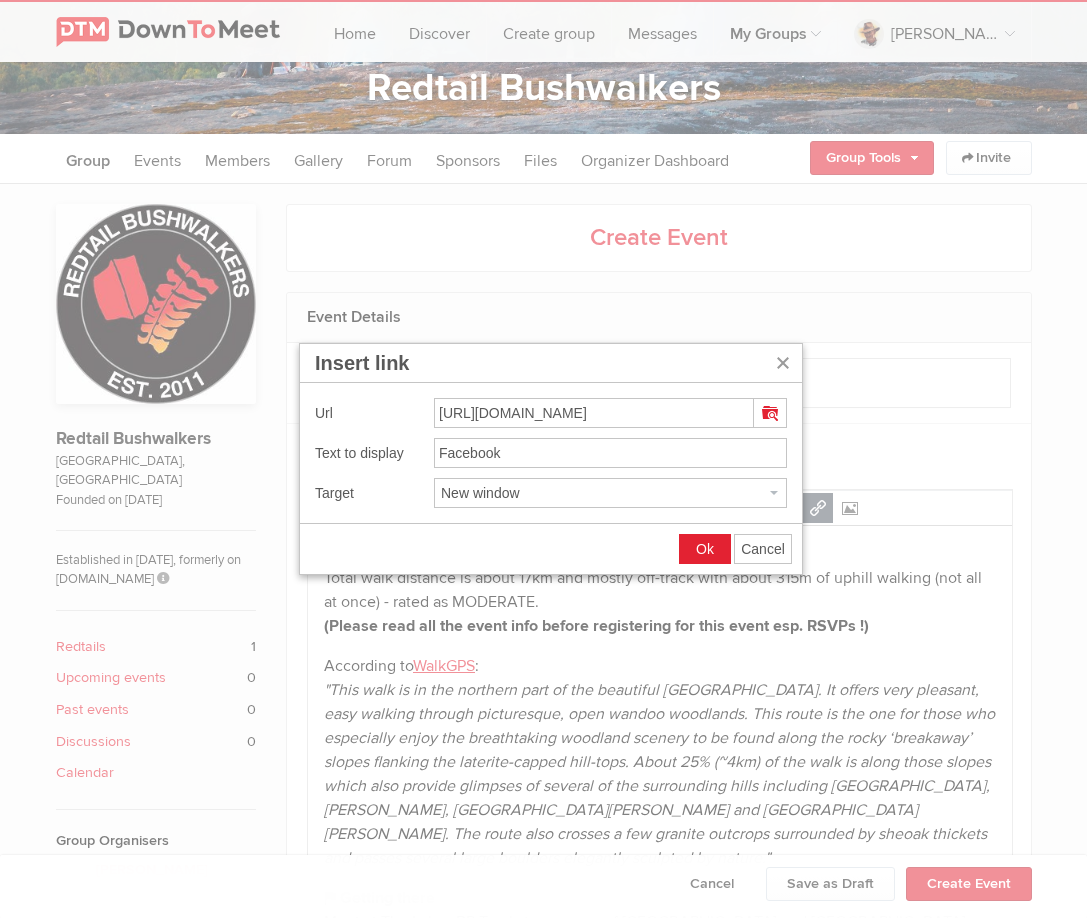 click on "Cancel" at bounding box center (763, 549) 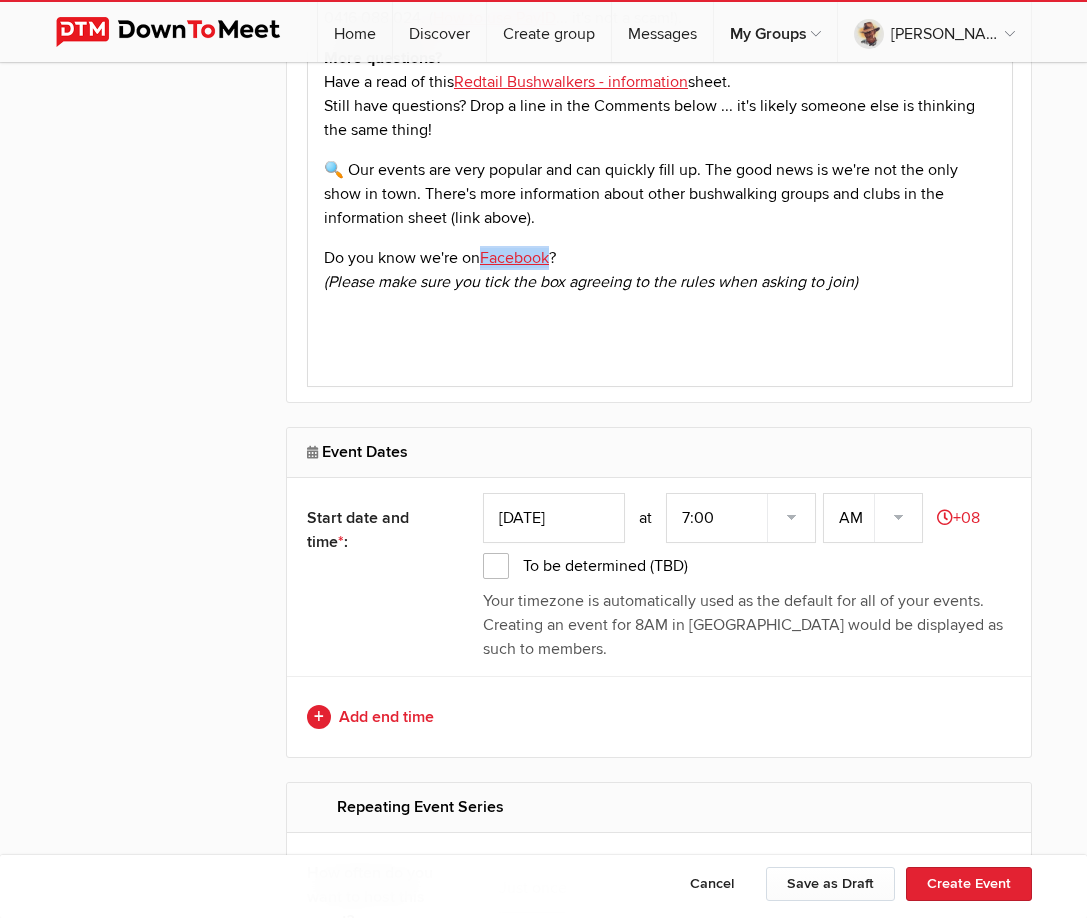 scroll, scrollTop: 2400, scrollLeft: 0, axis: vertical 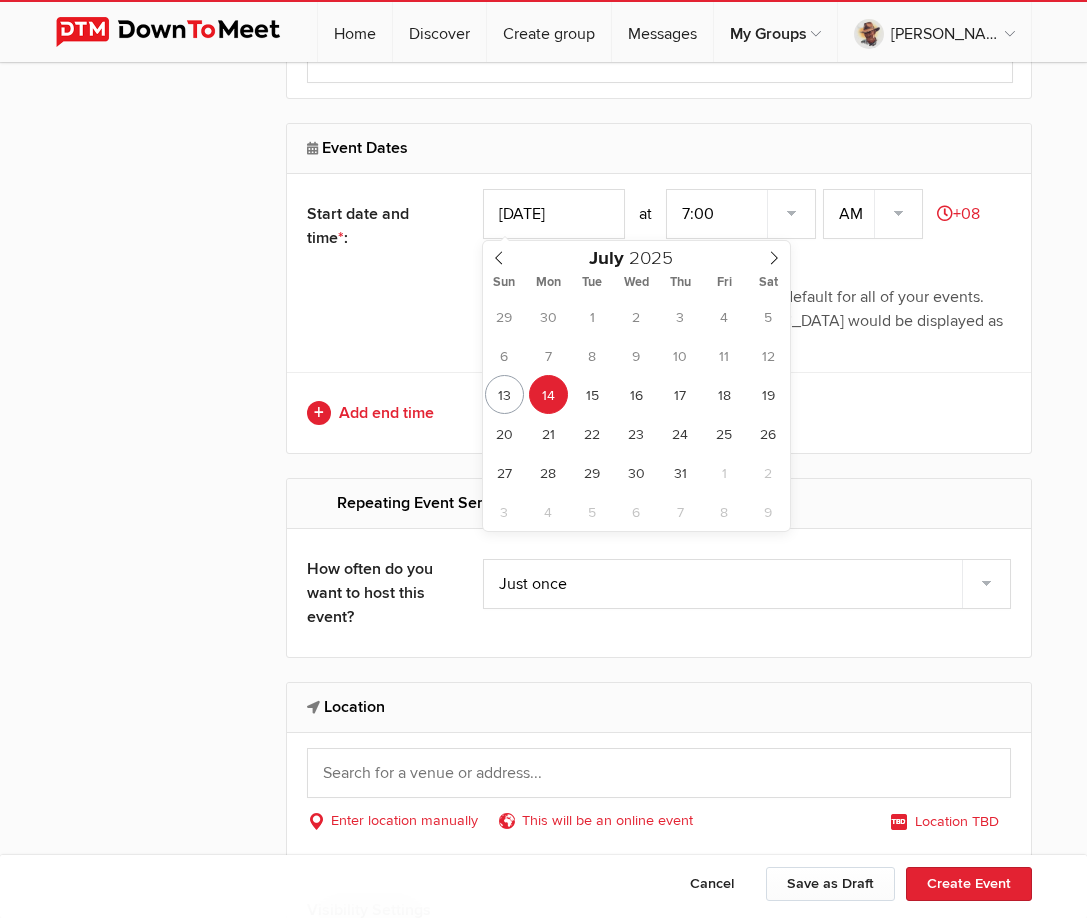 click on "[DATE]" 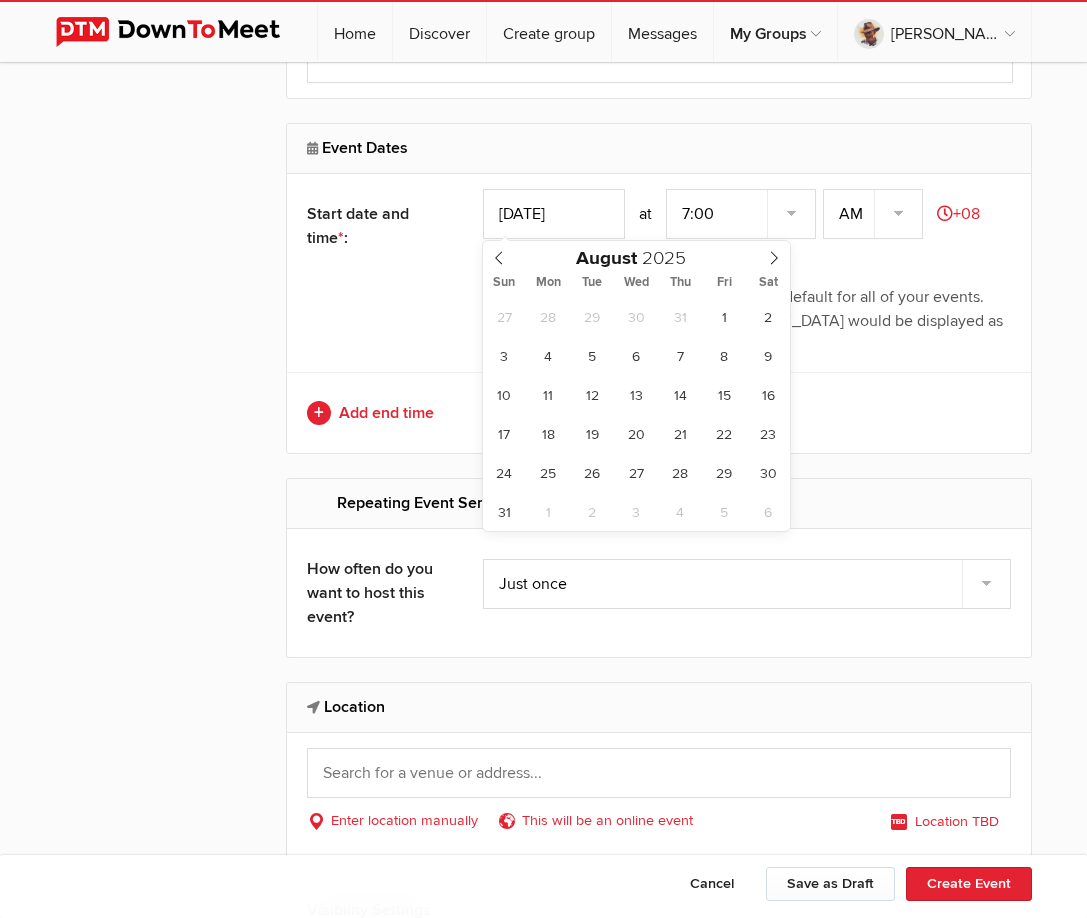 click 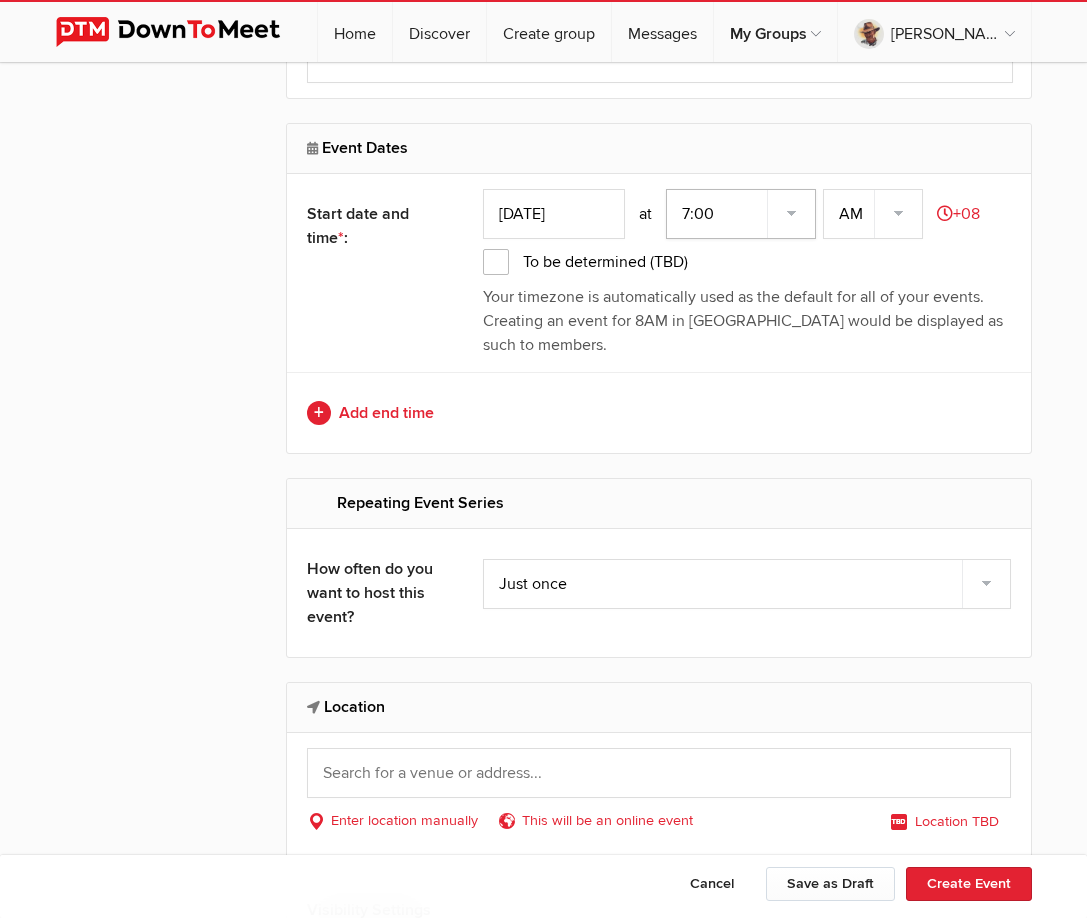 click on "7:00 7:15 7:30 7:45 8:00 8:15 8:30 8:45 9:00 9:15 9:30 9:45 10:00 10:15 10:30 10:45 11:00 11:15 11:30 11:45 12:00 12:15 12:30 12:45 1:00 1:15 1:30 1:45 2:00 2:15 2:30 2:45 3:00 3:15 3:30 3:45 4:00 4:15 4:30 4:45 5:00 5:15 5:30 5:45 6:00 6:15 6:30 6:45" 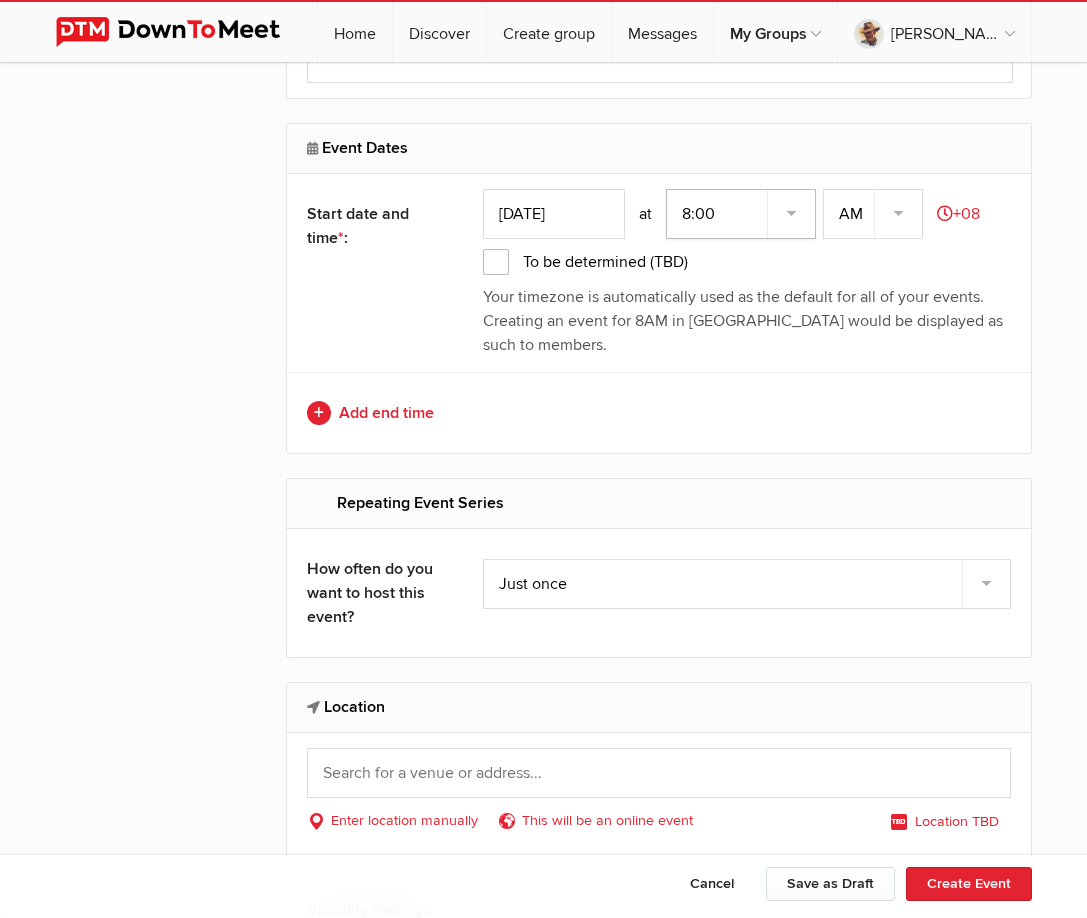 click on "7:00 7:15 7:30 7:45 8:00 8:15 8:30 8:45 9:00 9:15 9:30 9:45 10:00 10:15 10:30 10:45 11:00 11:15 11:30 11:45 12:00 12:15 12:30 12:45 1:00 1:15 1:30 1:45 2:00 2:15 2:30 2:45 3:00 3:15 3:30 3:45 4:00 4:15 4:30 4:45 5:00 5:15 5:30 5:45 6:00 6:15 6:30 6:45" 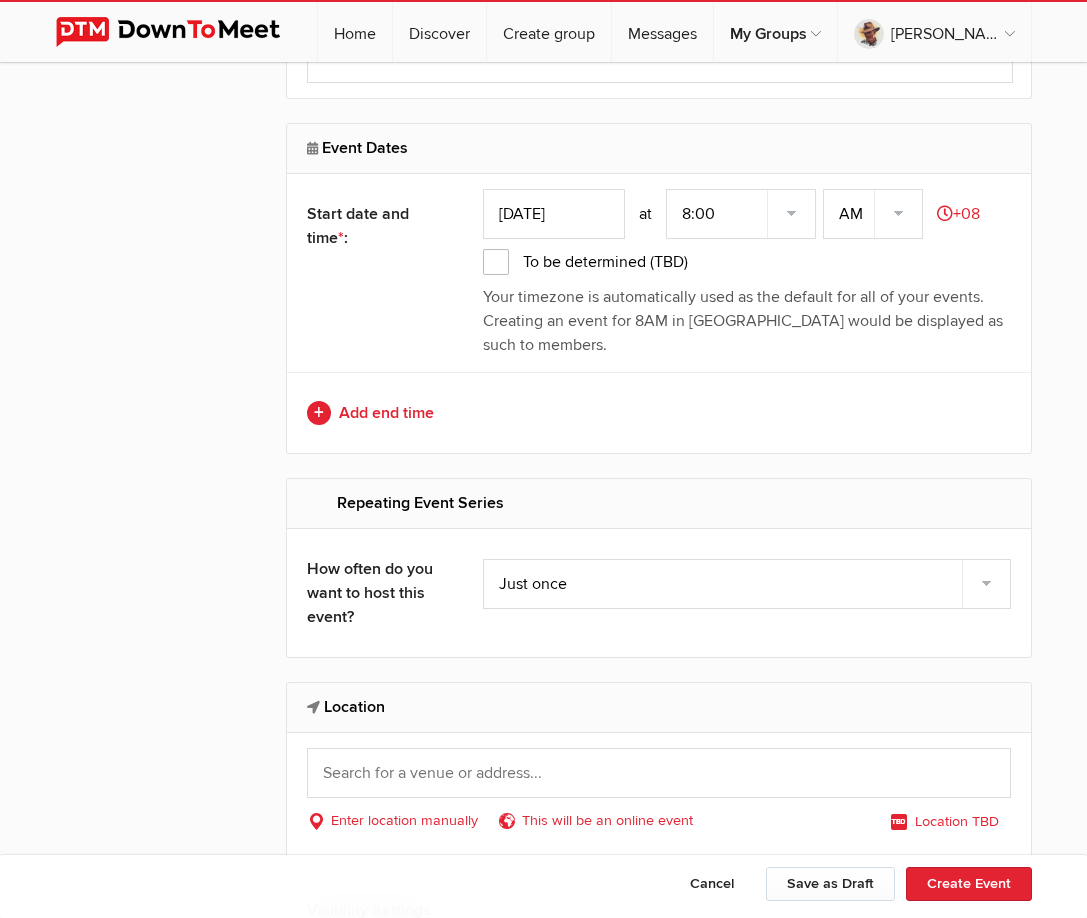 click 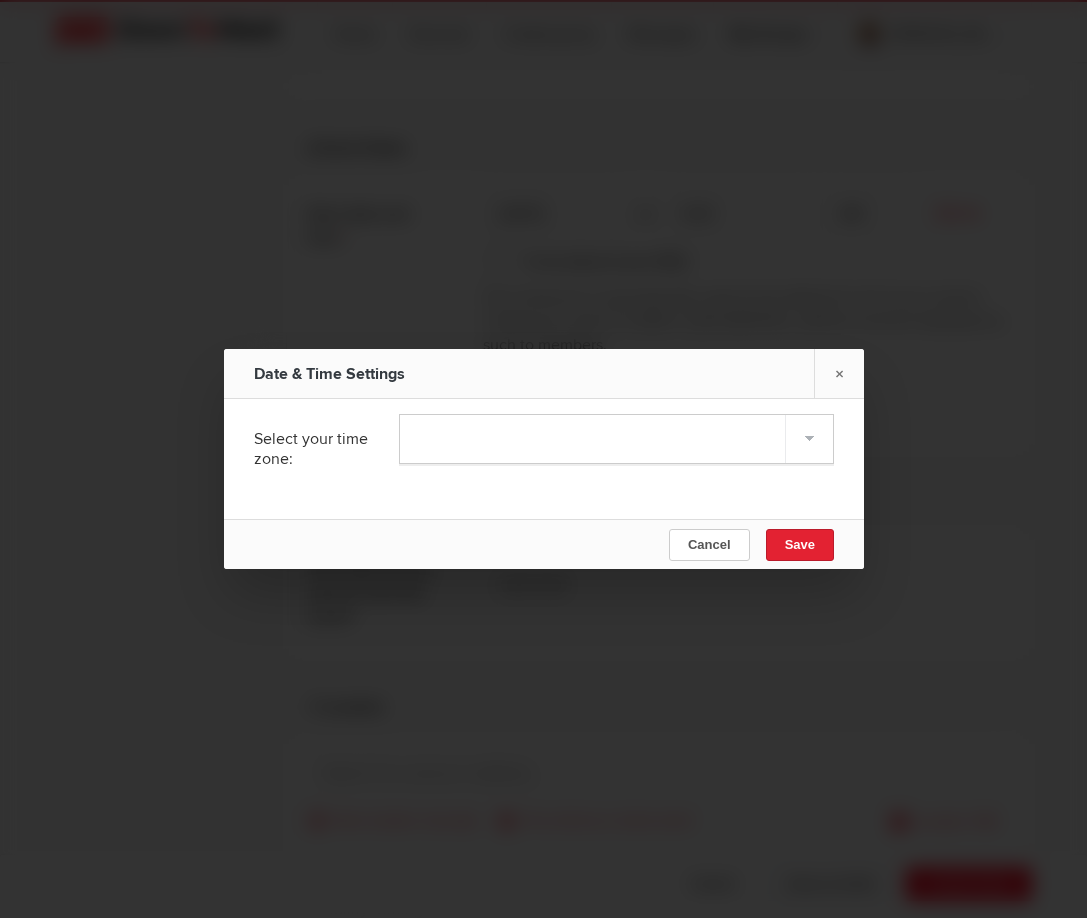 click on "Cancel" 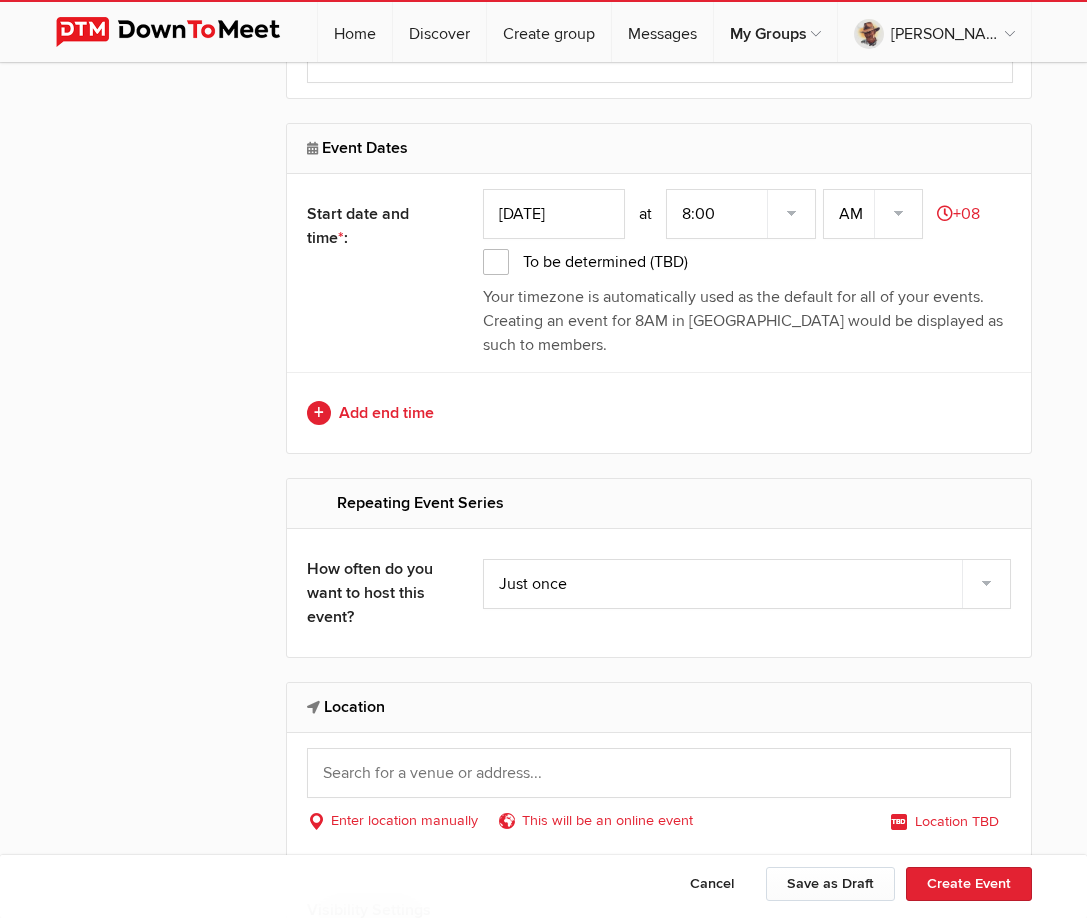 click on "Add end time" 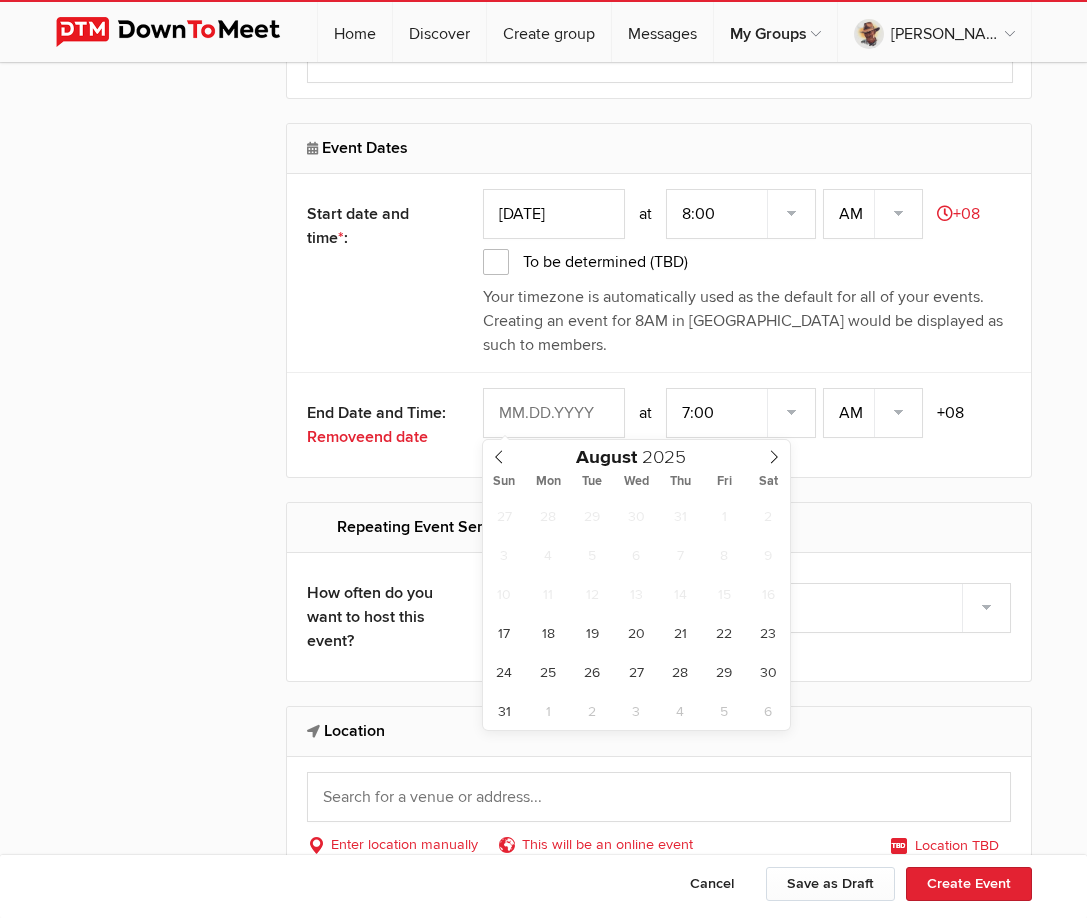 click 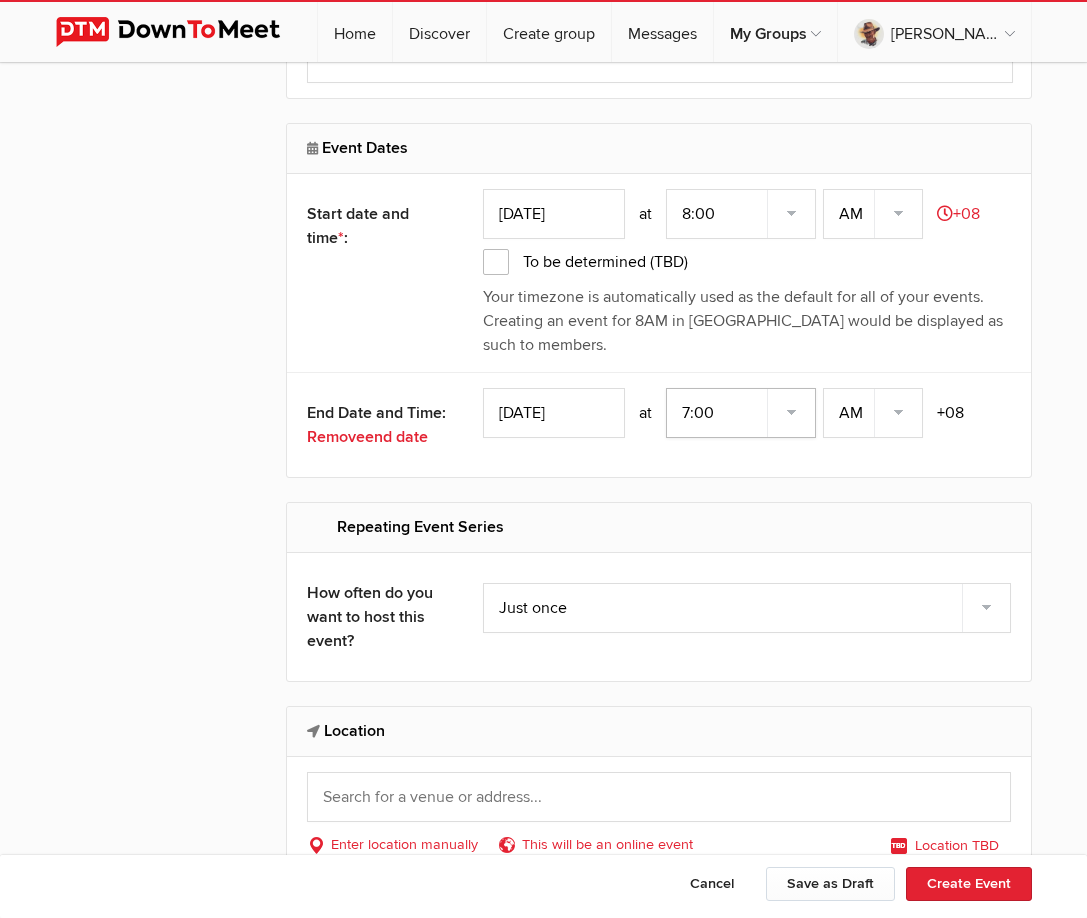 click on "7:00 7:15 7:30 7:45 8:00 8:15 8:30 8:45 9:00 9:15 9:30 9:45 10:00 10:15 10:30 10:45 11:00 11:15 11:30 11:45 12:00 12:15 12:30 12:45 1:00 1:15 1:30 1:45 2:00 2:15 2:30 2:45 3:00 3:15 3:30 3:45 4:00 4:15 4:30 4:45 5:00 5:15 5:30 5:45 6:00 6:15 6:30 6:45" 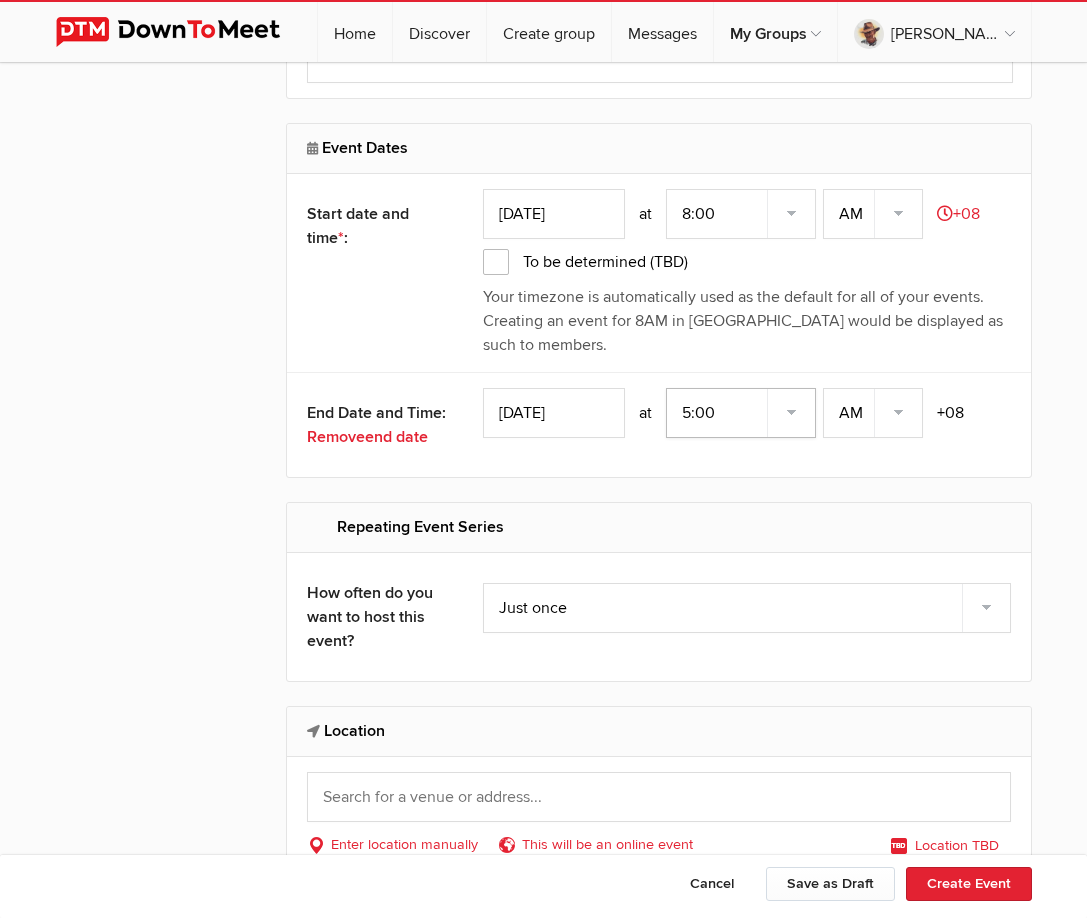click on "7:00 7:15 7:30 7:45 8:00 8:15 8:30 8:45 9:00 9:15 9:30 9:45 10:00 10:15 10:30 10:45 11:00 11:15 11:30 11:45 12:00 12:15 12:30 12:45 1:00 1:15 1:30 1:45 2:00 2:15 2:30 2:45 3:00 3:15 3:30 3:45 4:00 4:15 4:30 4:45 5:00 5:15 5:30 5:45 6:00 6:15 6:30 6:45" 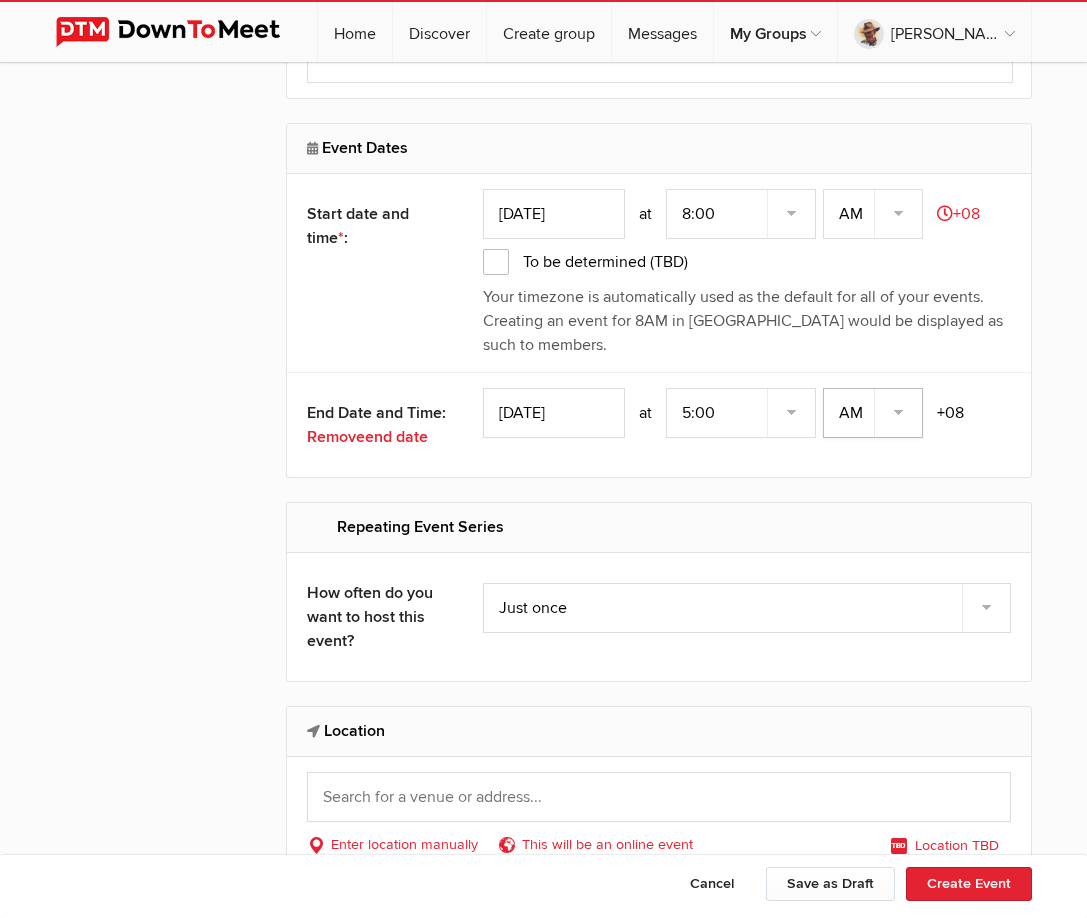 click on "AM PM" 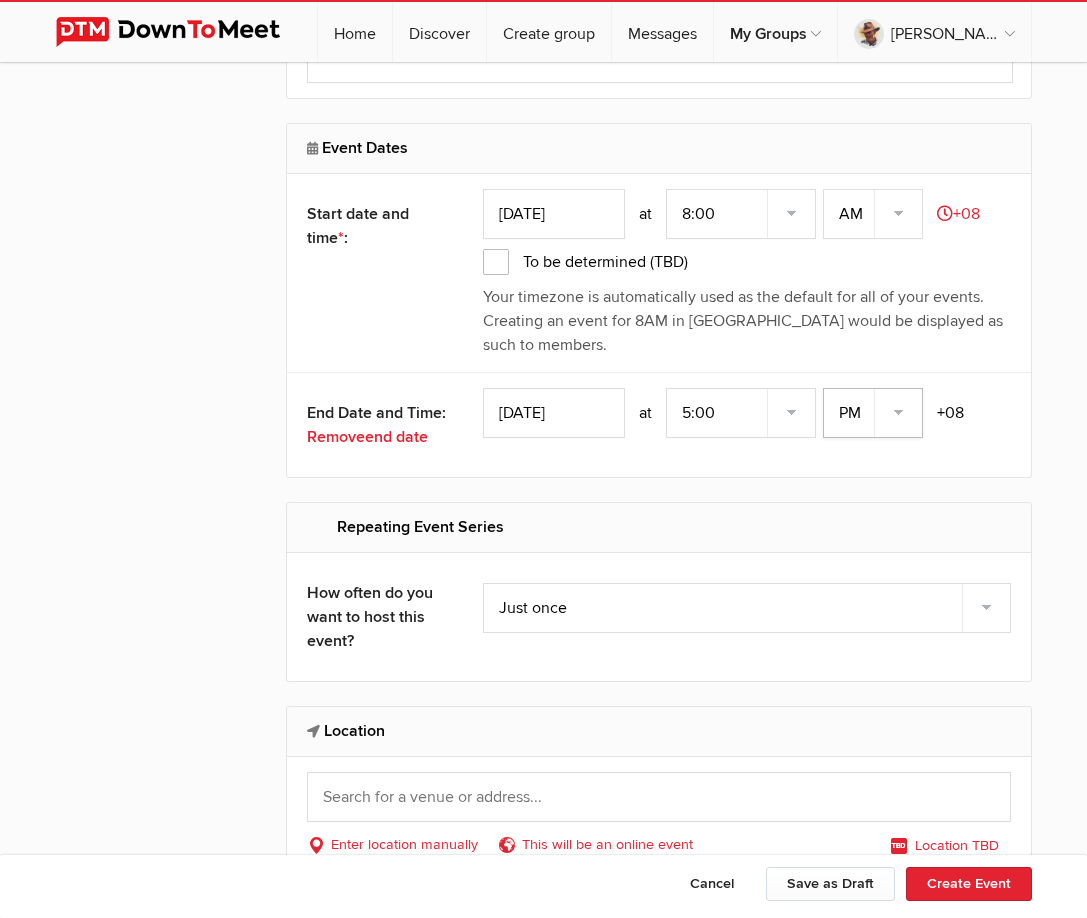 click on "AM PM" 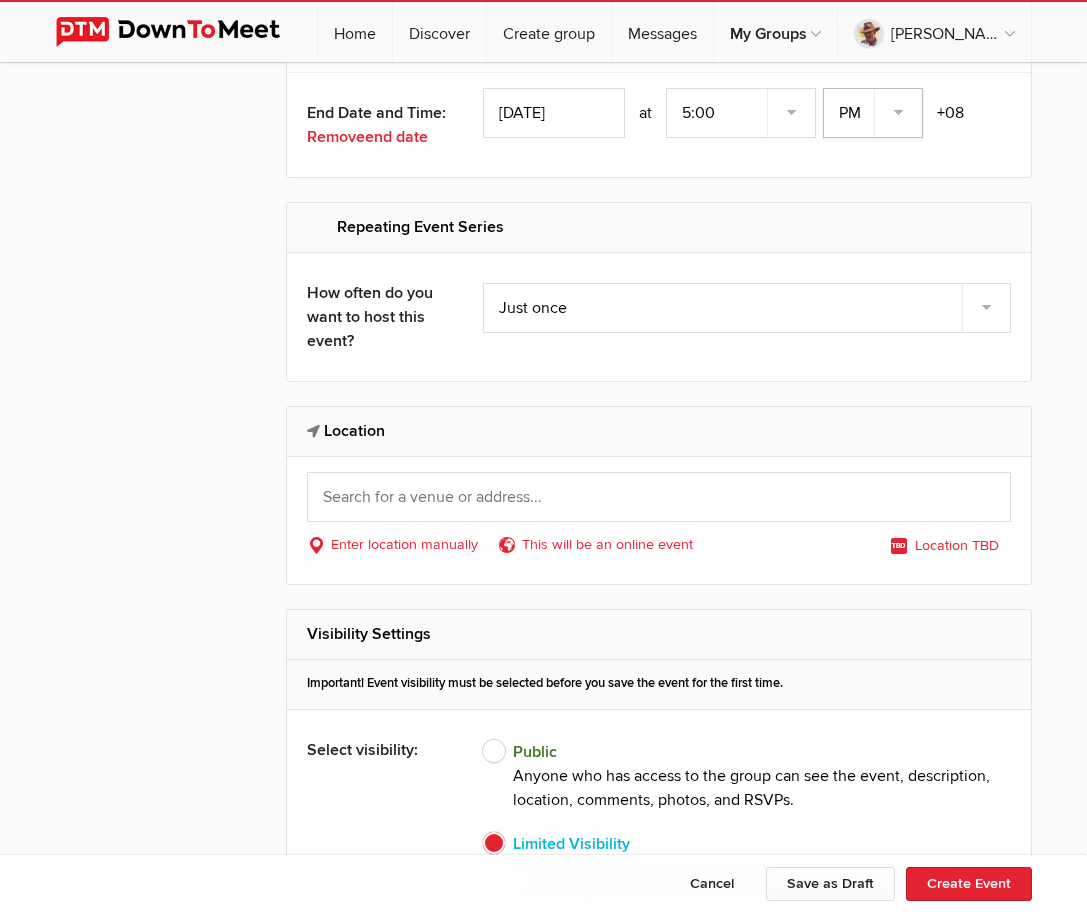 scroll, scrollTop: 2900, scrollLeft: 0, axis: vertical 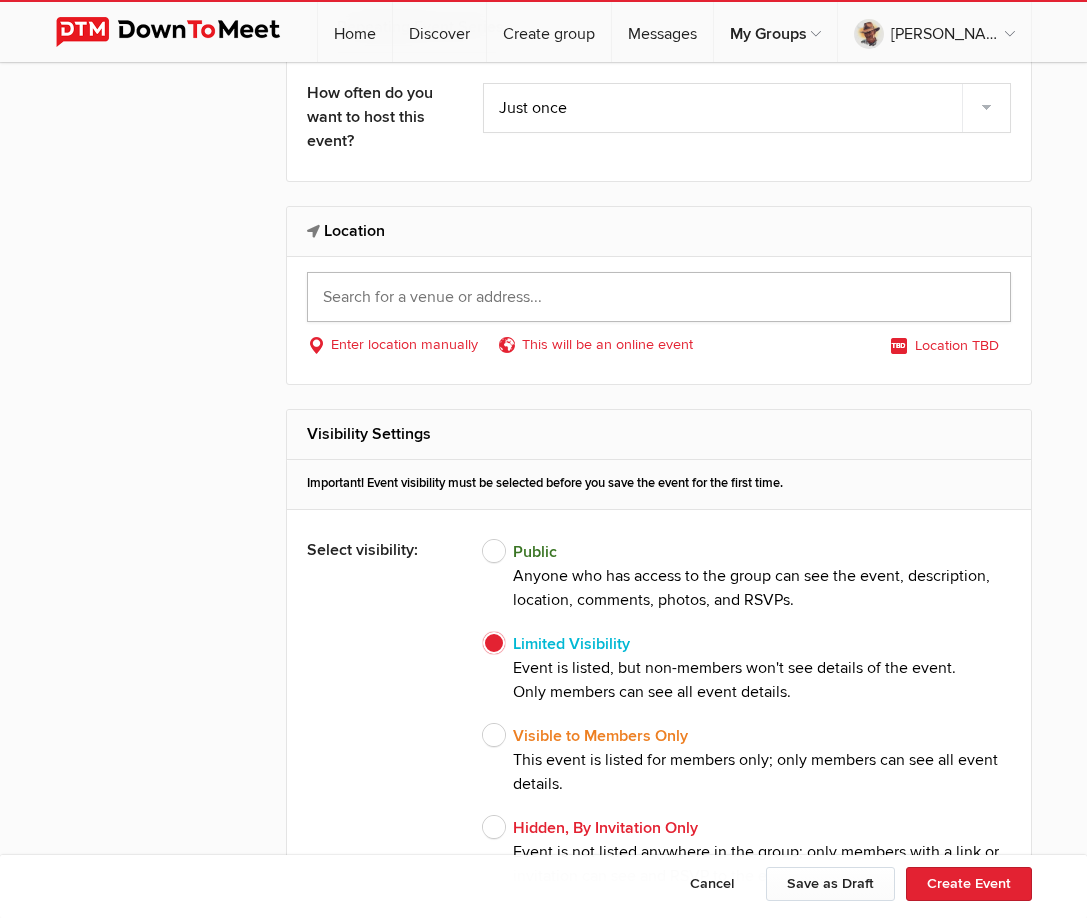 click 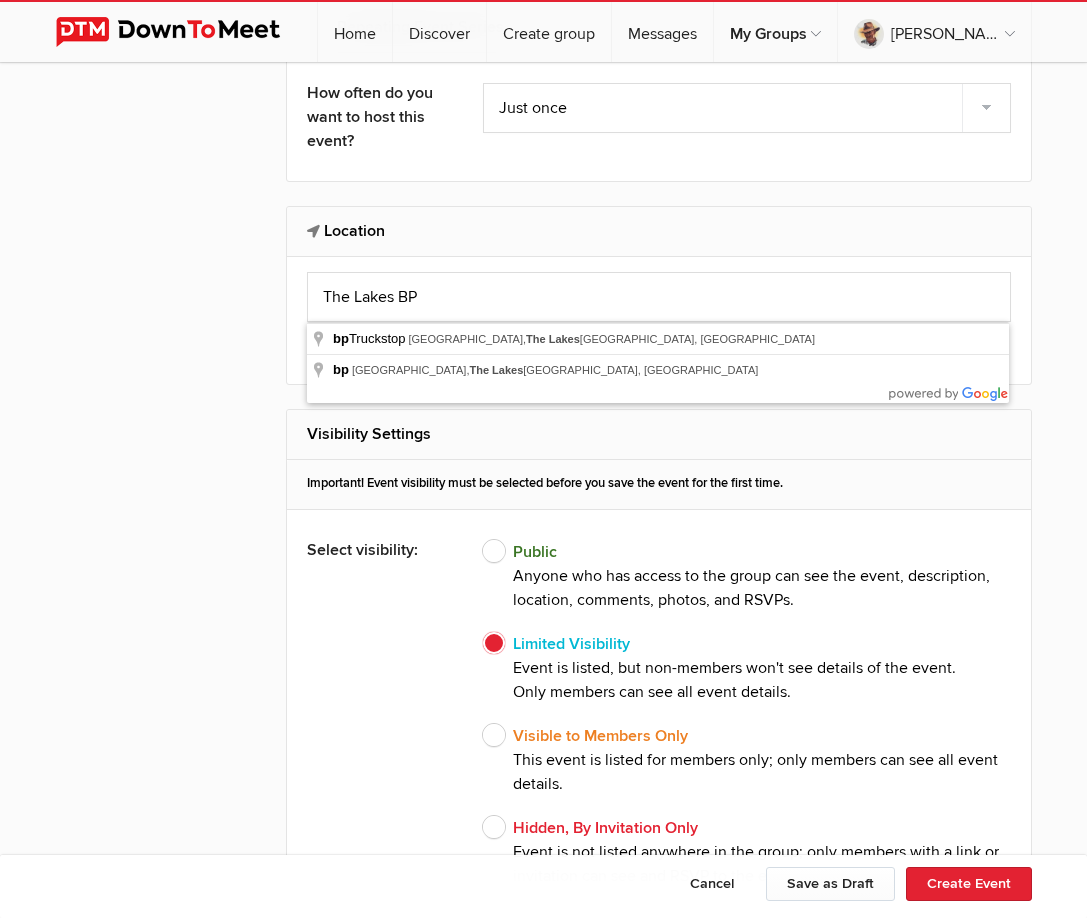 type on "bp Truckstop, [GEOGRAPHIC_DATA], [GEOGRAPHIC_DATA], [GEOGRAPHIC_DATA]" 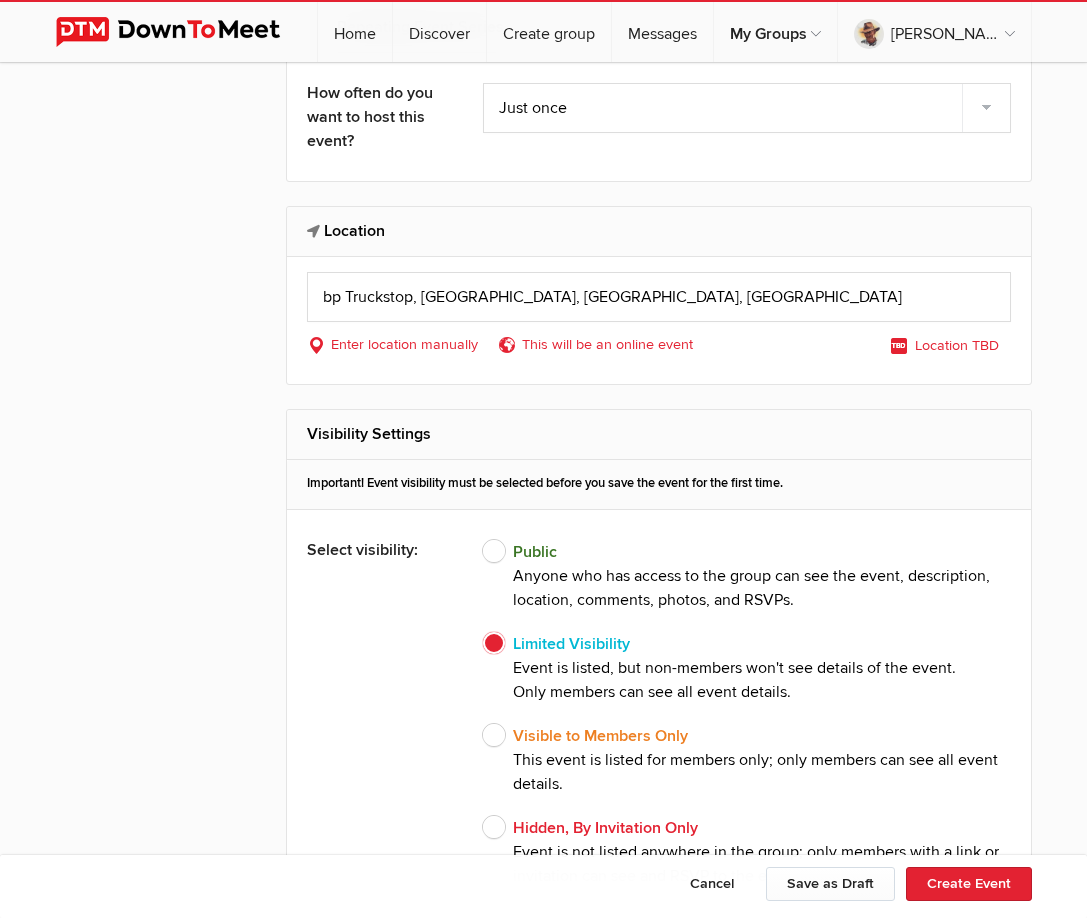 select on "[GEOGRAPHIC_DATA]" 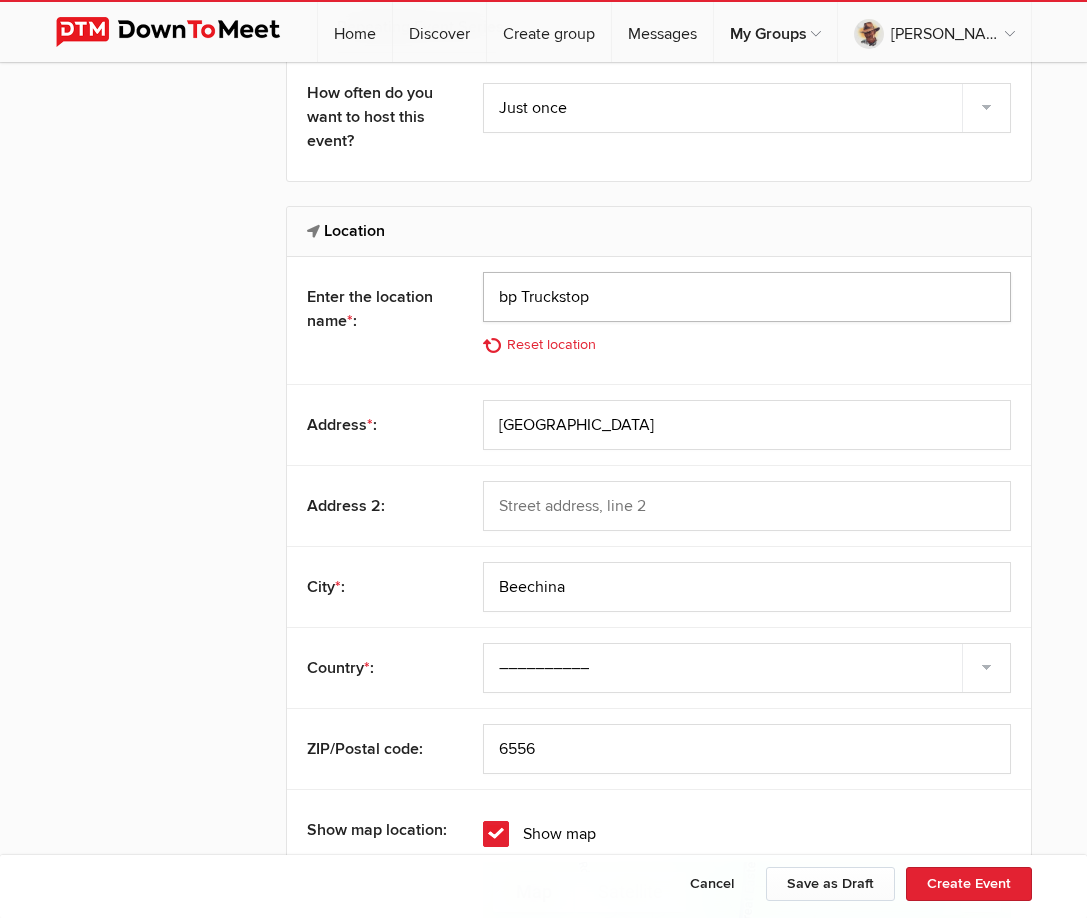 click on "bp Truckstop" 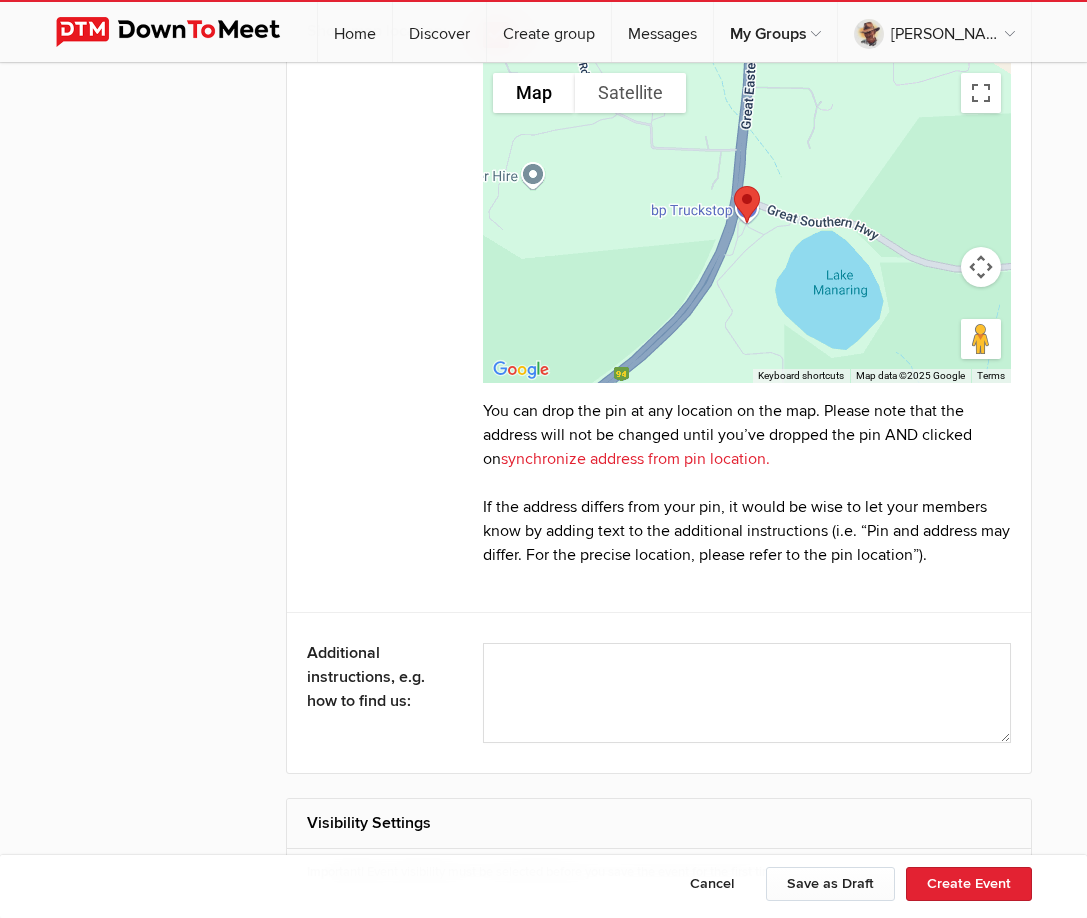 scroll, scrollTop: 3700, scrollLeft: 0, axis: vertical 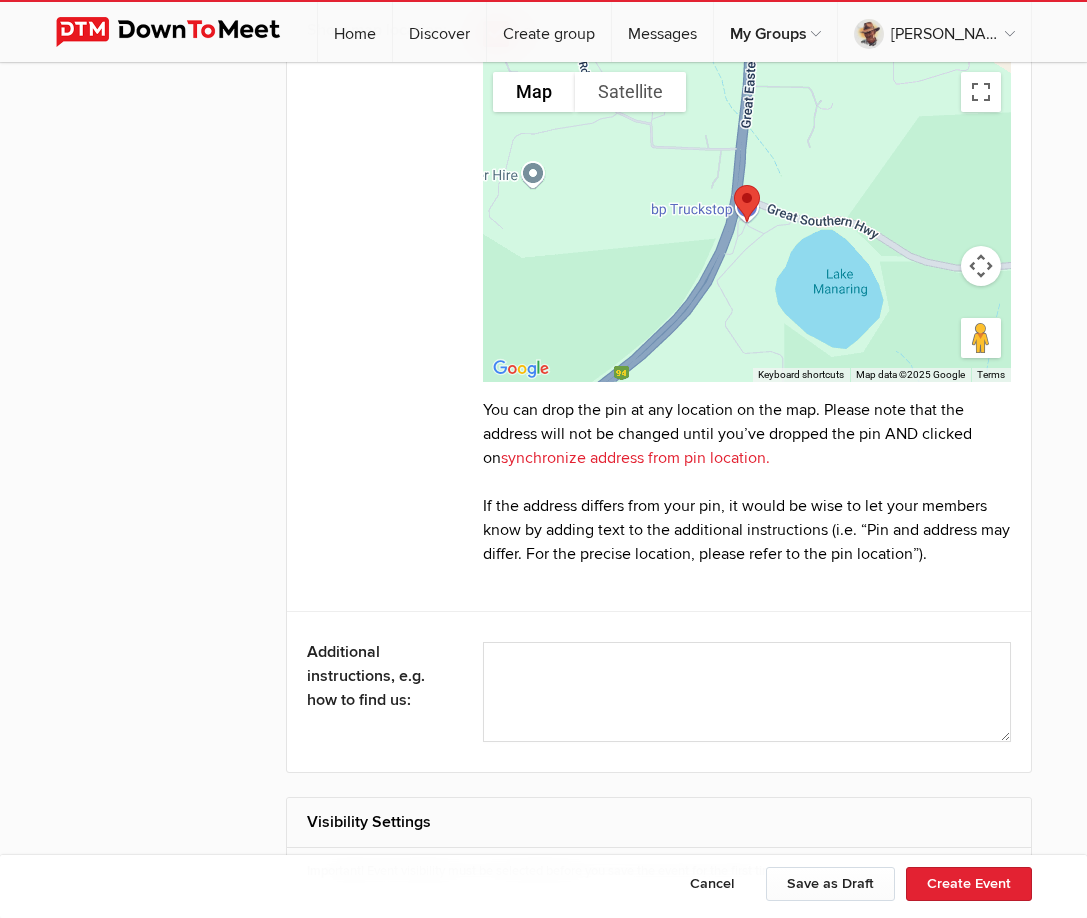 type on "BP Truckstop" 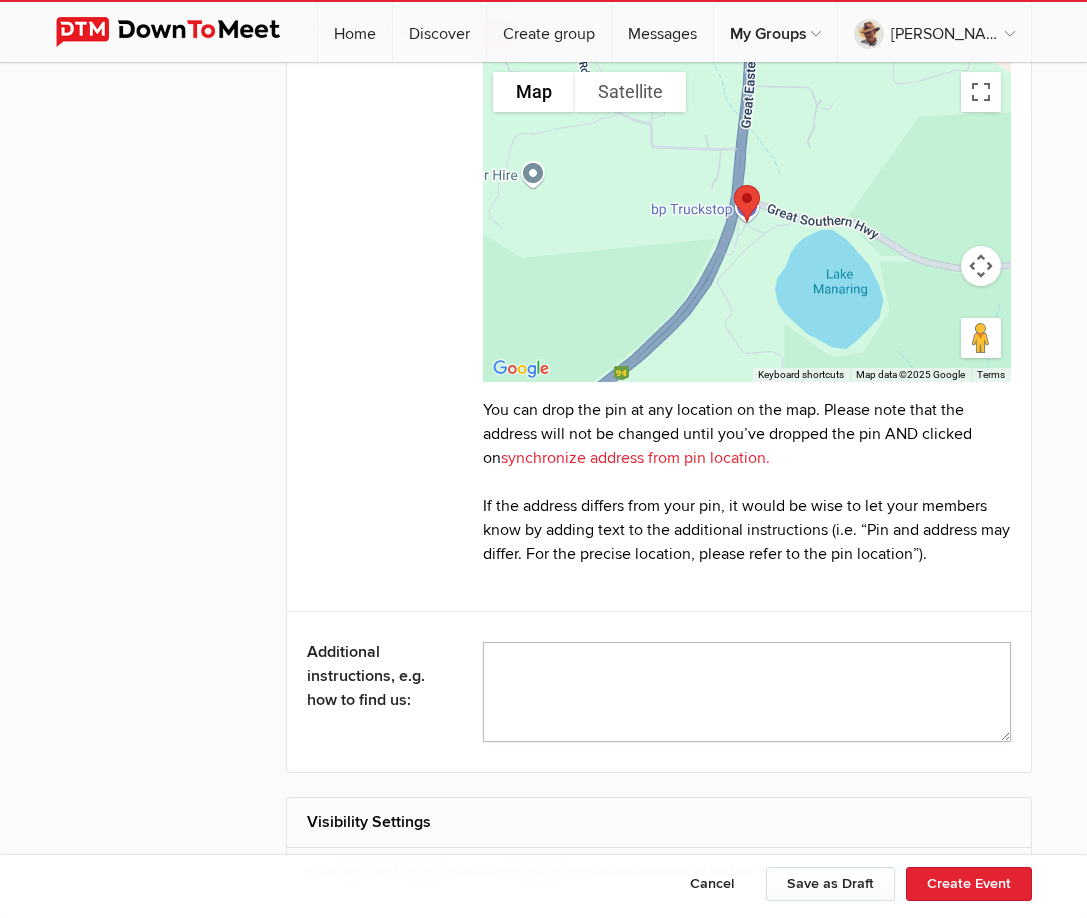 click 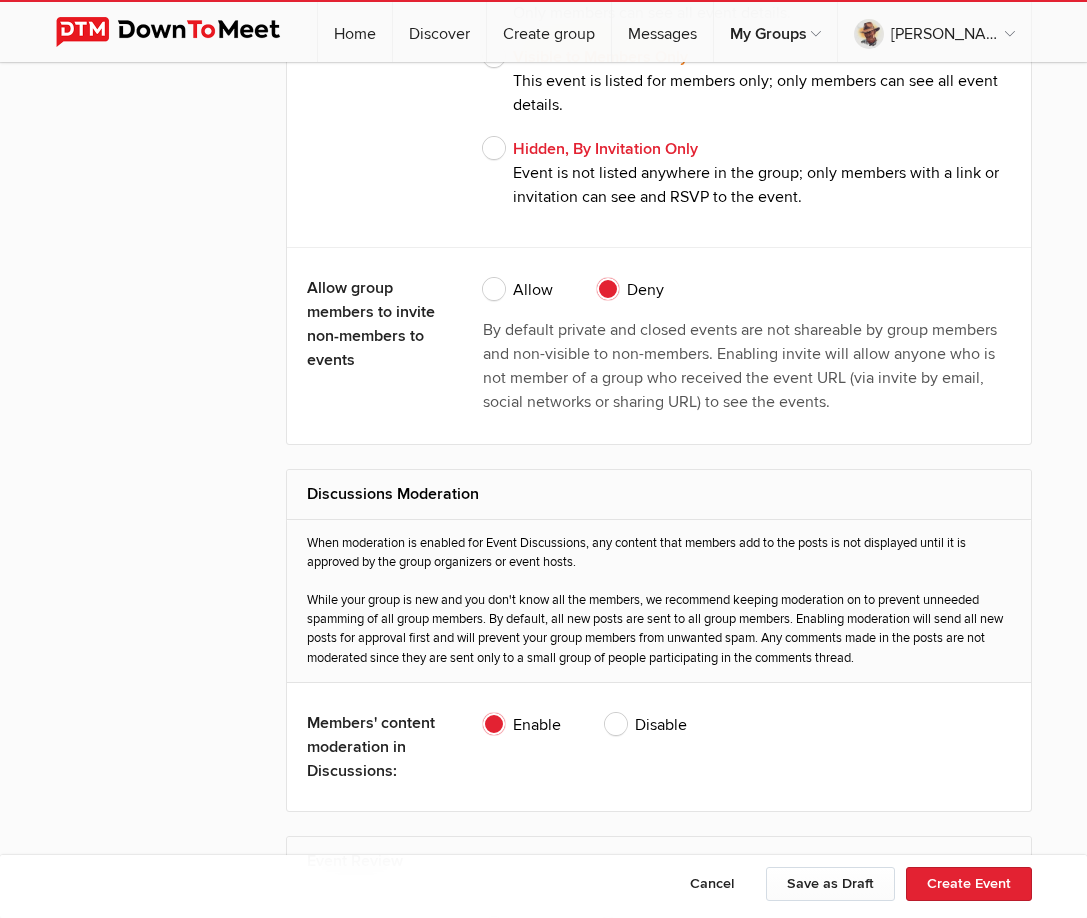 scroll, scrollTop: 5000, scrollLeft: 0, axis: vertical 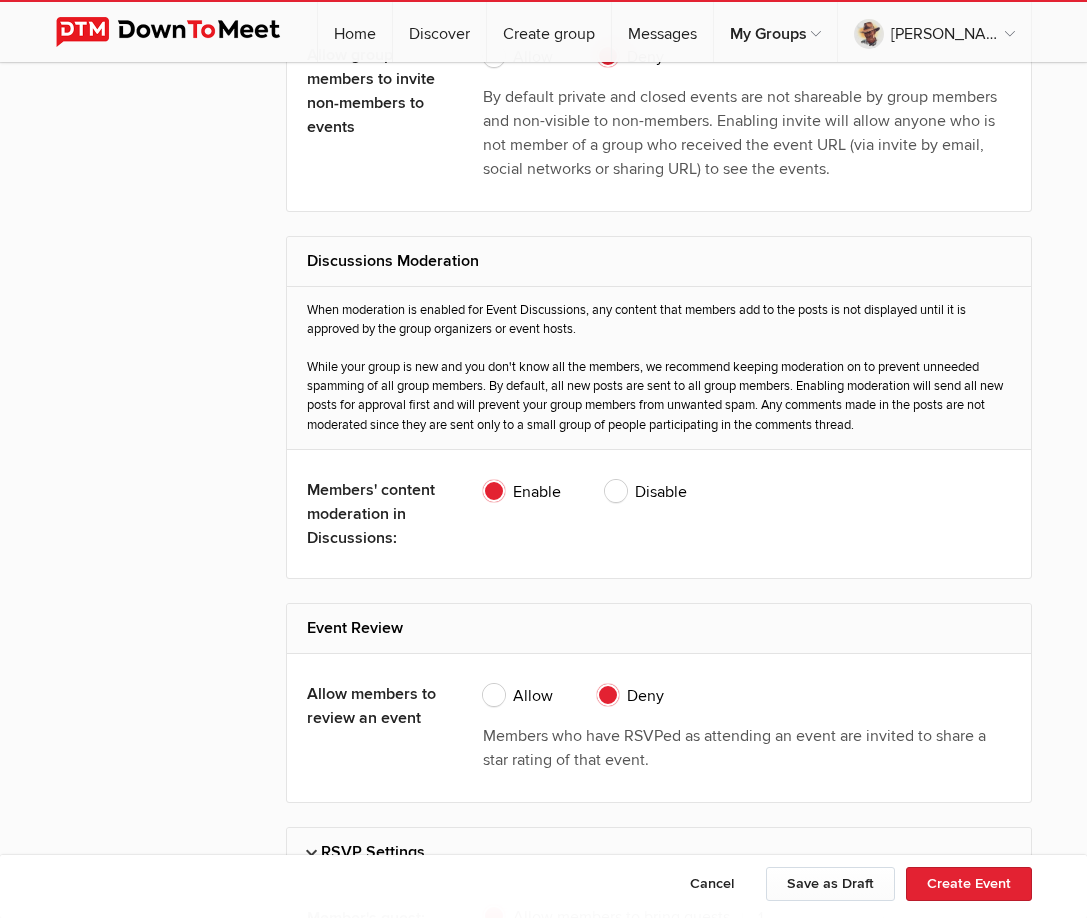 type on "Look for the bushwalking types in the carpark" 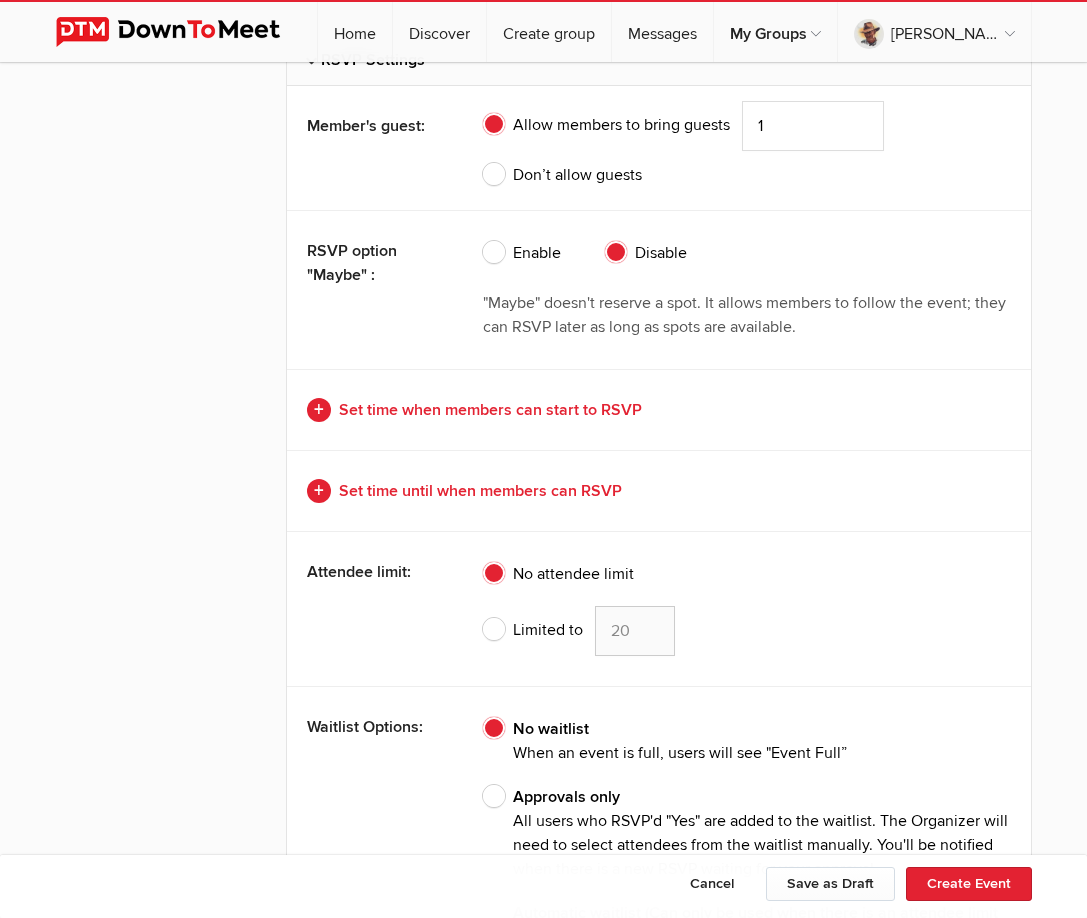 scroll, scrollTop: 5800, scrollLeft: 0, axis: vertical 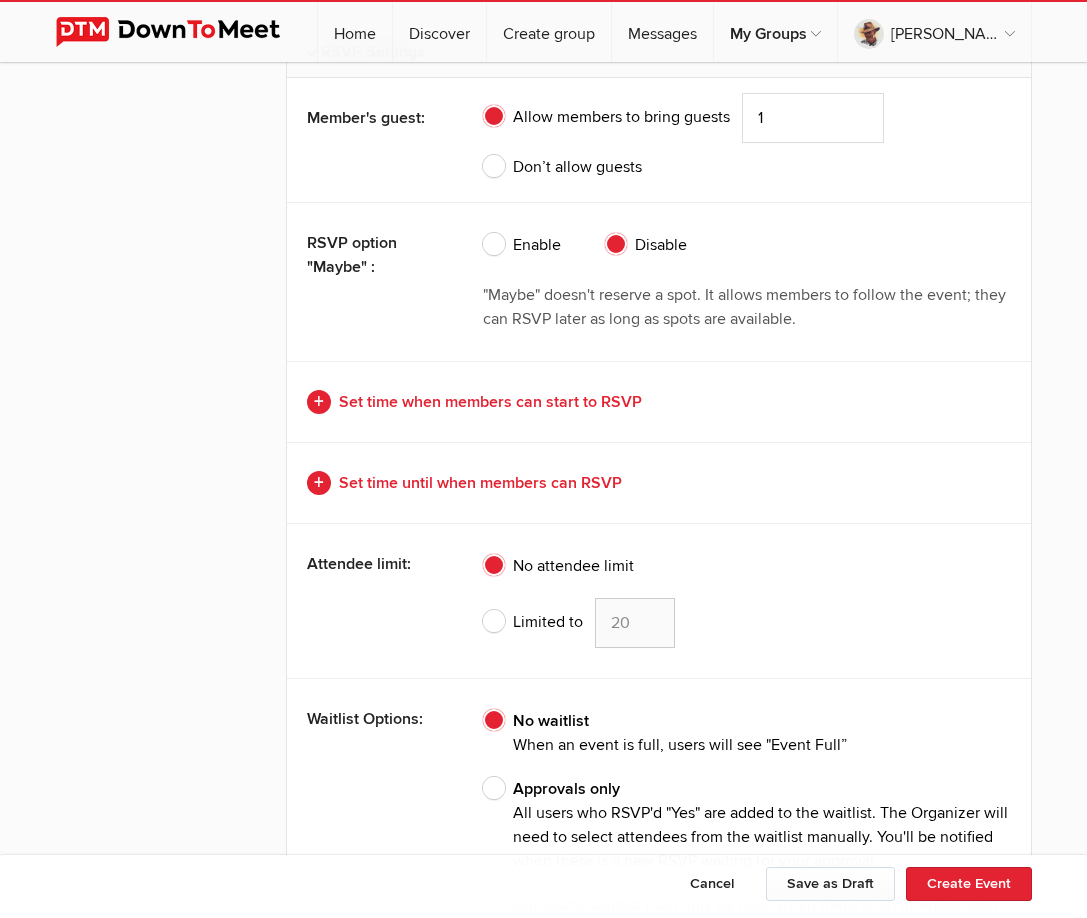 click on "Set time when members can start to RSVP" 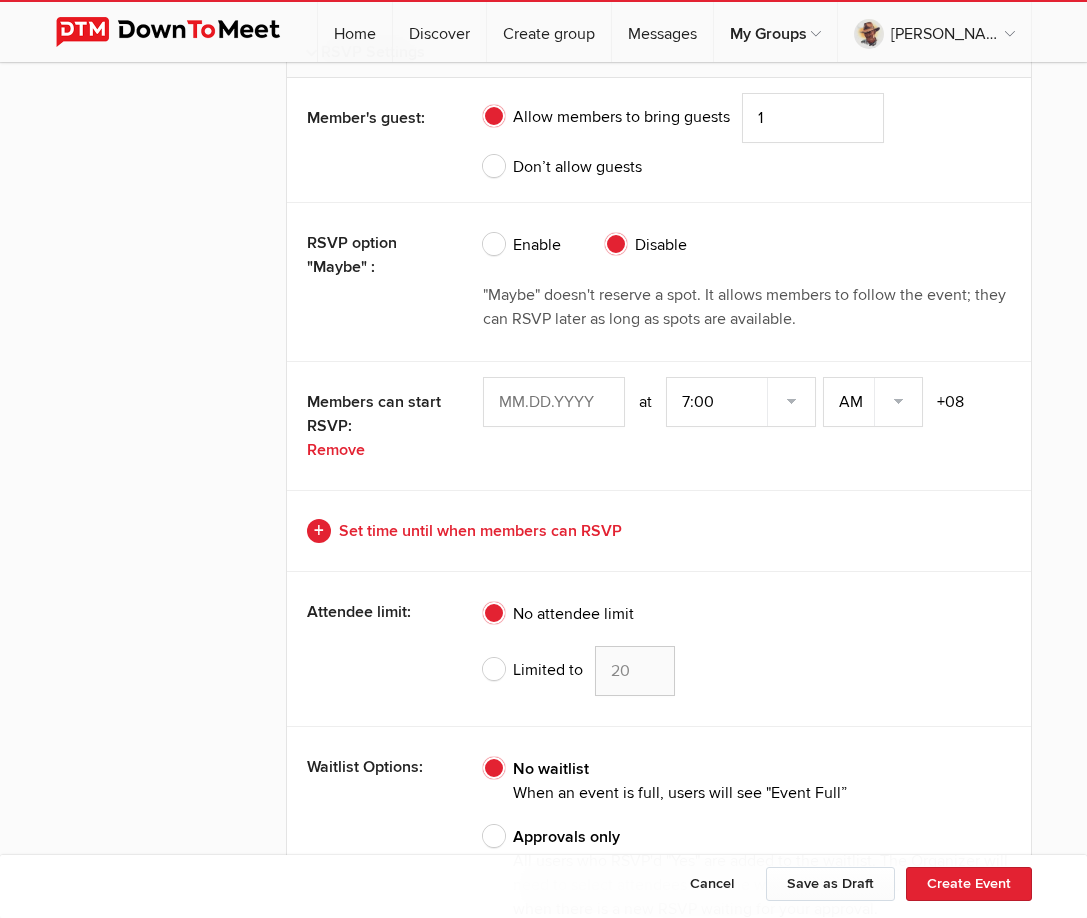 click at bounding box center [554, 402] 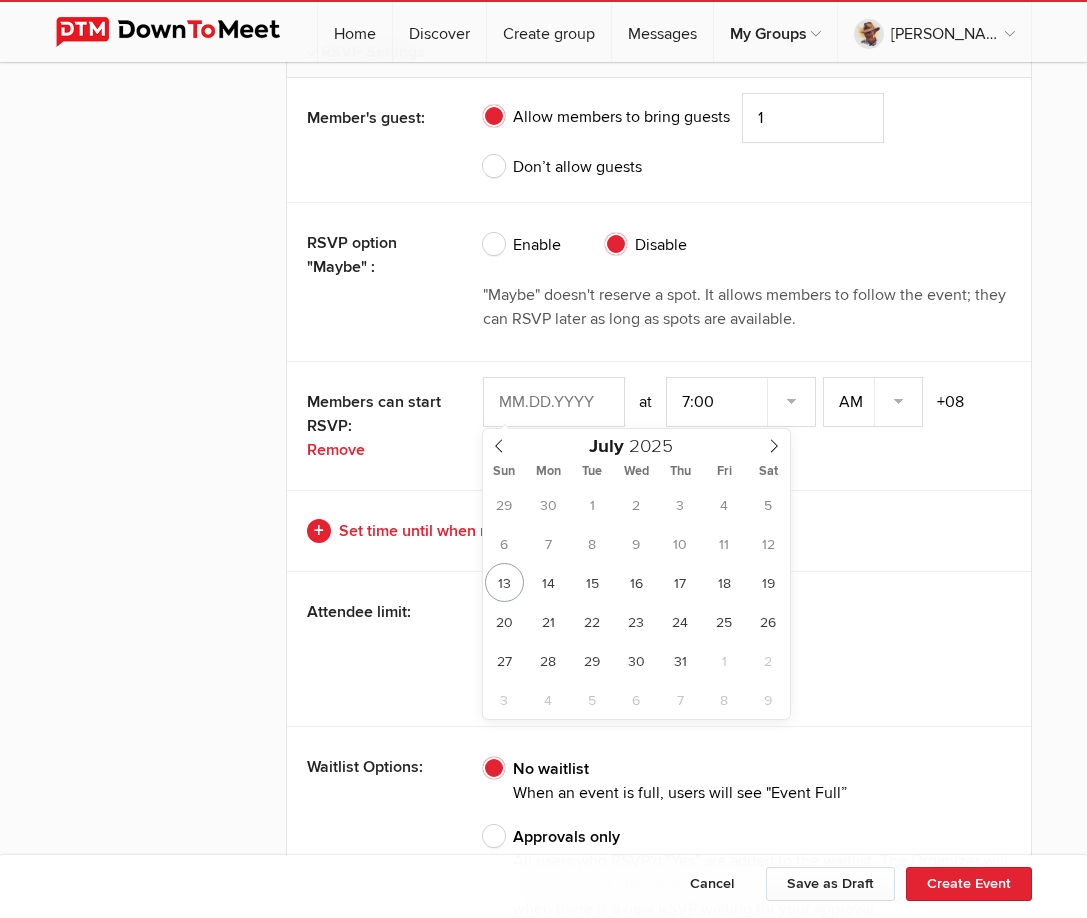 type on "[DATE]" 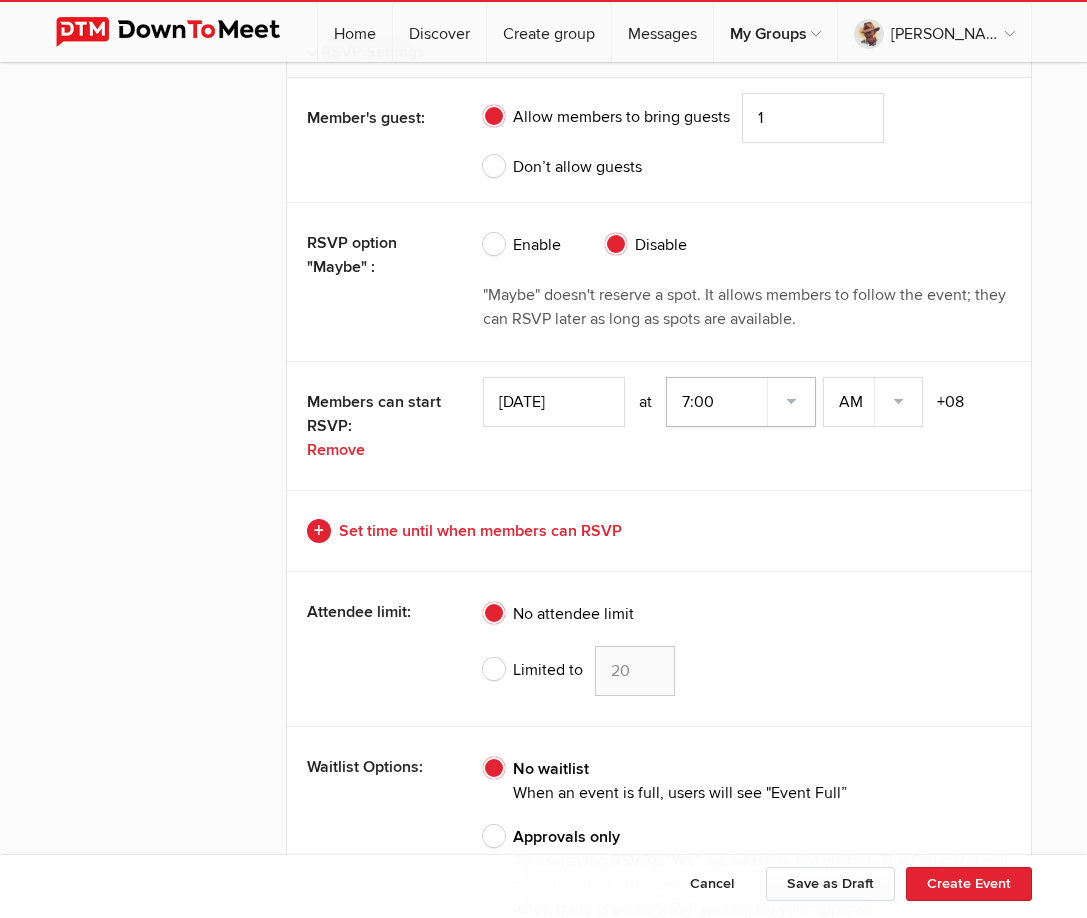 click on "7:00 7:15 7:30 7:45 8:00 8:15 8:30 8:45 9:00 9:15 9:30 9:45 10:00 10:15 10:30 10:45 11:00 11:15 11:30 11:45 12:00 12:15 12:30 12:45 1:00 1:15 1:30 1:45 2:00 2:15 2:30 2:45 3:00 3:15 3:30 3:45 4:00 4:15 4:30 4:45 5:00 5:15 5:30 5:45 6:00 6:15 6:30 6:45" 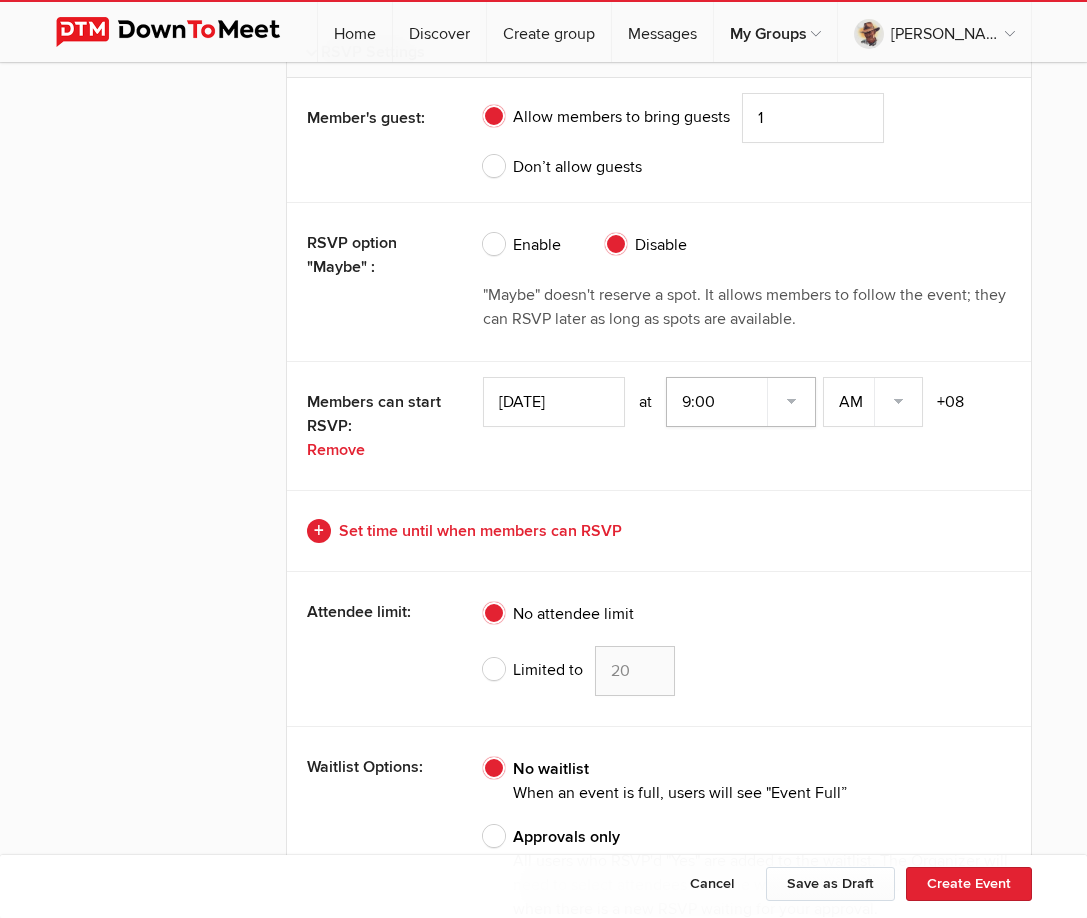 click on "7:00 7:15 7:30 7:45 8:00 8:15 8:30 8:45 9:00 9:15 9:30 9:45 10:00 10:15 10:30 10:45 11:00 11:15 11:30 11:45 12:00 12:15 12:30 12:45 1:00 1:15 1:30 1:45 2:00 2:15 2:30 2:45 3:00 3:15 3:30 3:45 4:00 4:15 4:30 4:45 5:00 5:15 5:30 5:45 6:00 6:15 6:30 6:45" 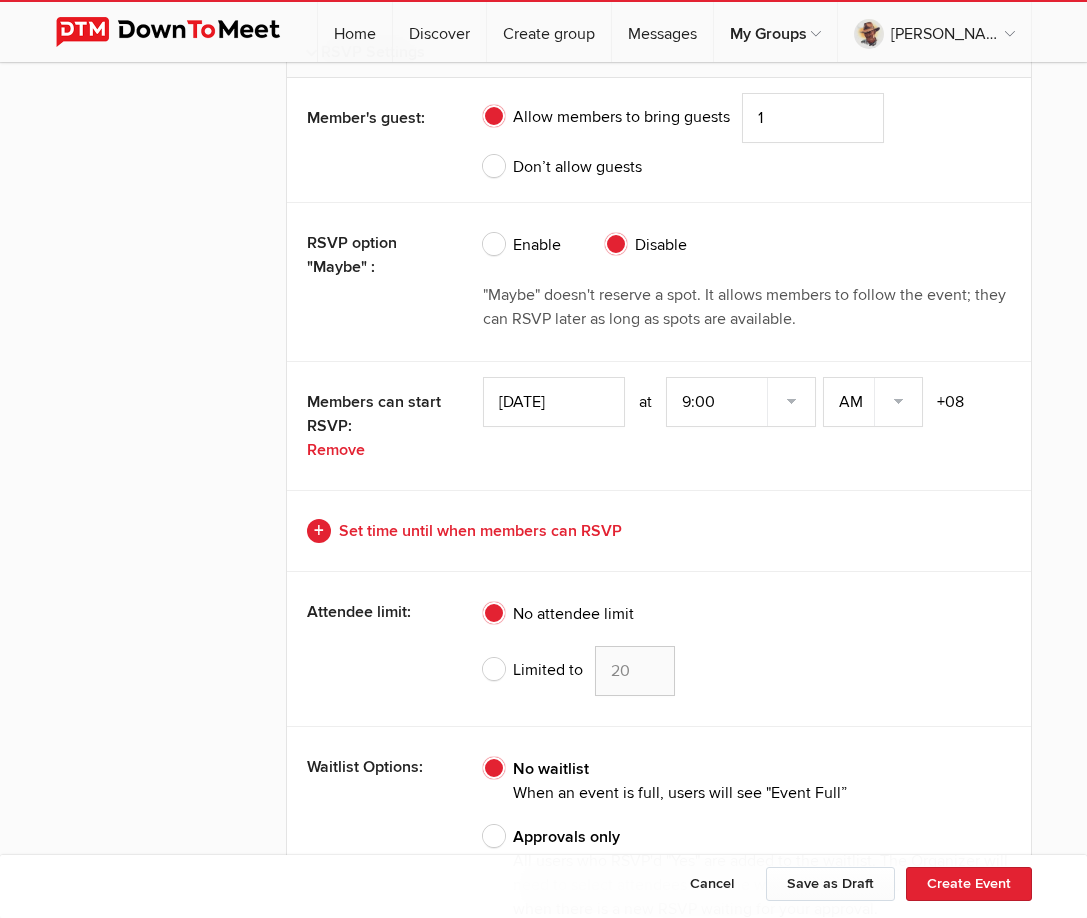 click on "Set time until when members can RSVP" 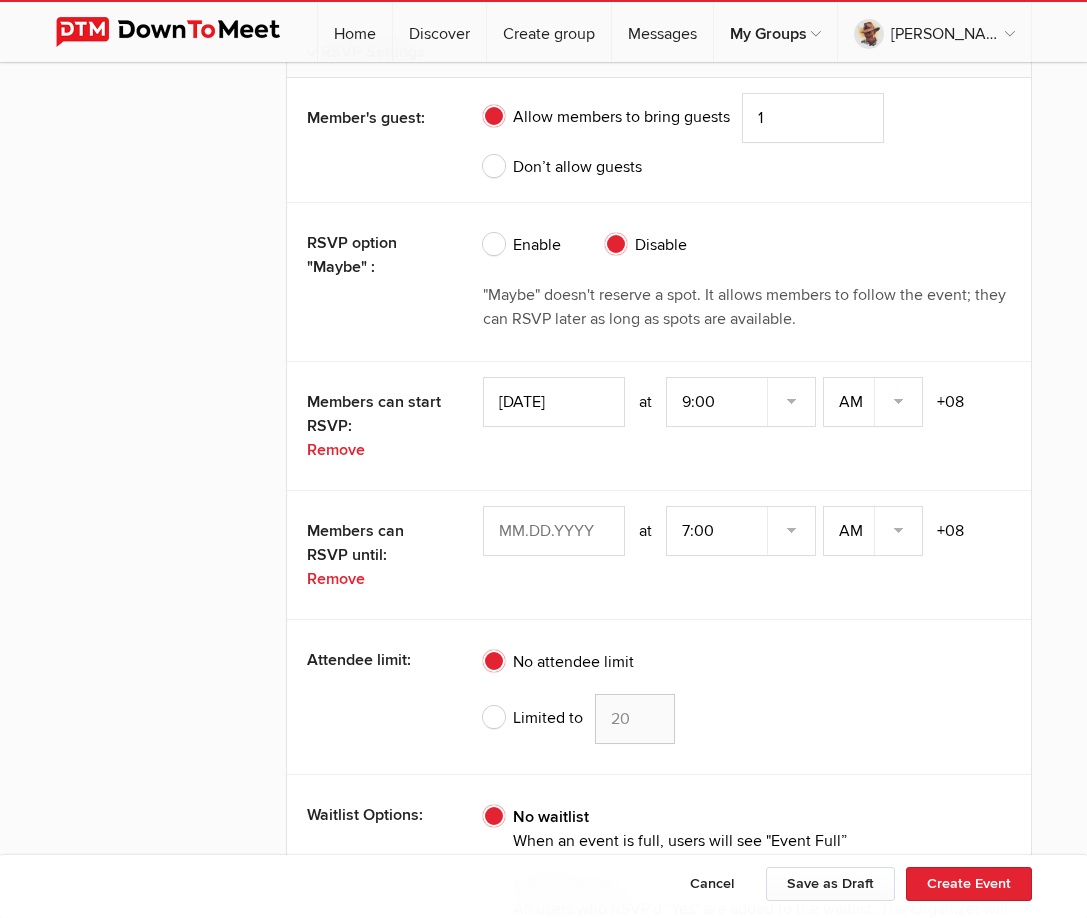 click at bounding box center (554, 531) 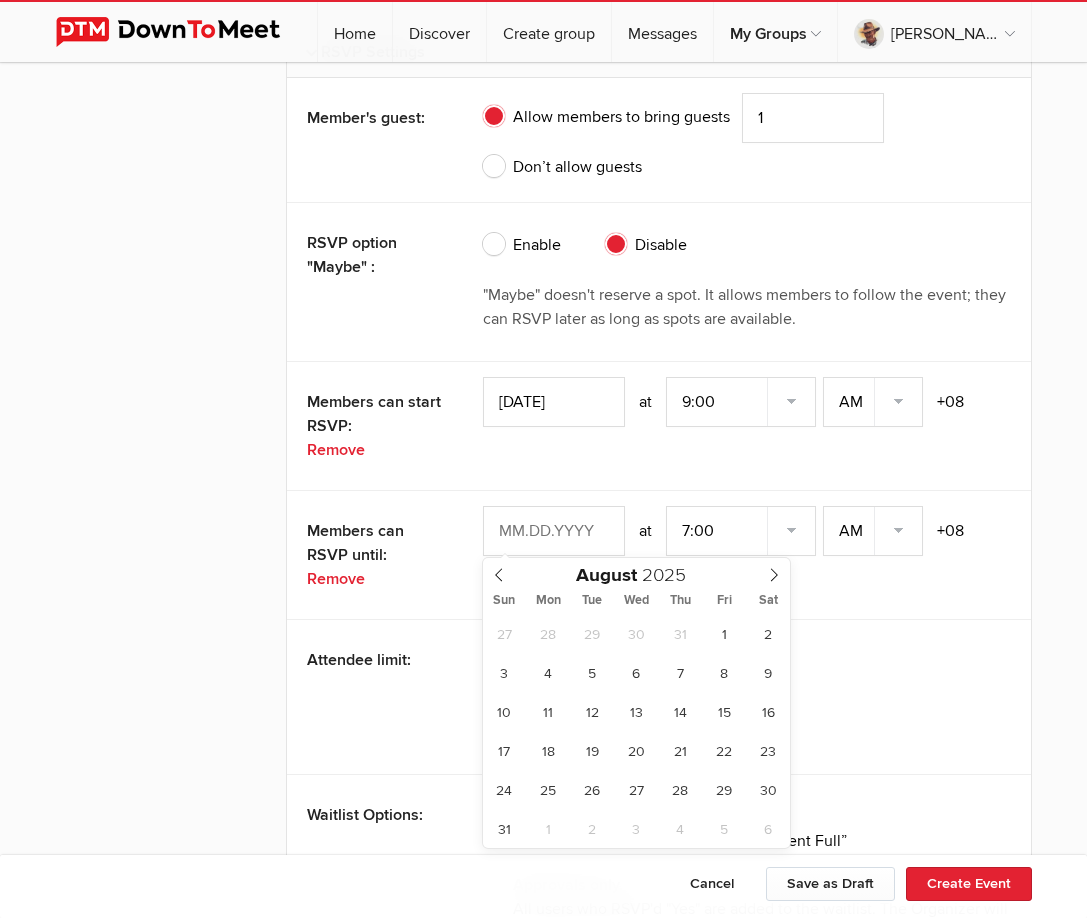 click 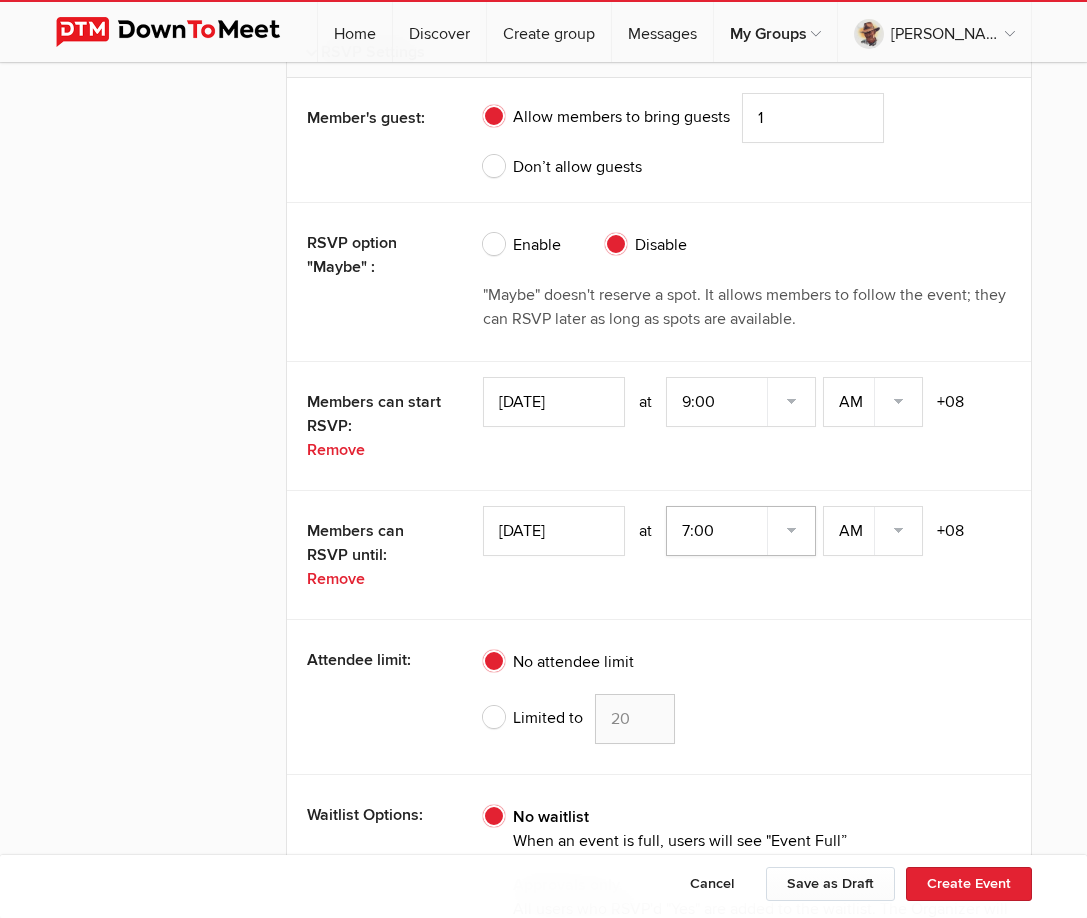 click on "7:00 7:15 7:30 7:45 8:00 8:15 8:30 8:45 9:00 9:15 9:30 9:45 10:00 10:15 10:30 10:45 11:00 11:15 11:30 11:45 12:00 12:15 12:30 12:45 1:00 1:15 1:30 1:45 2:00 2:15 2:30 2:45 3:00 3:15 3:30 3:45 4:00 4:15 4:30 4:45 5:00 5:15 5:30 5:45 6:00 6:15 6:30 6:45" 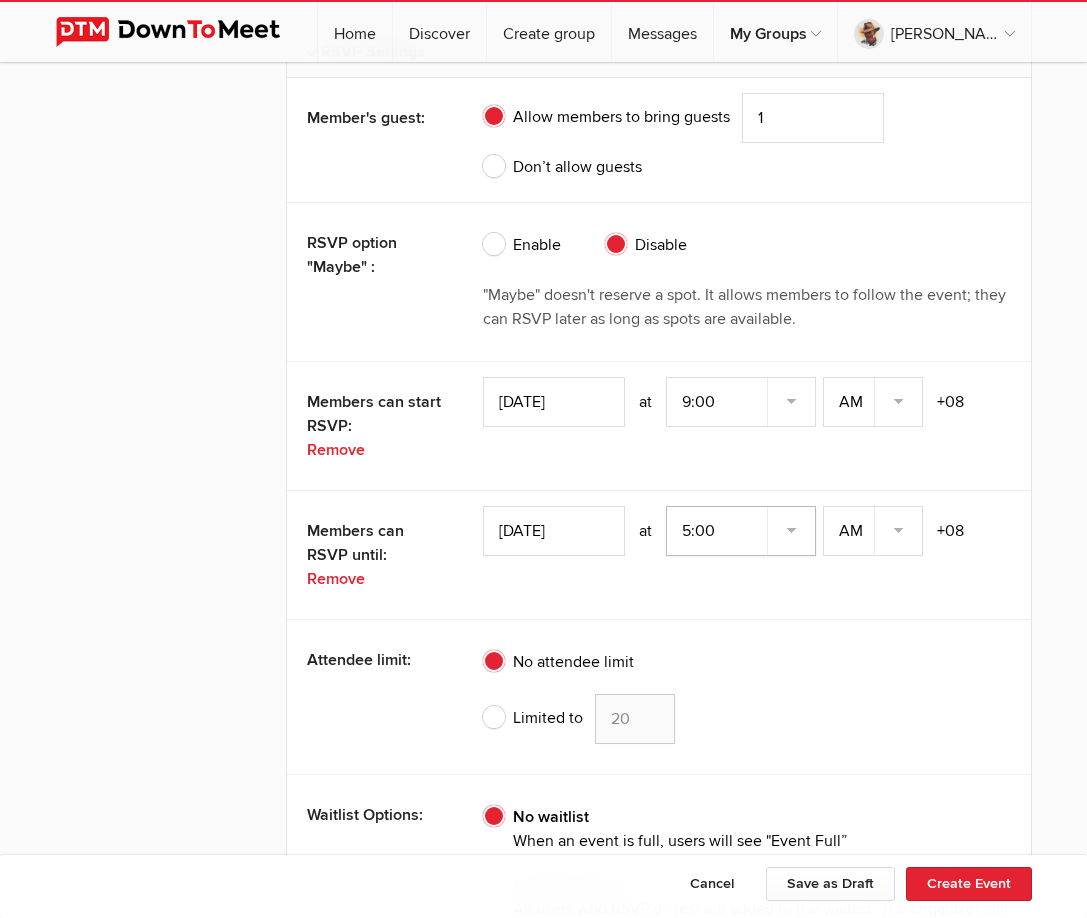 click on "7:00 7:15 7:30 7:45 8:00 8:15 8:30 8:45 9:00 9:15 9:30 9:45 10:00 10:15 10:30 10:45 11:00 11:15 11:30 11:45 12:00 12:15 12:30 12:45 1:00 1:15 1:30 1:45 2:00 2:15 2:30 2:45 3:00 3:15 3:30 3:45 4:00 4:15 4:30 4:45 5:00 5:15 5:30 5:45 6:00 6:15 6:30 6:45" 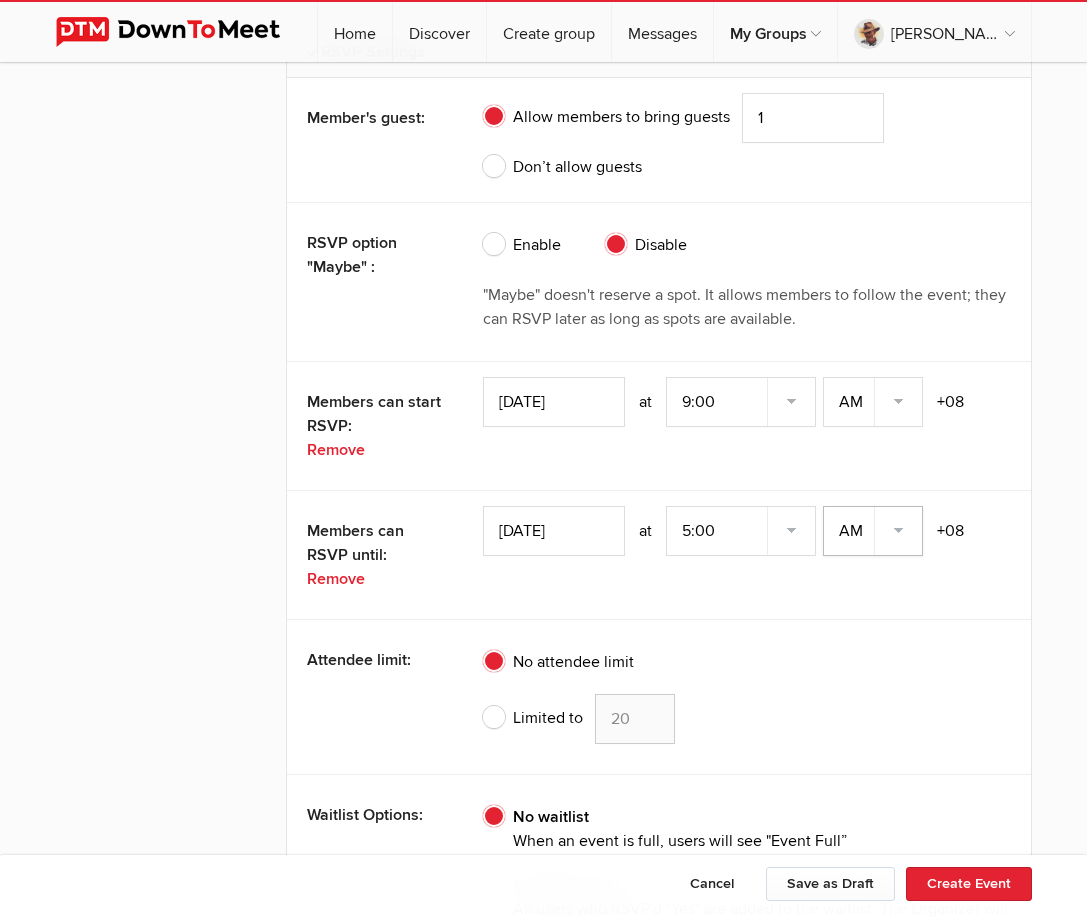 click on "AM PM" 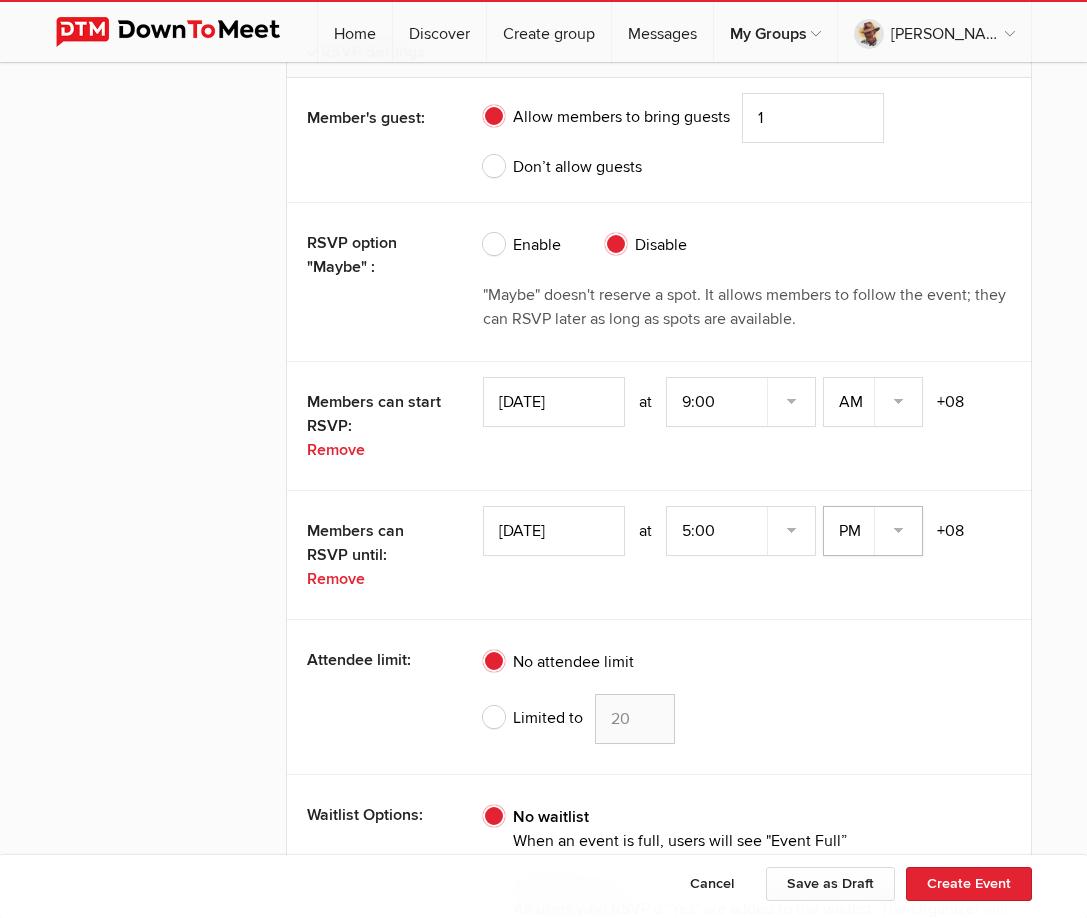 click on "AM PM" 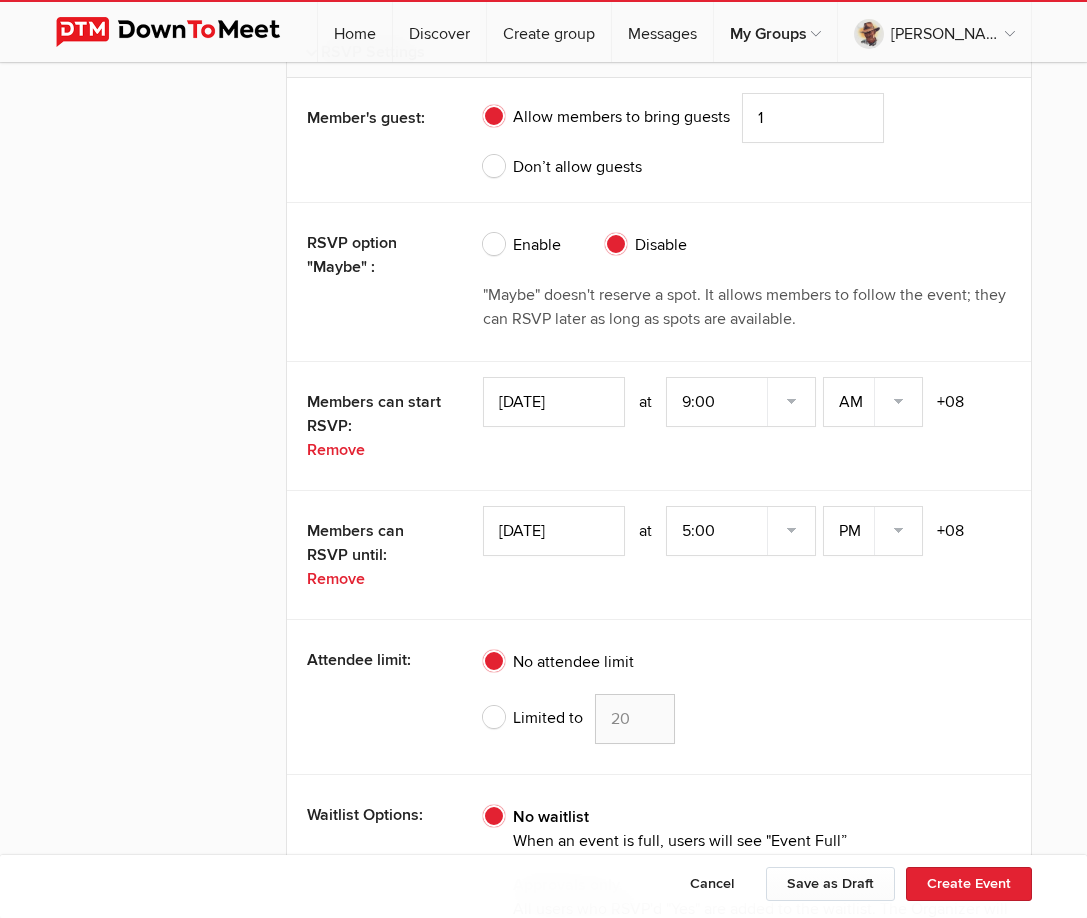 click on "Limited to" 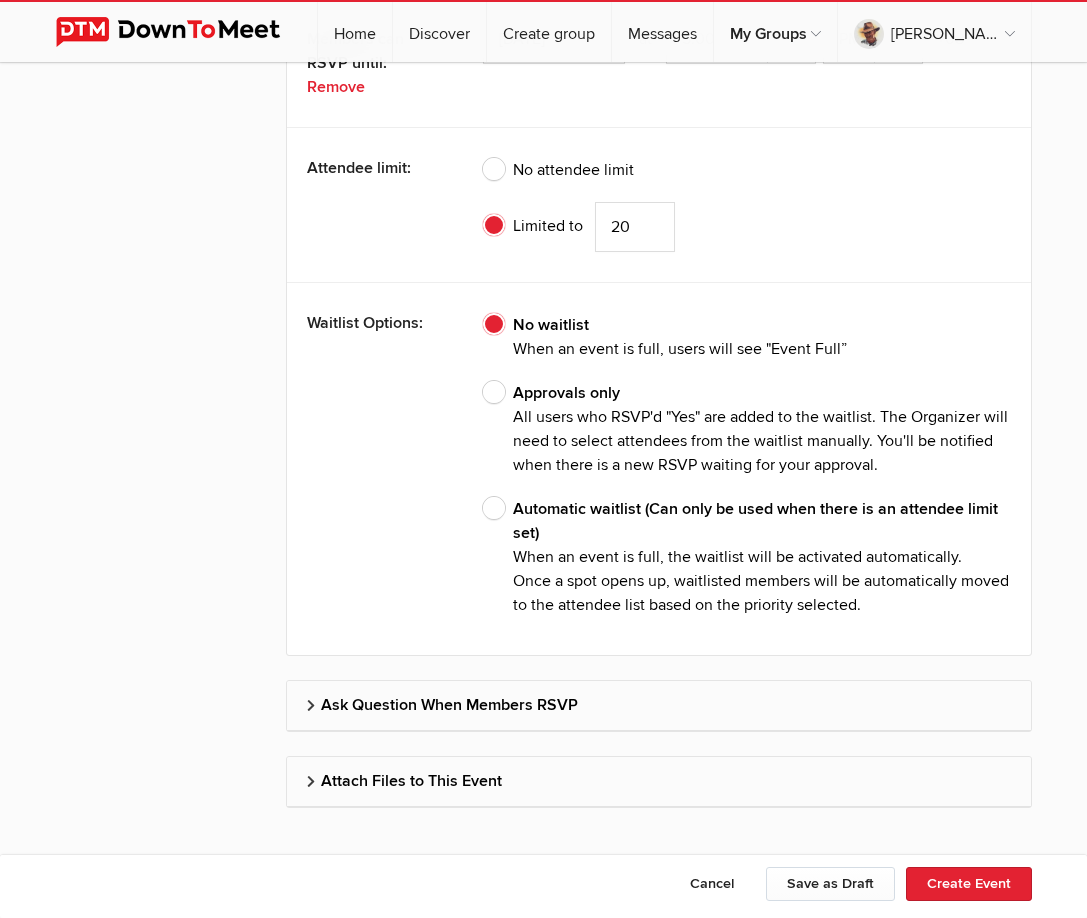 scroll, scrollTop: 6300, scrollLeft: 0, axis: vertical 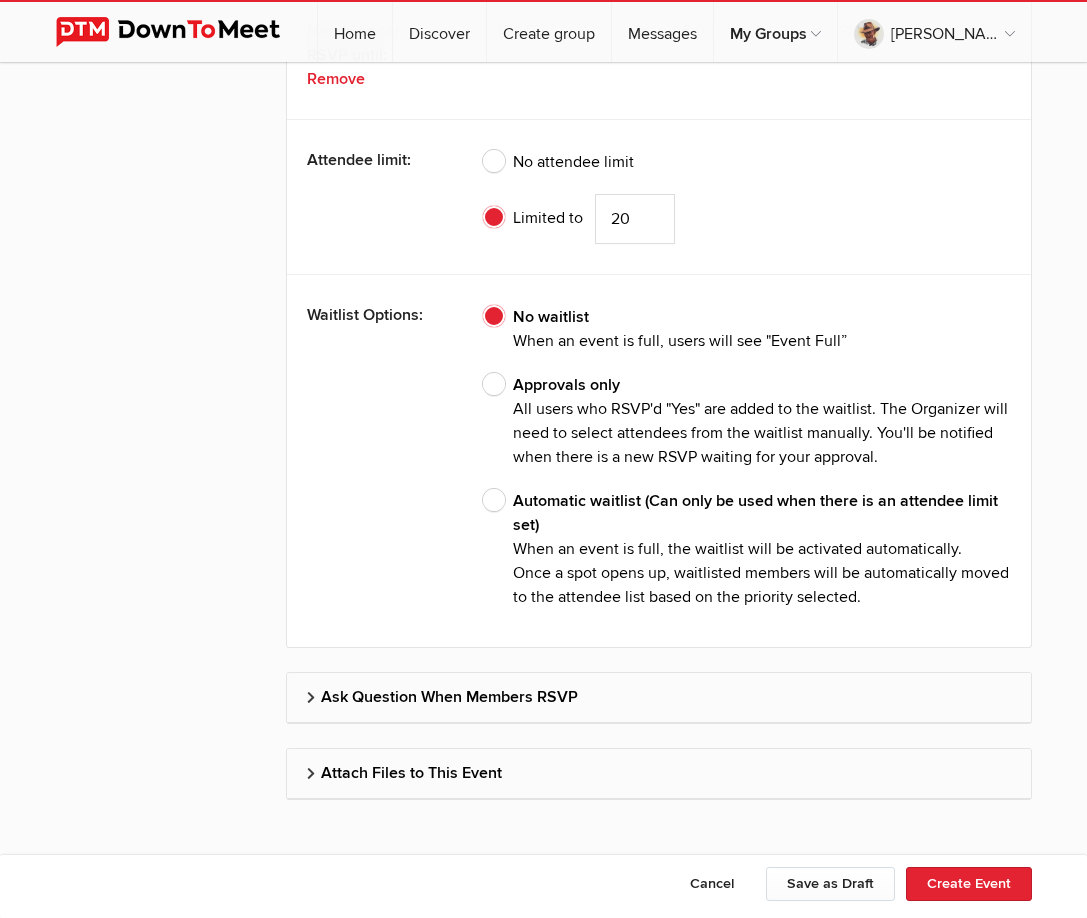click on "Ask Question When Members RSVP" 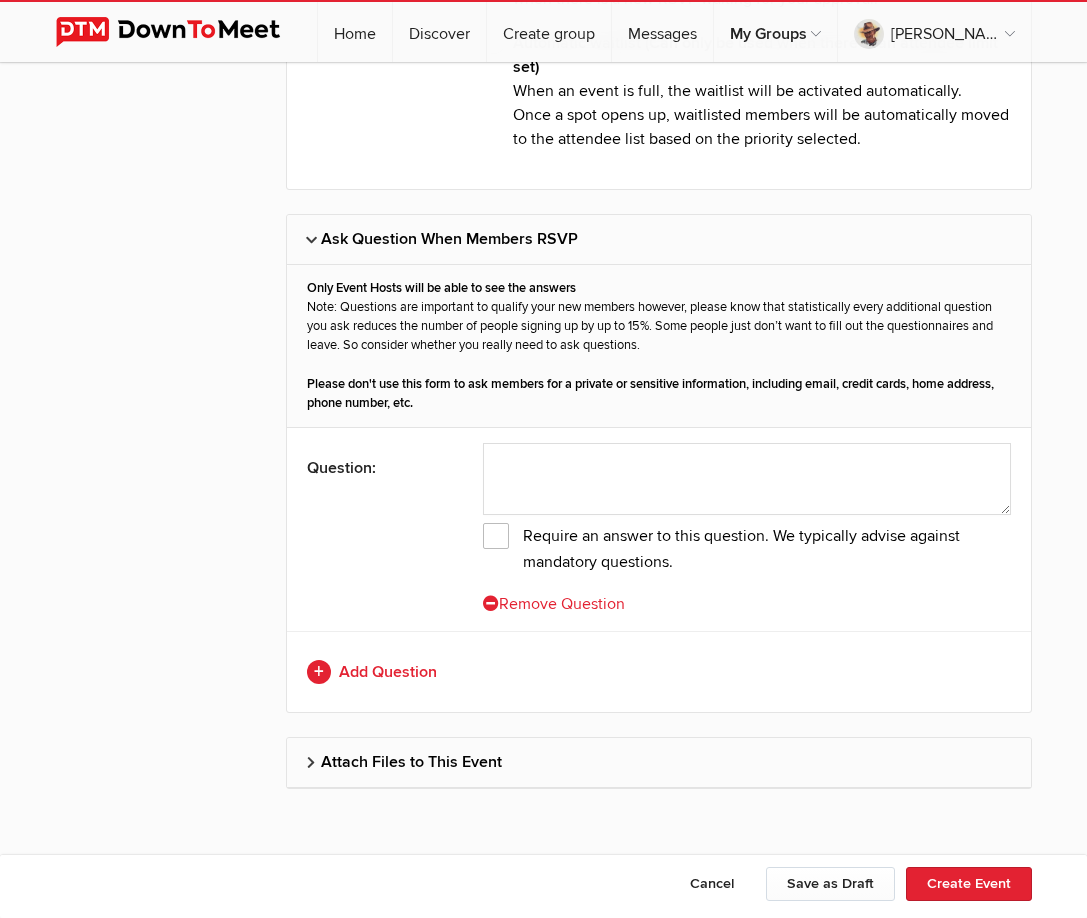 scroll, scrollTop: 6773, scrollLeft: 0, axis: vertical 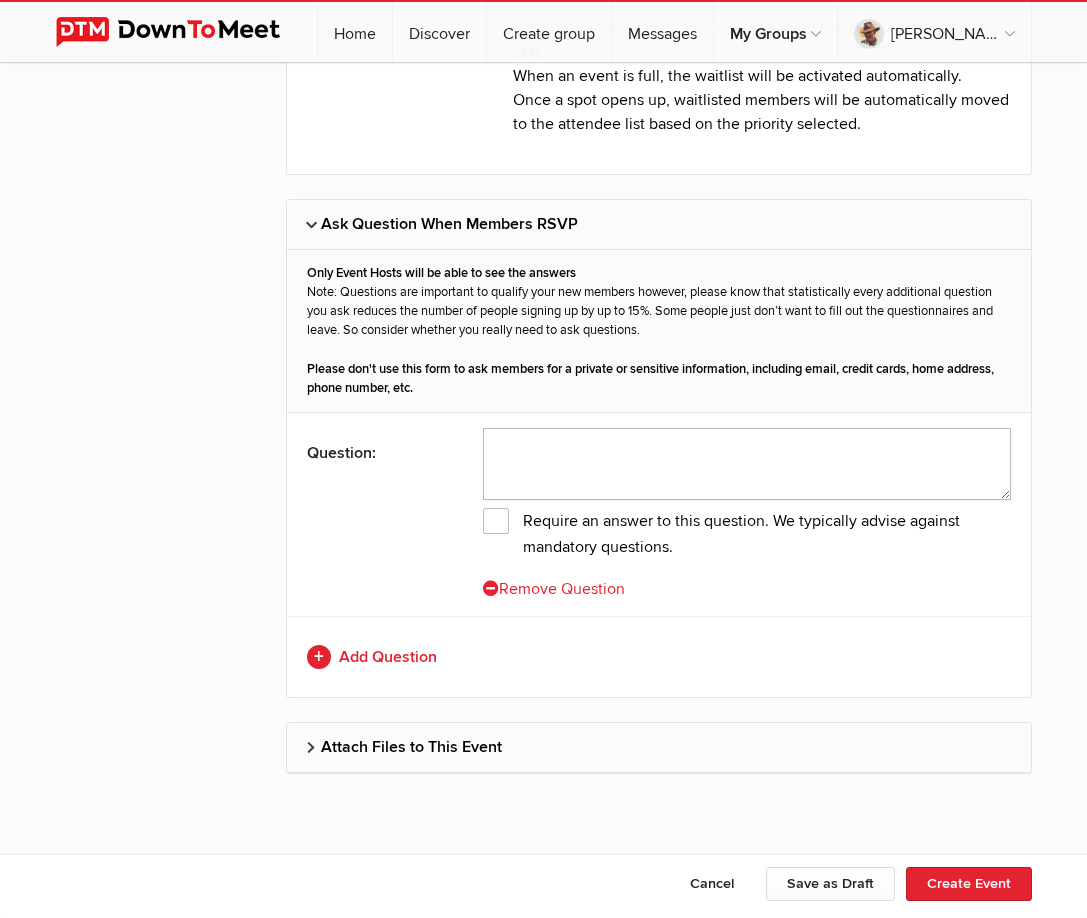 click 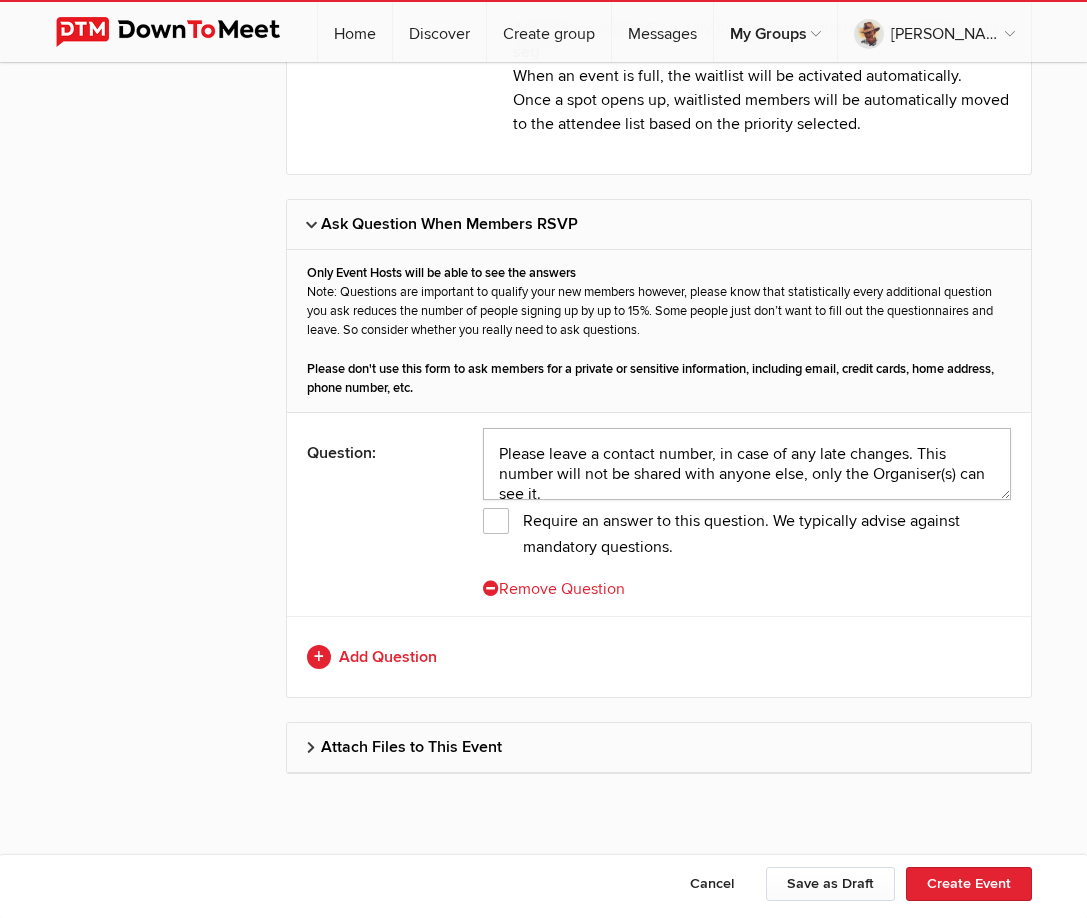 scroll, scrollTop: 2, scrollLeft: 0, axis: vertical 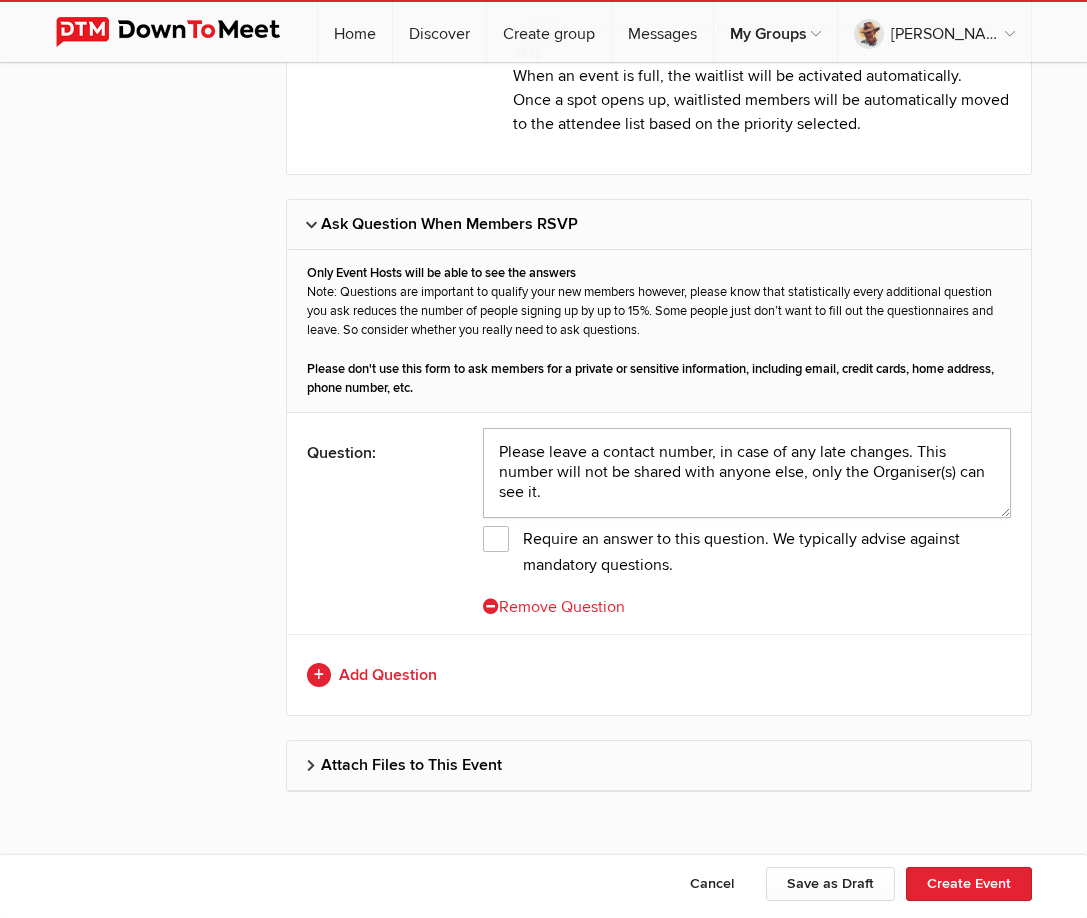 type on "Please leave a contact number, in case of any late changes. This number will not be shared with anyone else, only the Organiser(s) can see it." 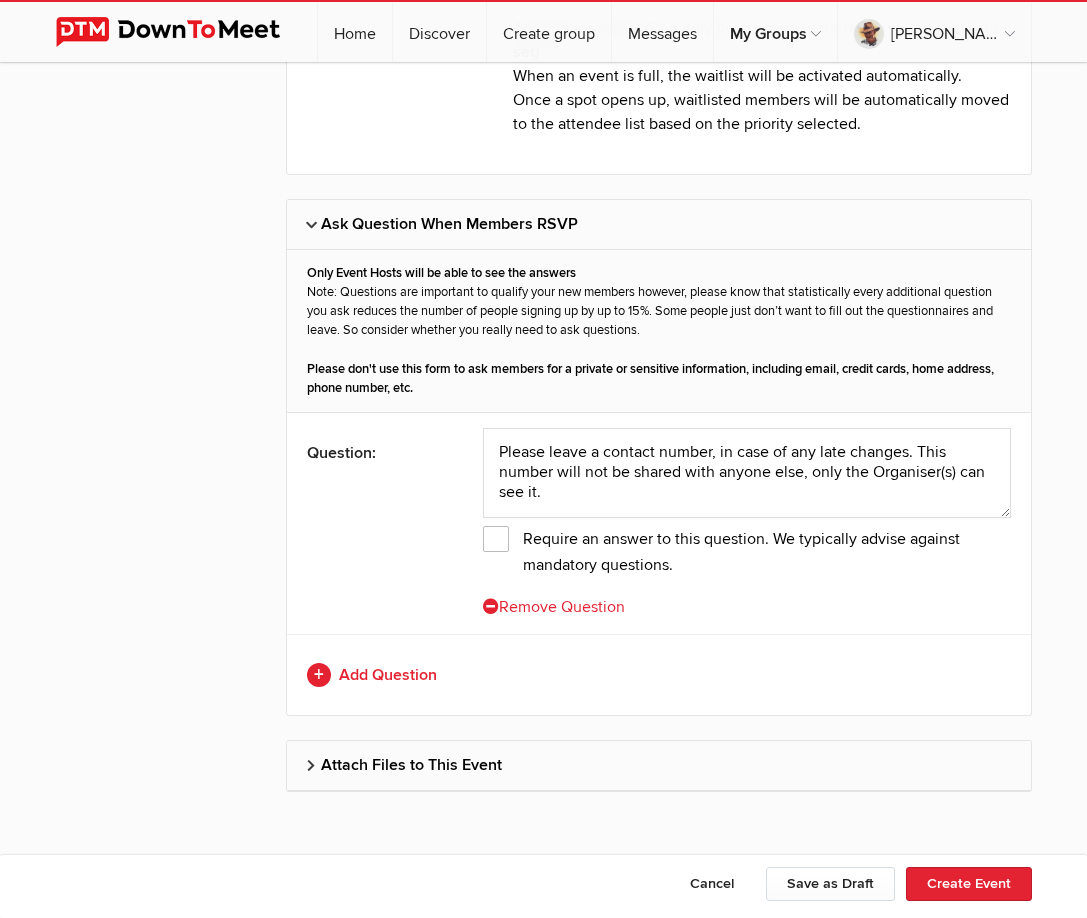 click on "Require an answer to this question. We typically advise against mandatory questions." 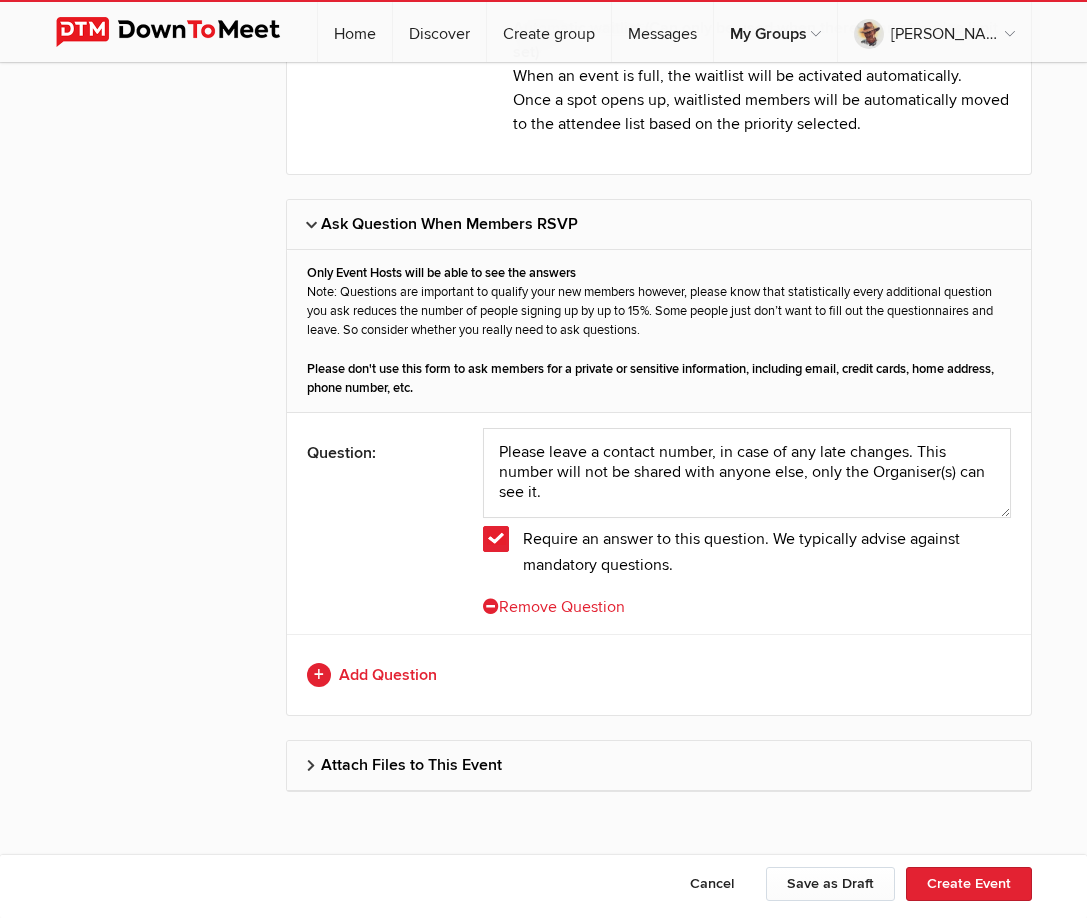 click on "Add Question" 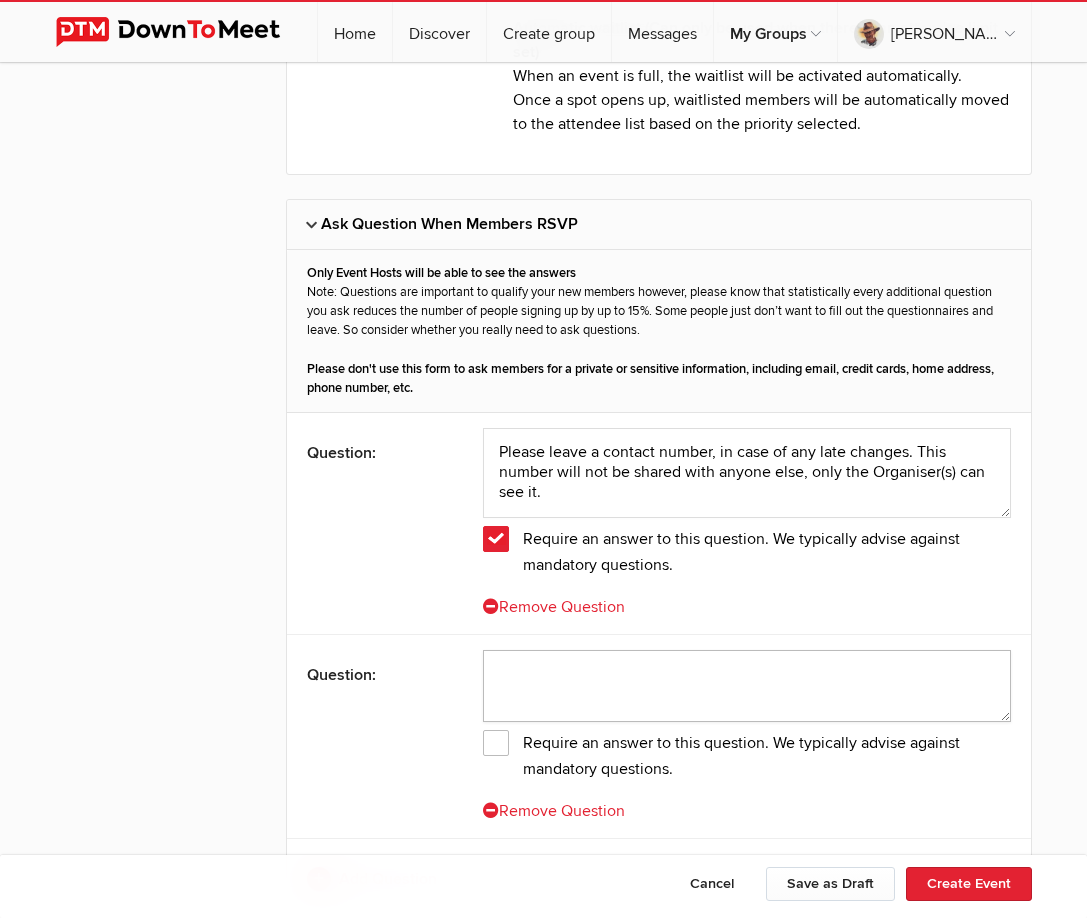 click 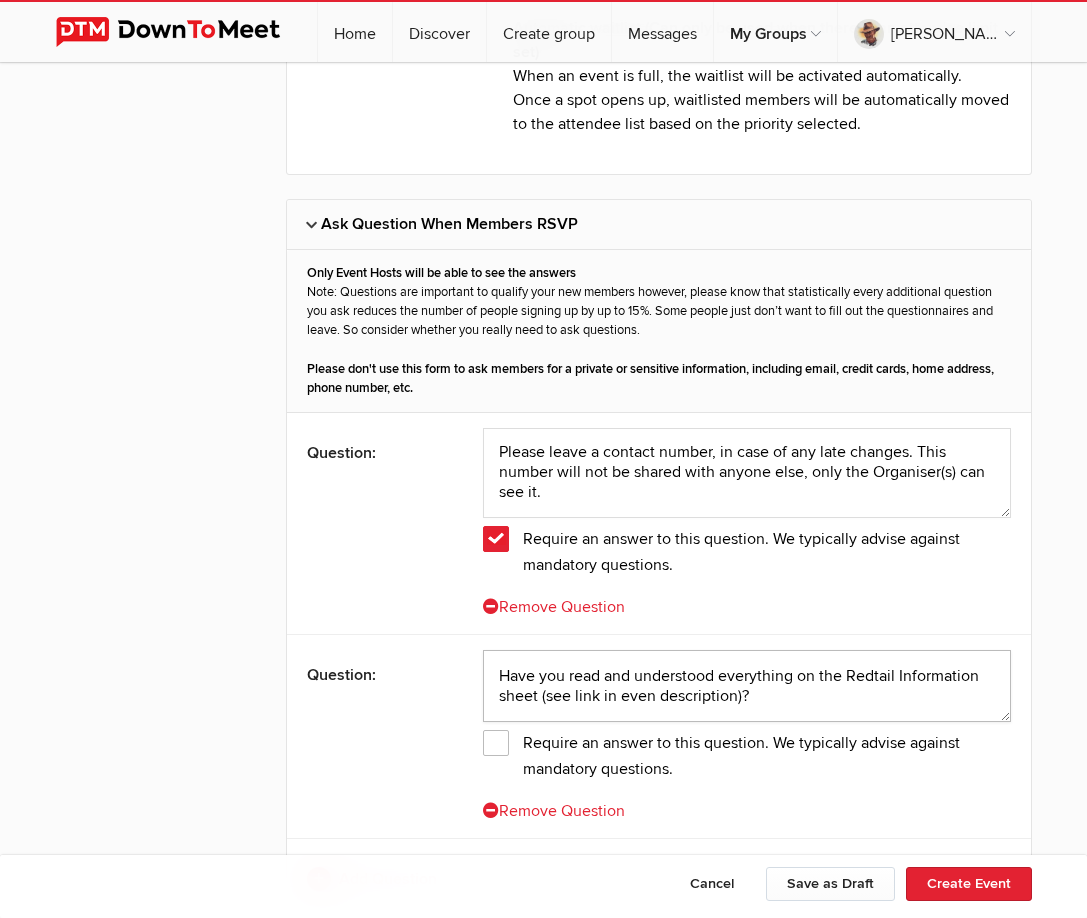 type on "Have you read and understood everything on the Redtail Information sheet (see link in even description)?" 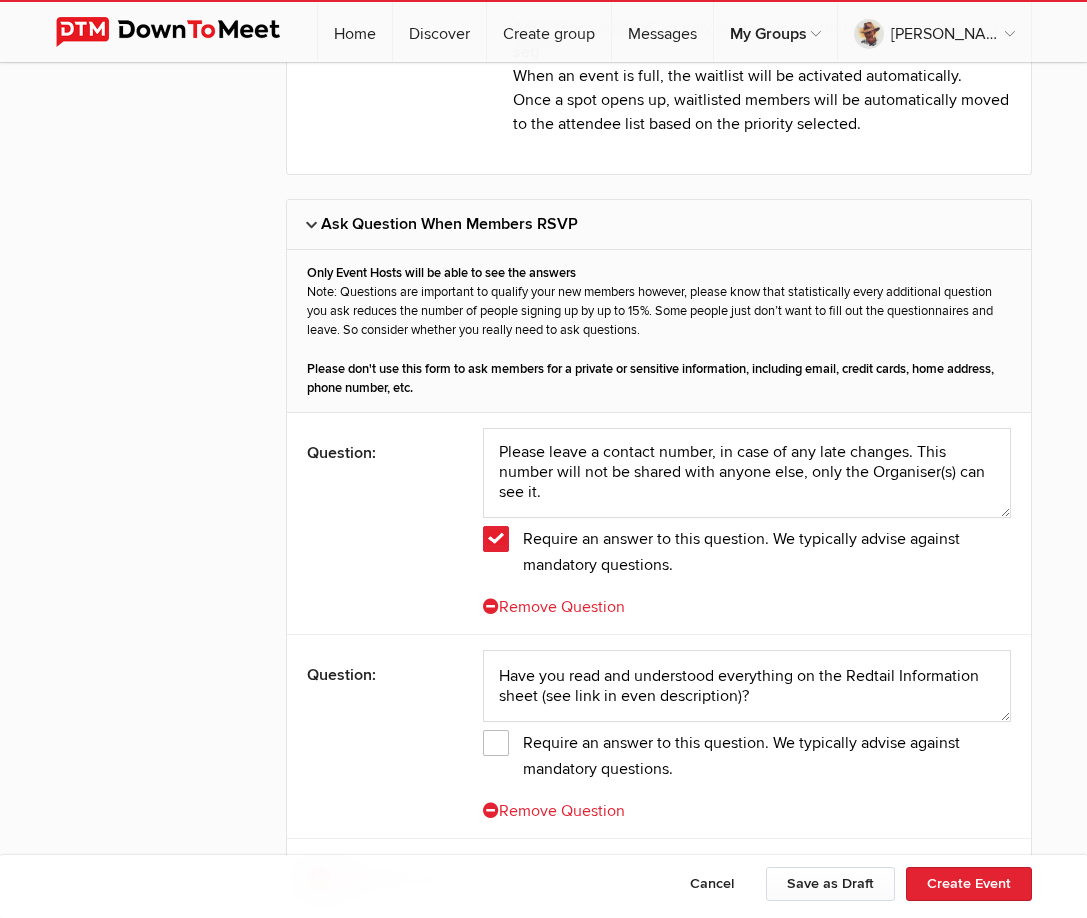 click on "Require an answer to this question. We typically advise against mandatory questions." 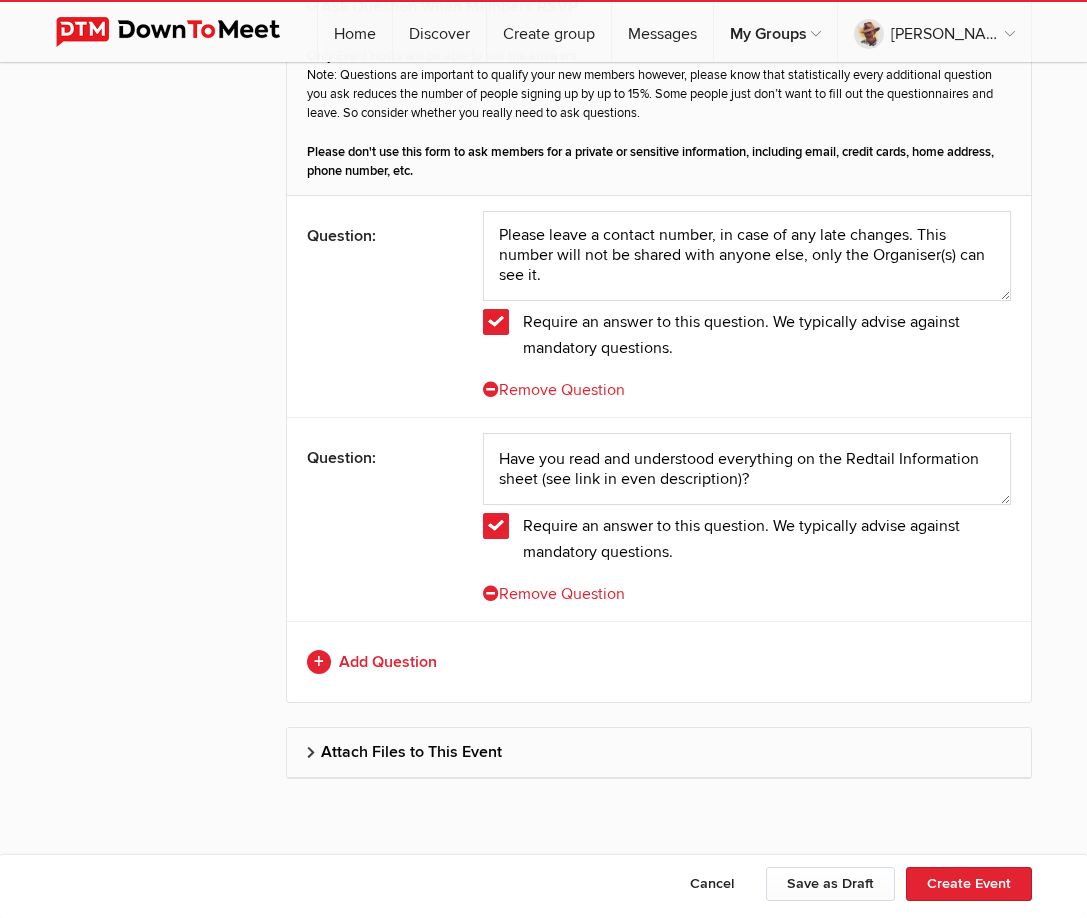 scroll, scrollTop: 6995, scrollLeft: 0, axis: vertical 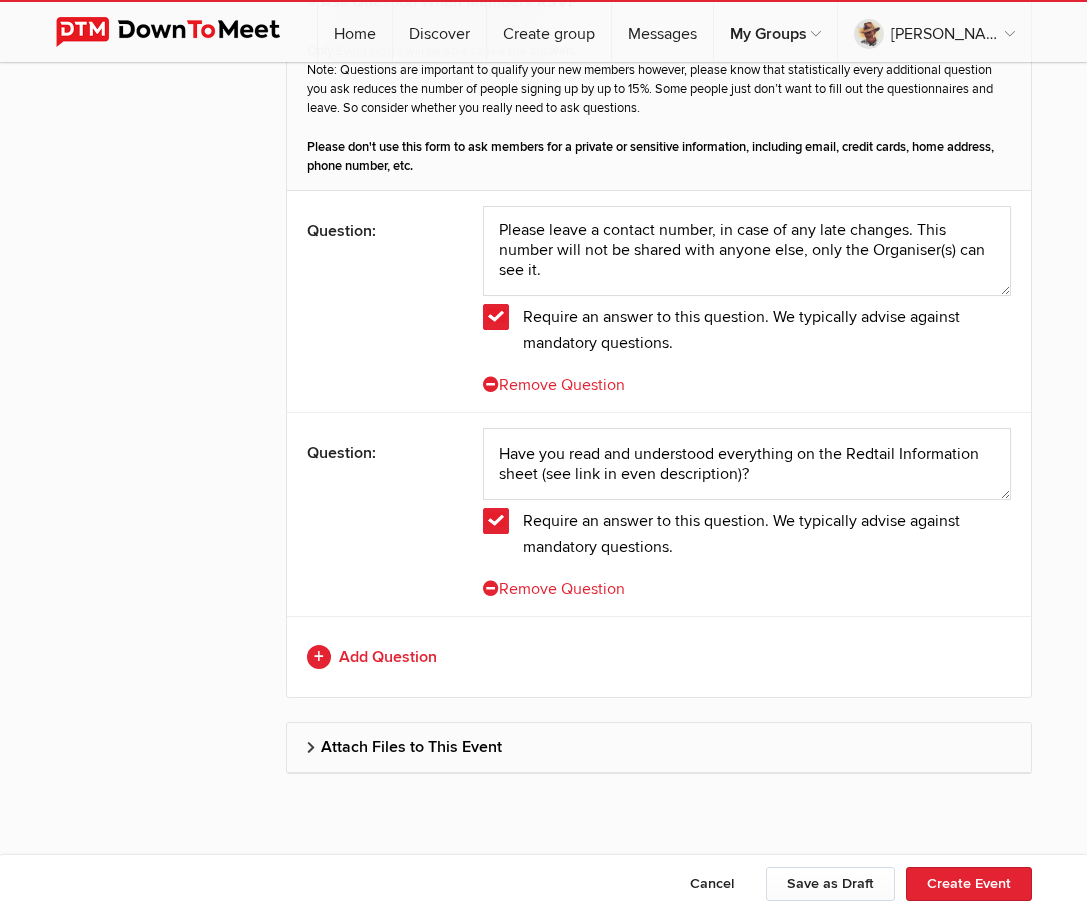 click on "Attach Files to This Event" 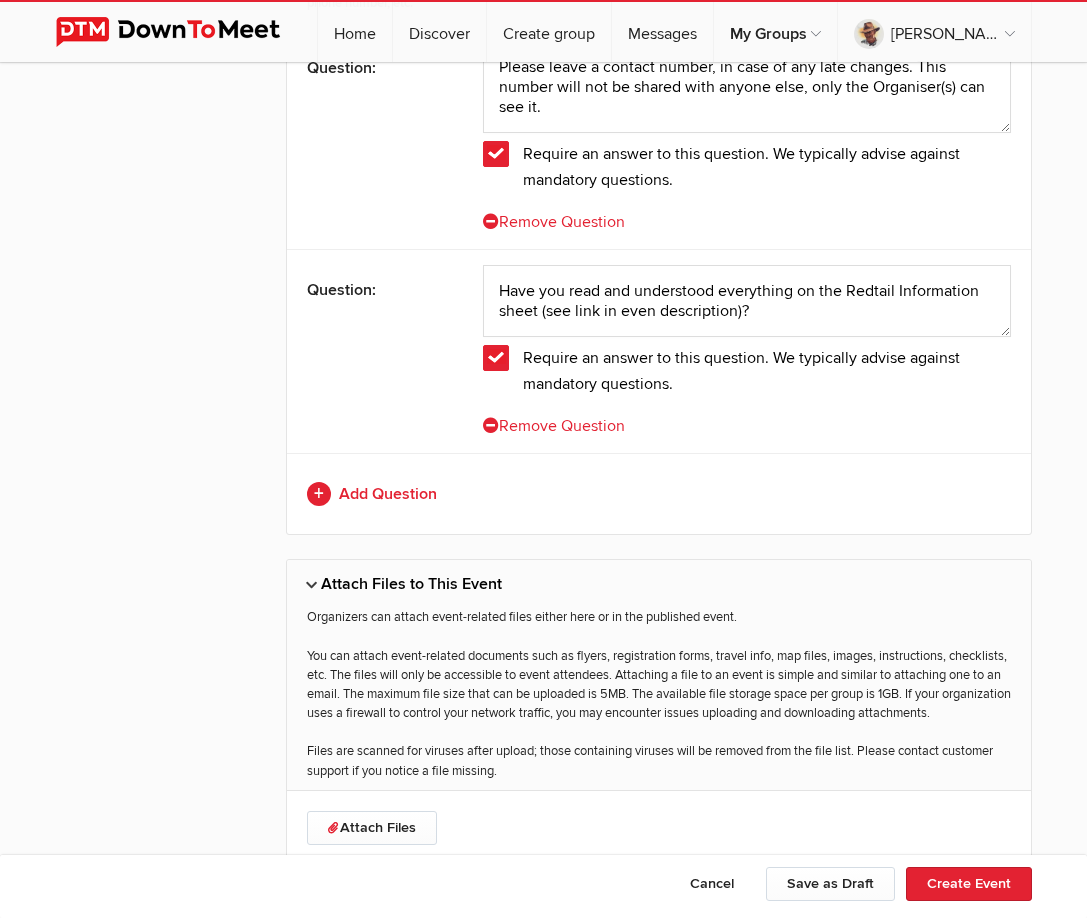 scroll, scrollTop: 7250, scrollLeft: 0, axis: vertical 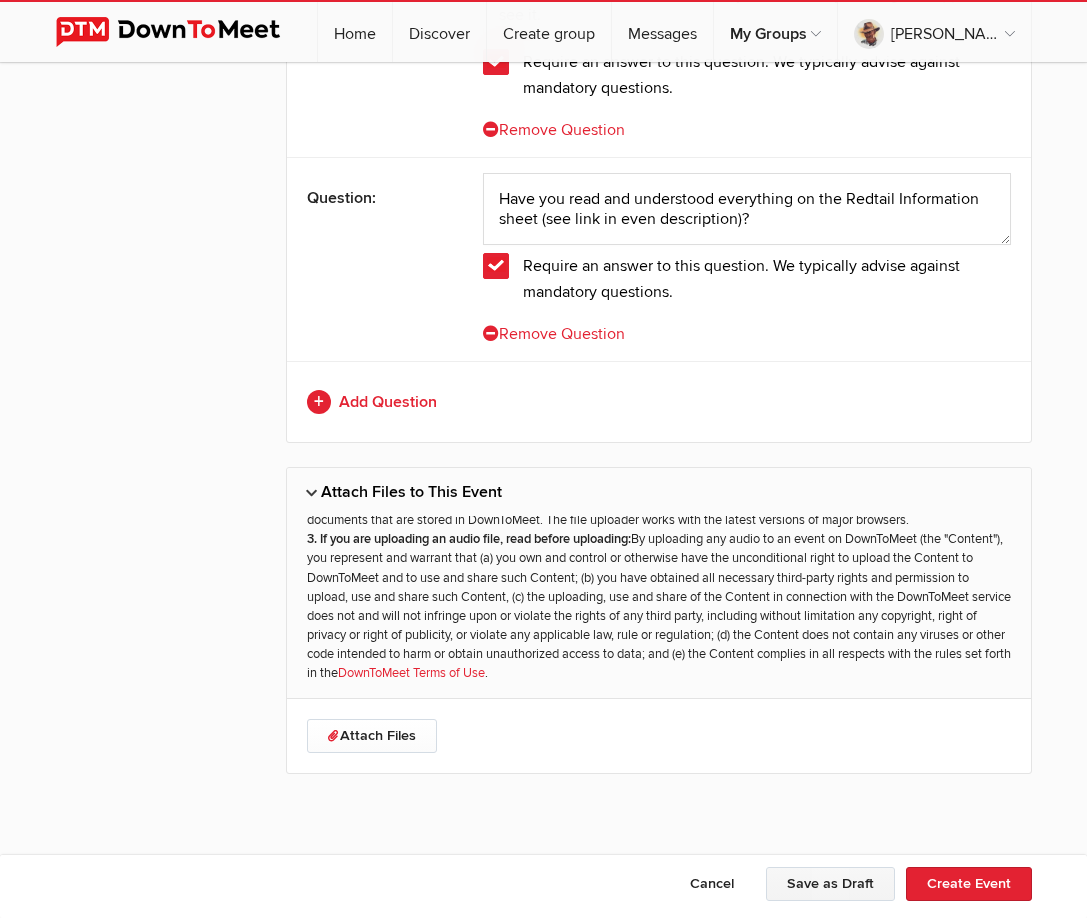 click on "Save as Draft" 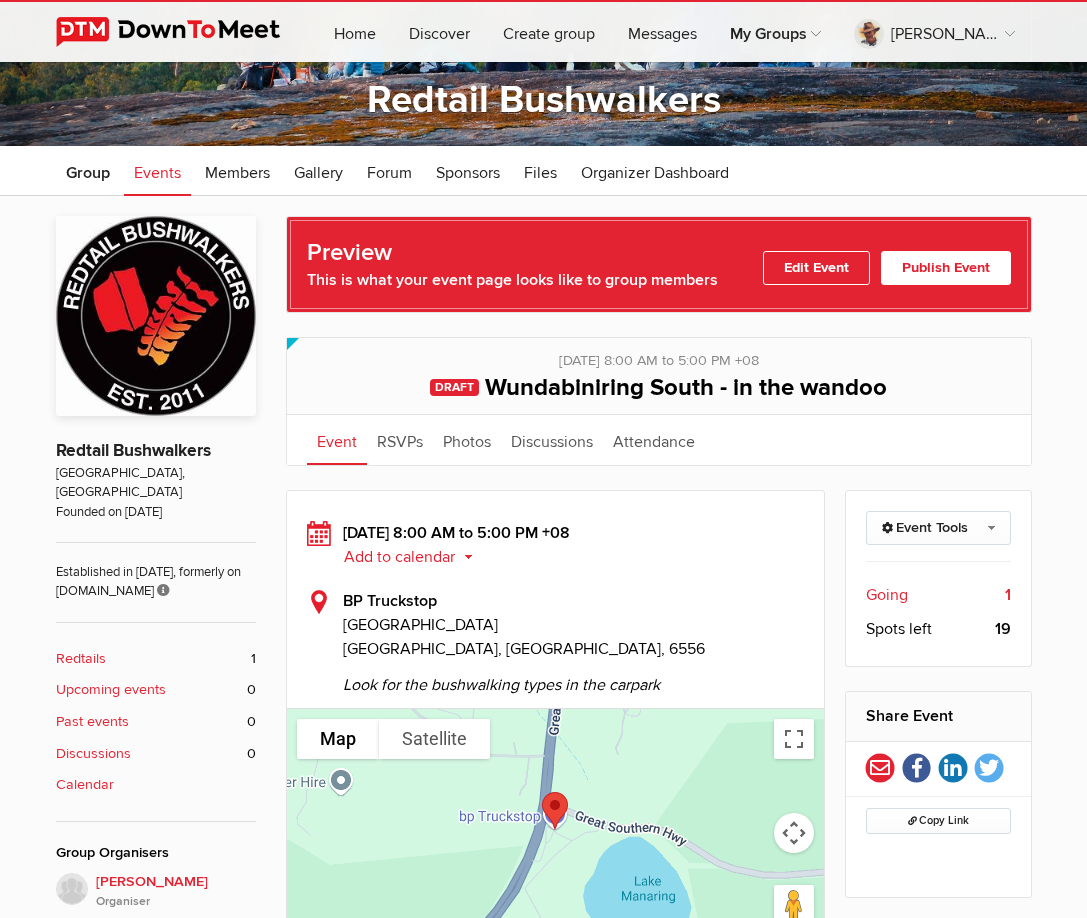 scroll, scrollTop: 200, scrollLeft: 0, axis: vertical 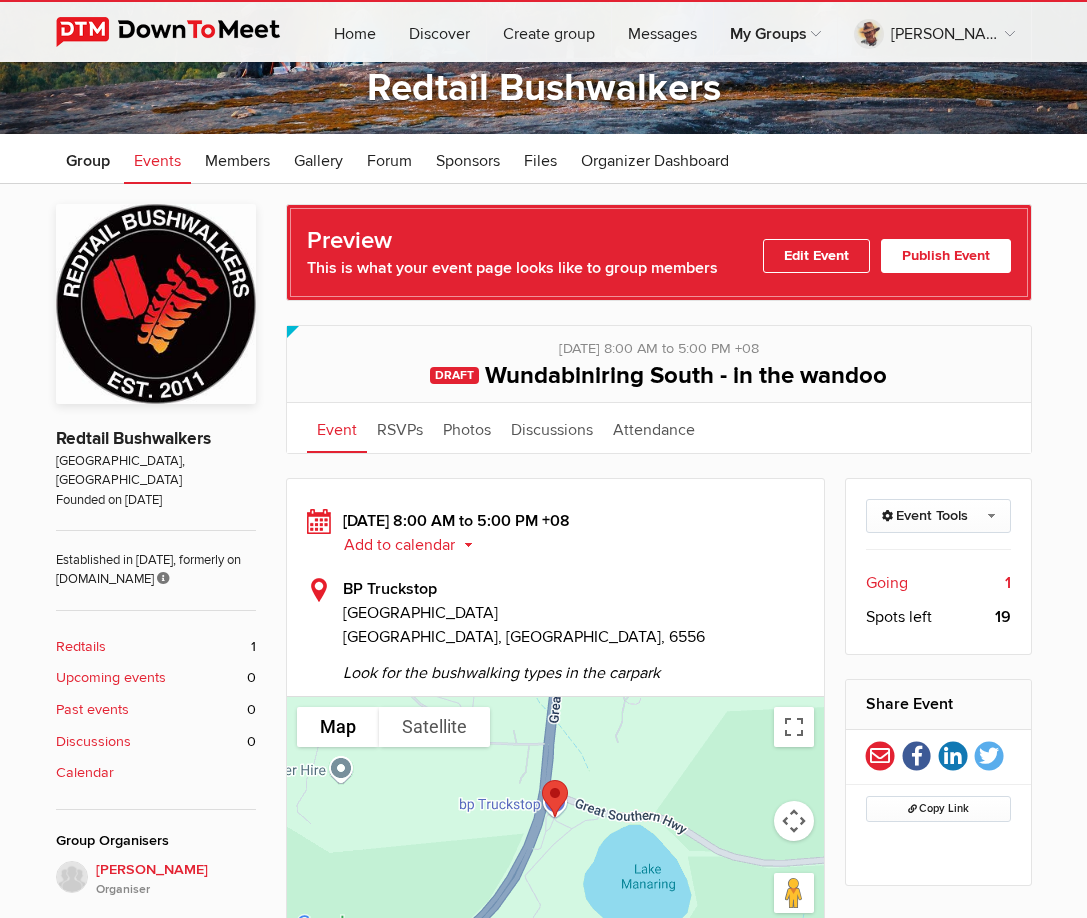 click on "Add to calendar" 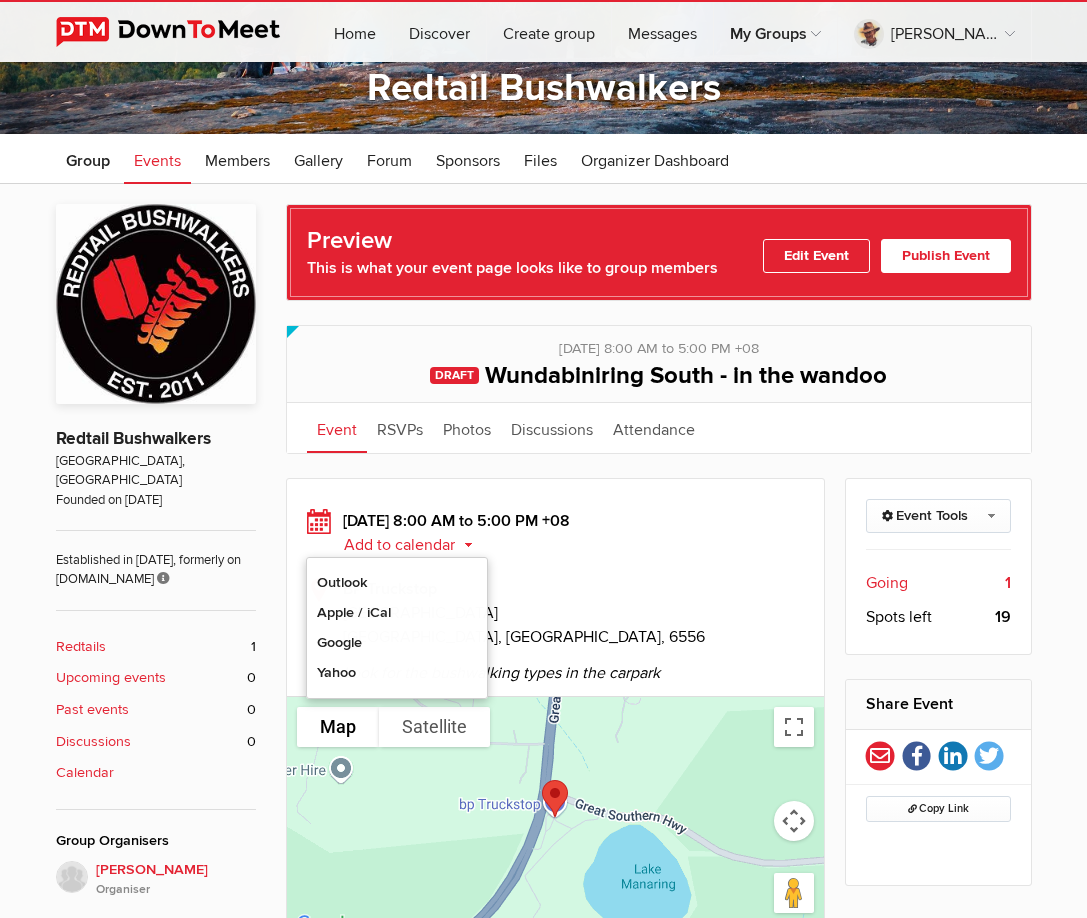 click on "DRAFT
Wundabiniring South - in the wandoo" 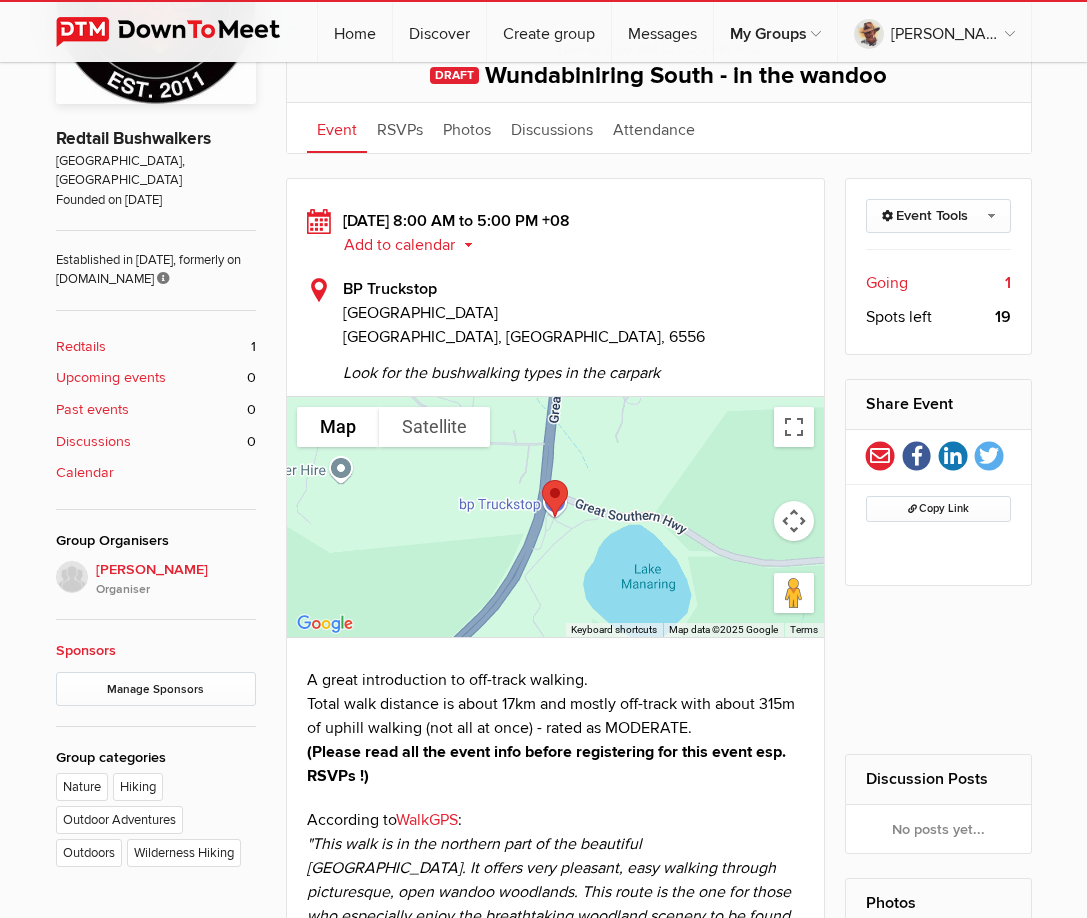 scroll, scrollTop: 700, scrollLeft: 0, axis: vertical 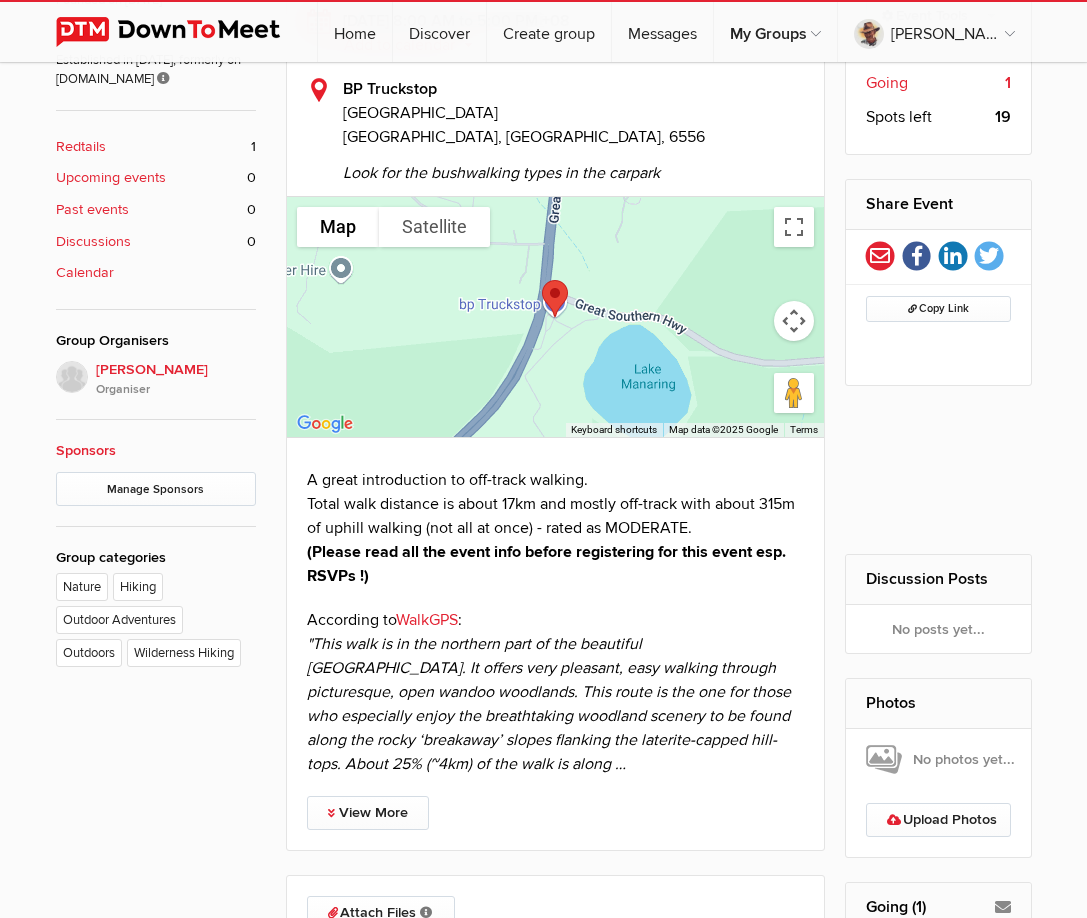 click on "WalkGPS" 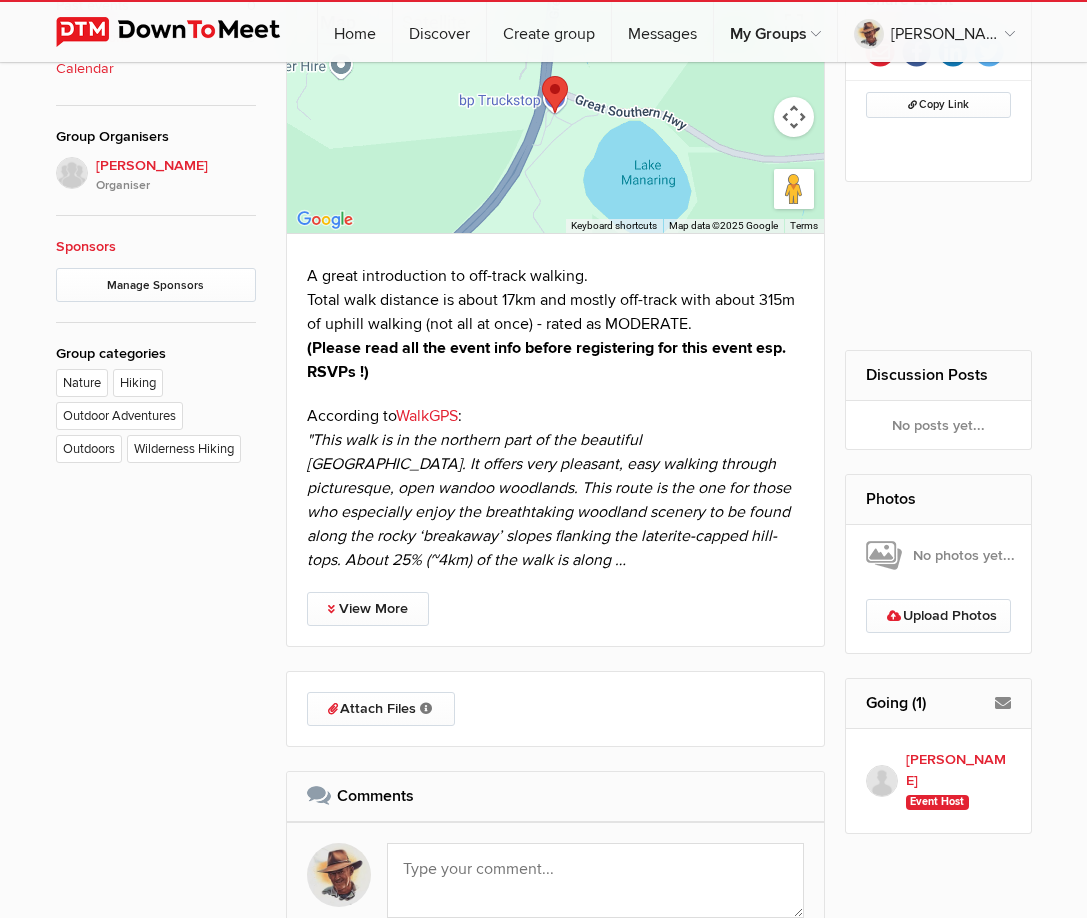 scroll, scrollTop: 1000, scrollLeft: 0, axis: vertical 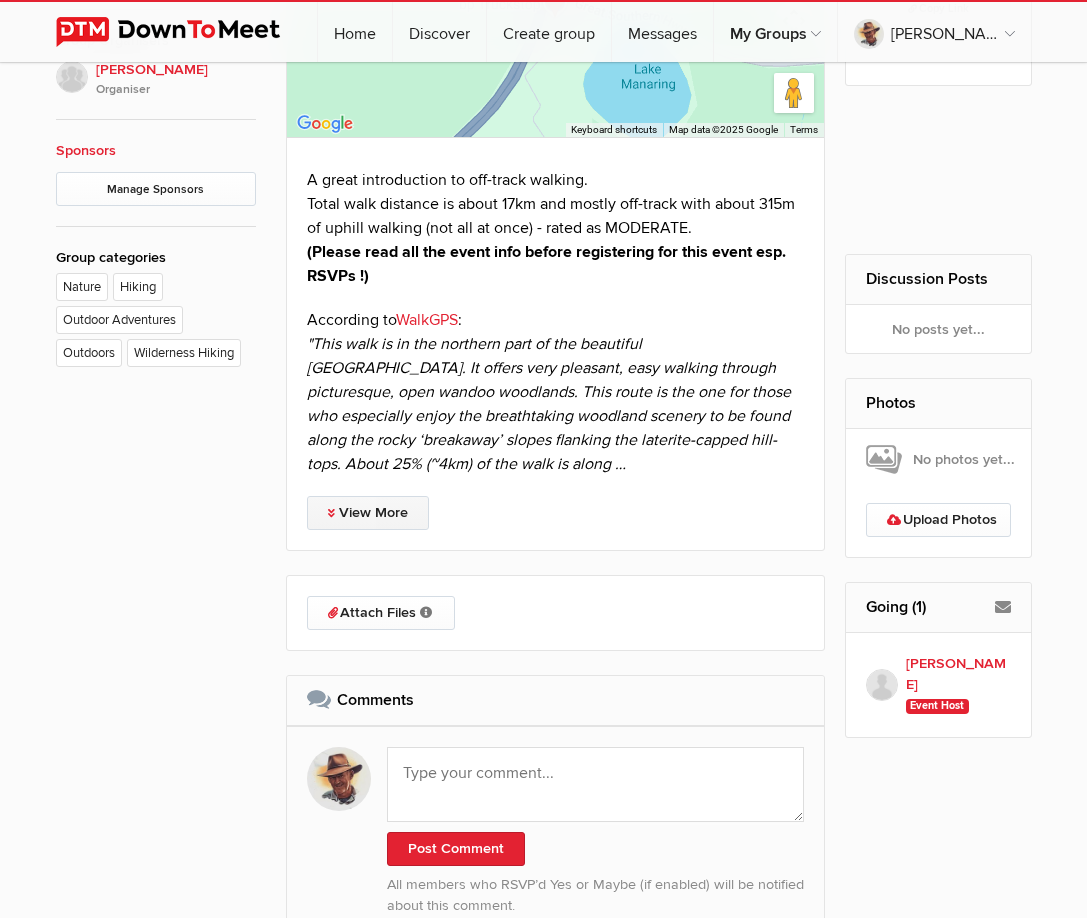 click on "View More" 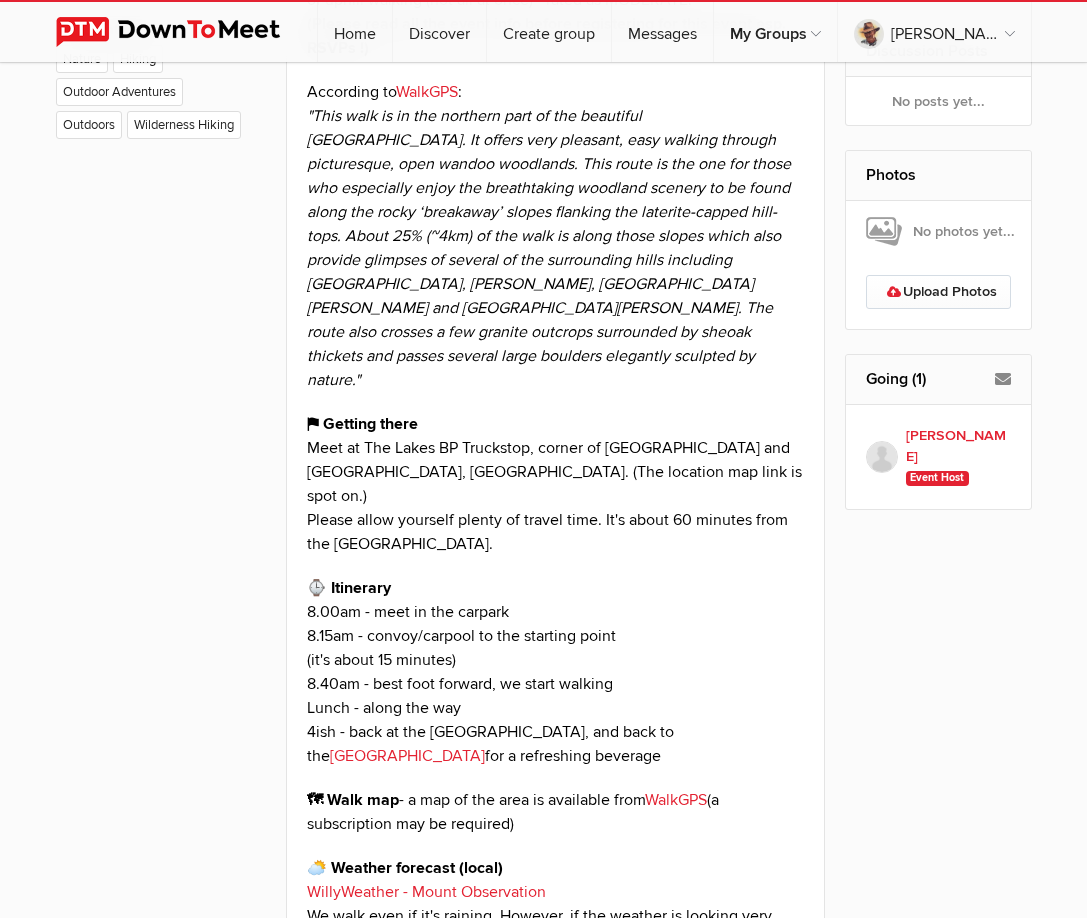 scroll, scrollTop: 1300, scrollLeft: 0, axis: vertical 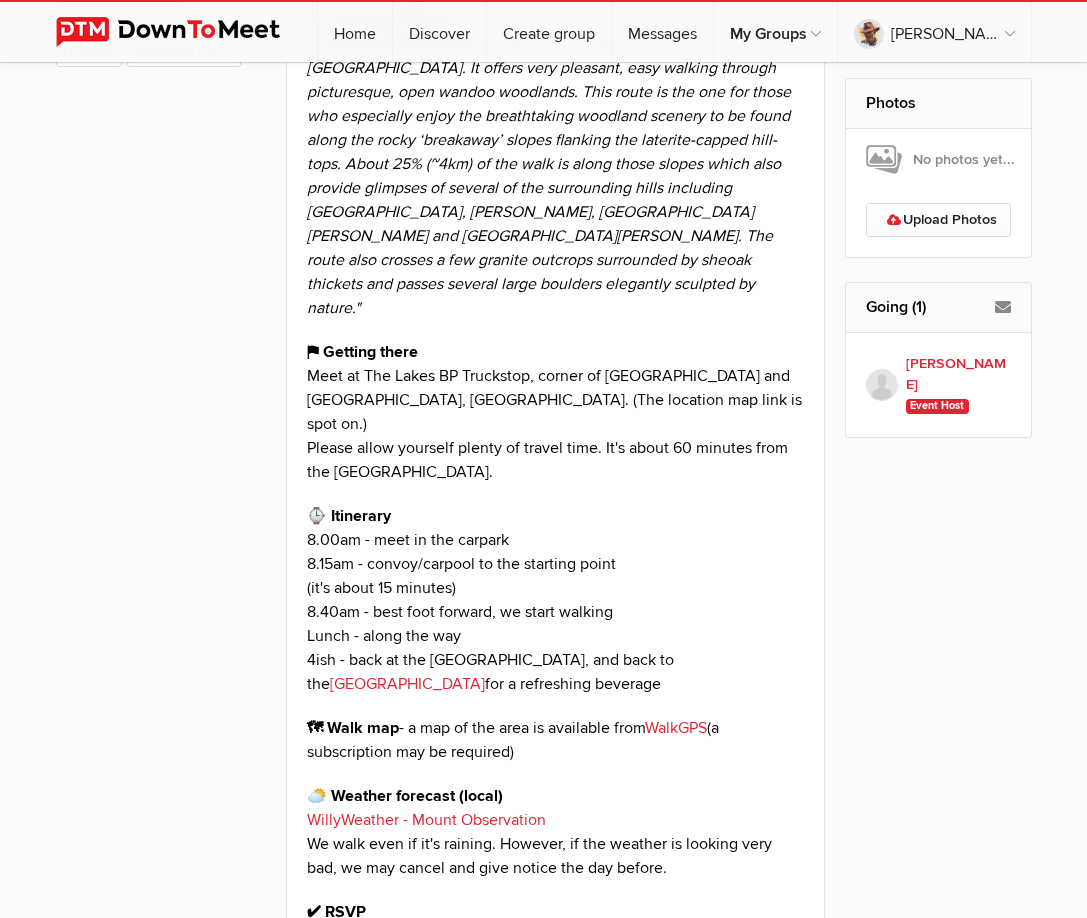 click on "[GEOGRAPHIC_DATA]" 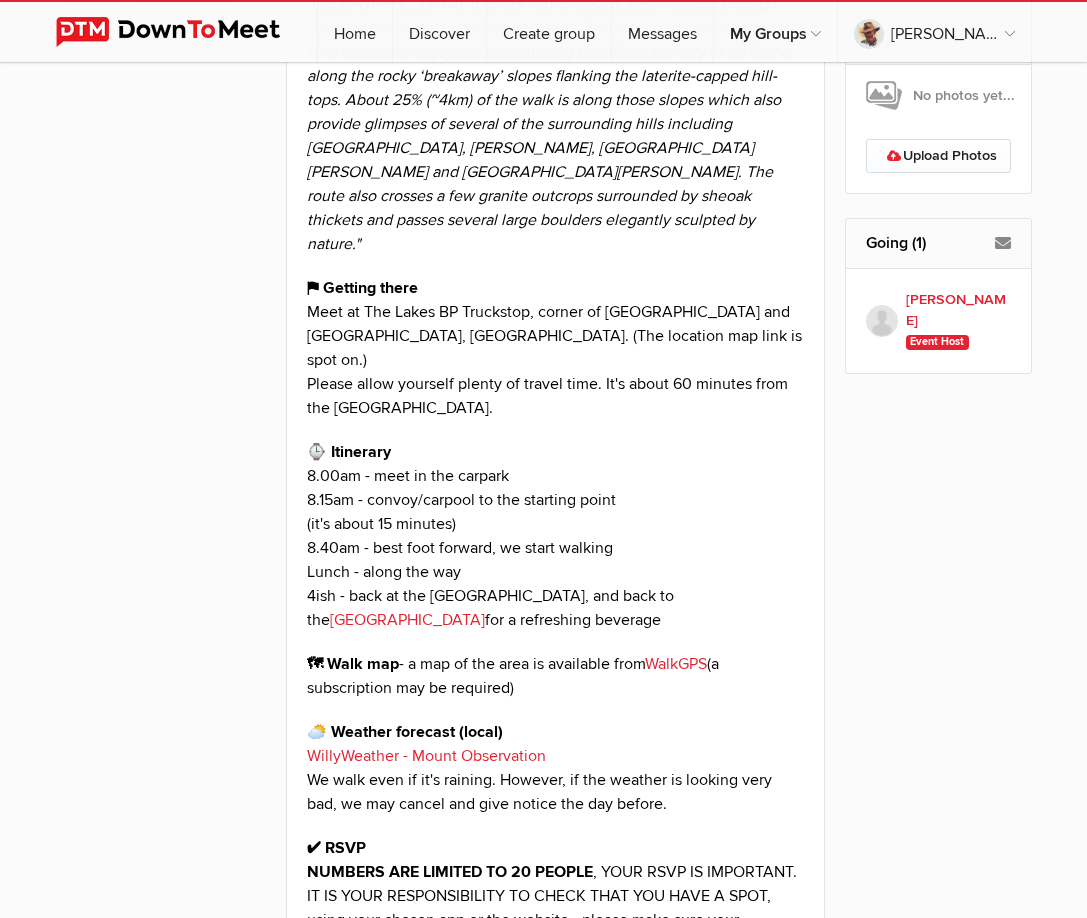 scroll, scrollTop: 1400, scrollLeft: 0, axis: vertical 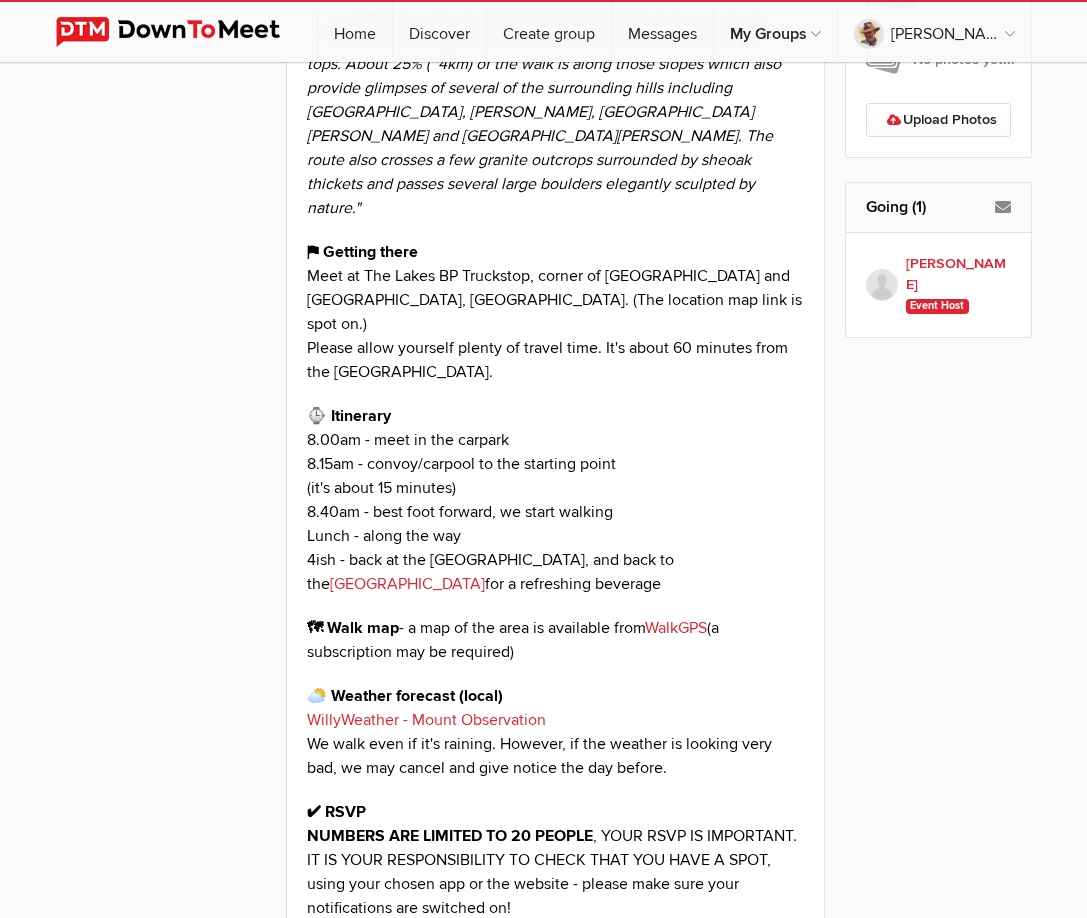 click on "WillyWeather - Mount Observation" 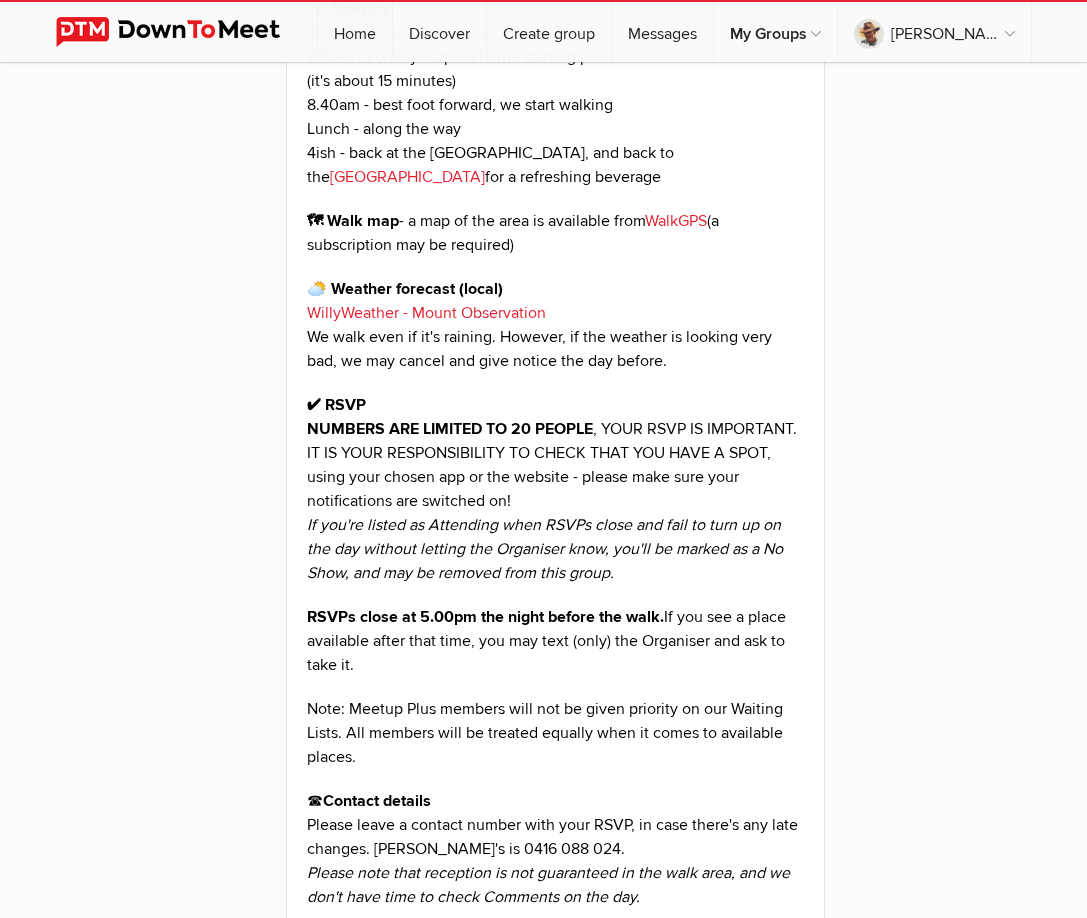 scroll, scrollTop: 2100, scrollLeft: 0, axis: vertical 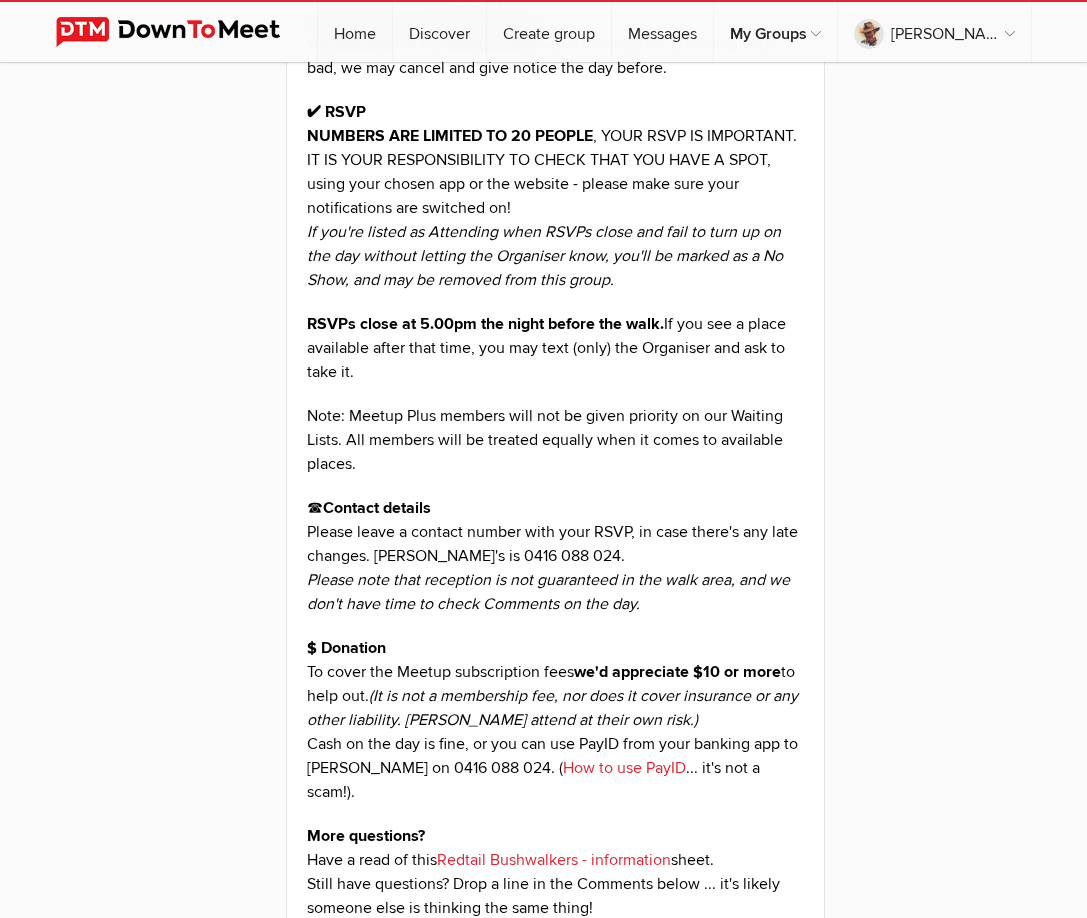 click on "How to use PayID" 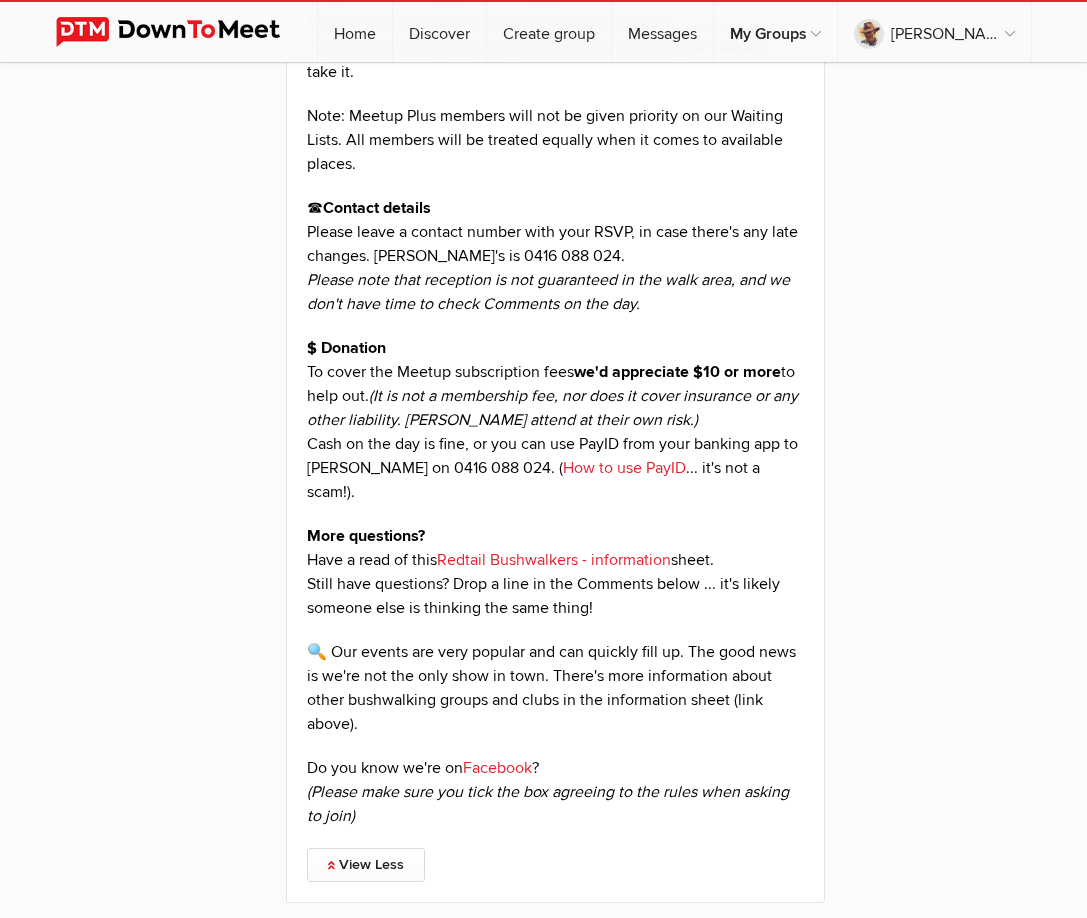 click on "Facebook" 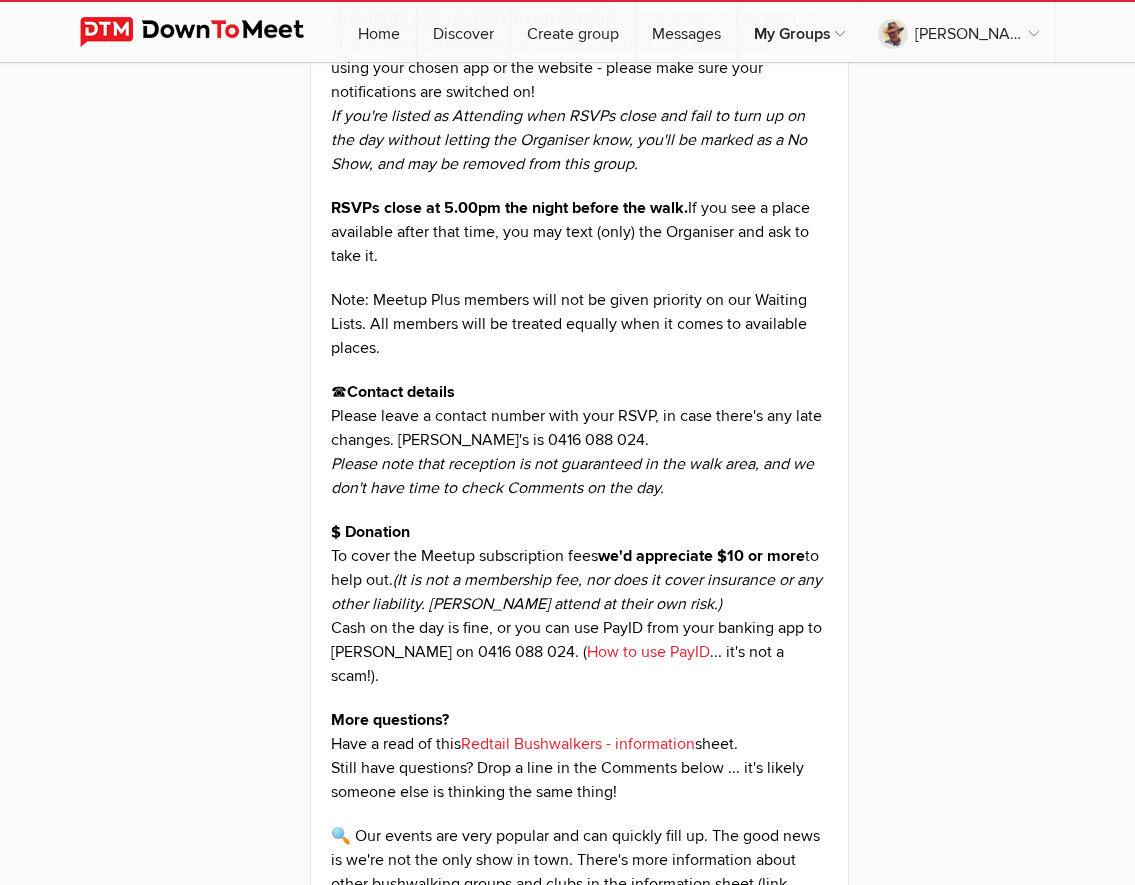 scroll, scrollTop: 2403, scrollLeft: 0, axis: vertical 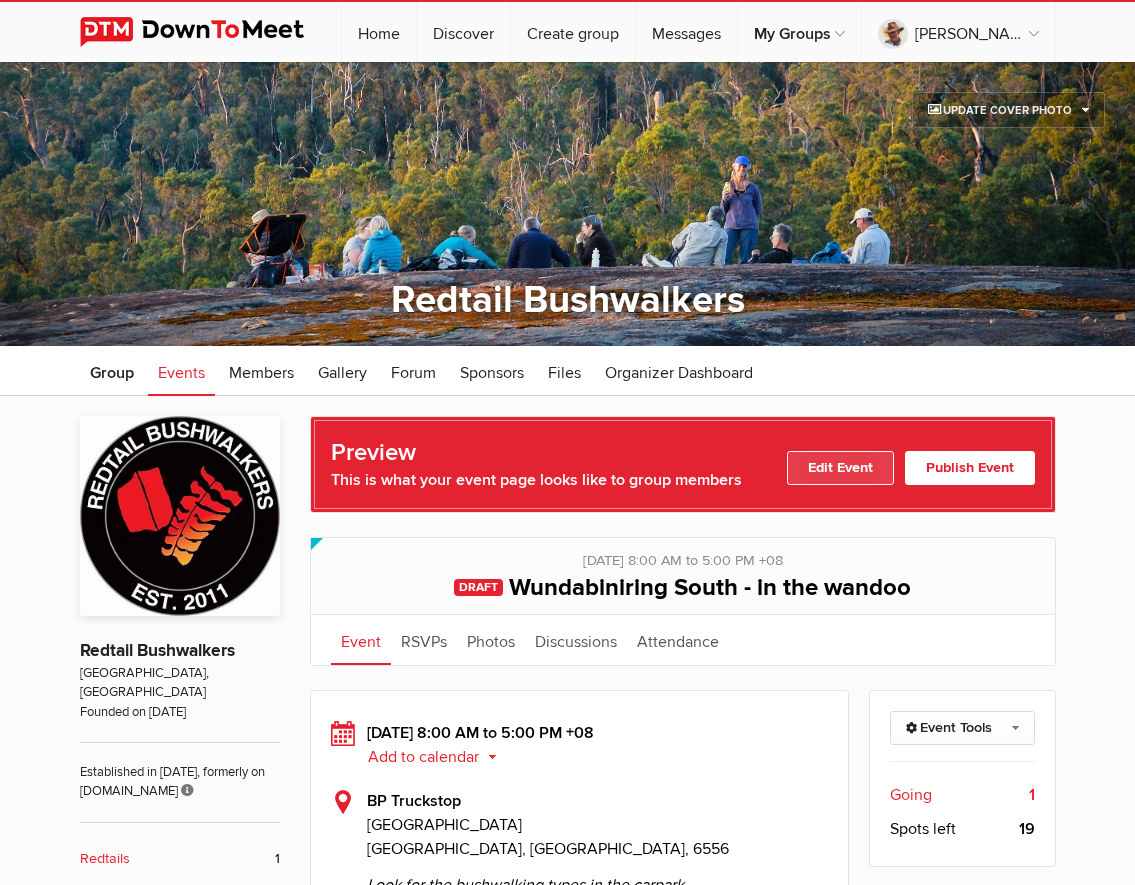 click on "Edit Event" 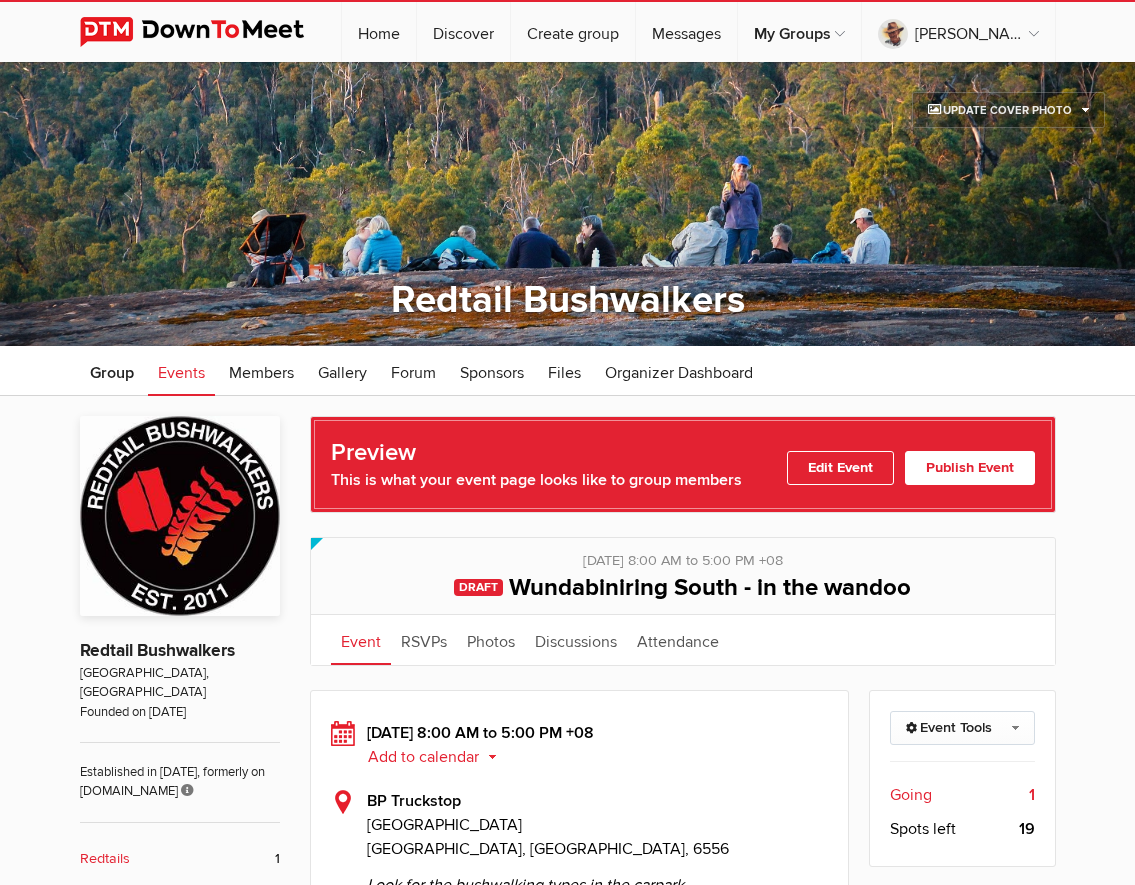 select on "8:00:00" 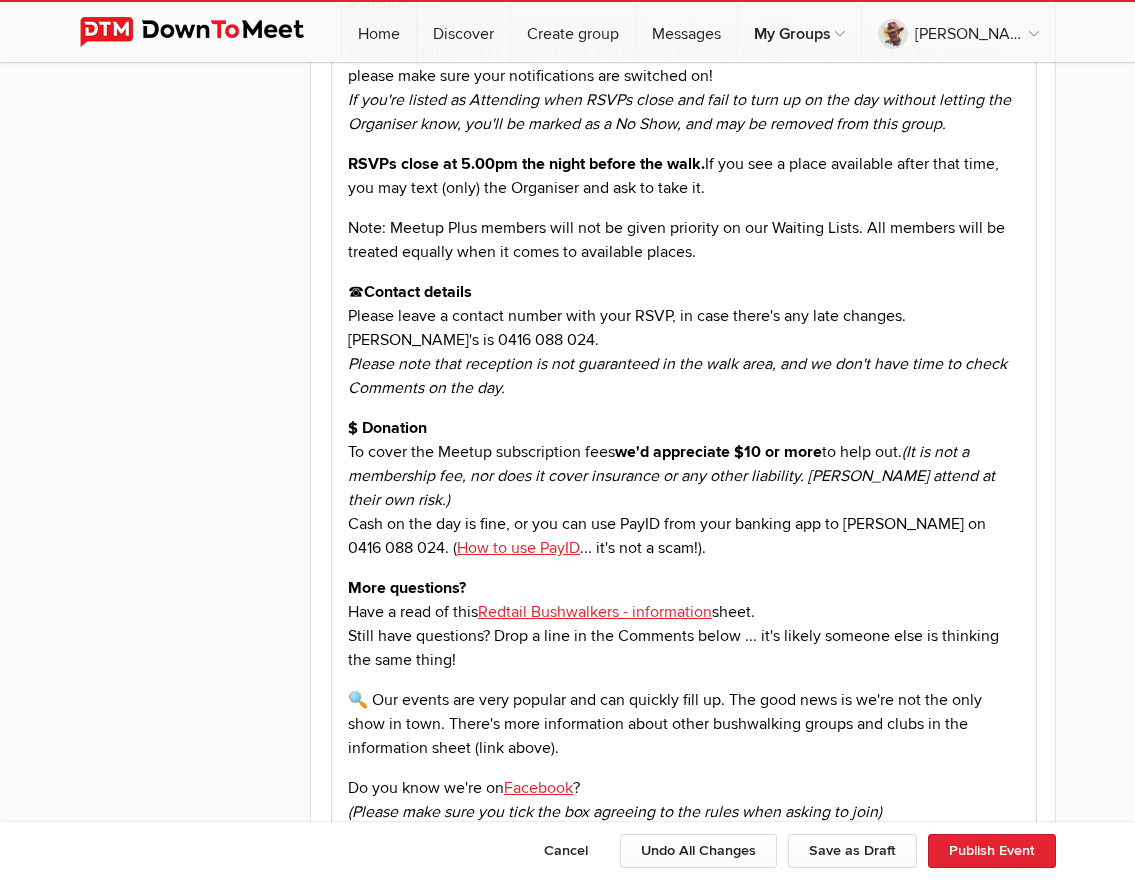 scroll, scrollTop: 1700, scrollLeft: 0, axis: vertical 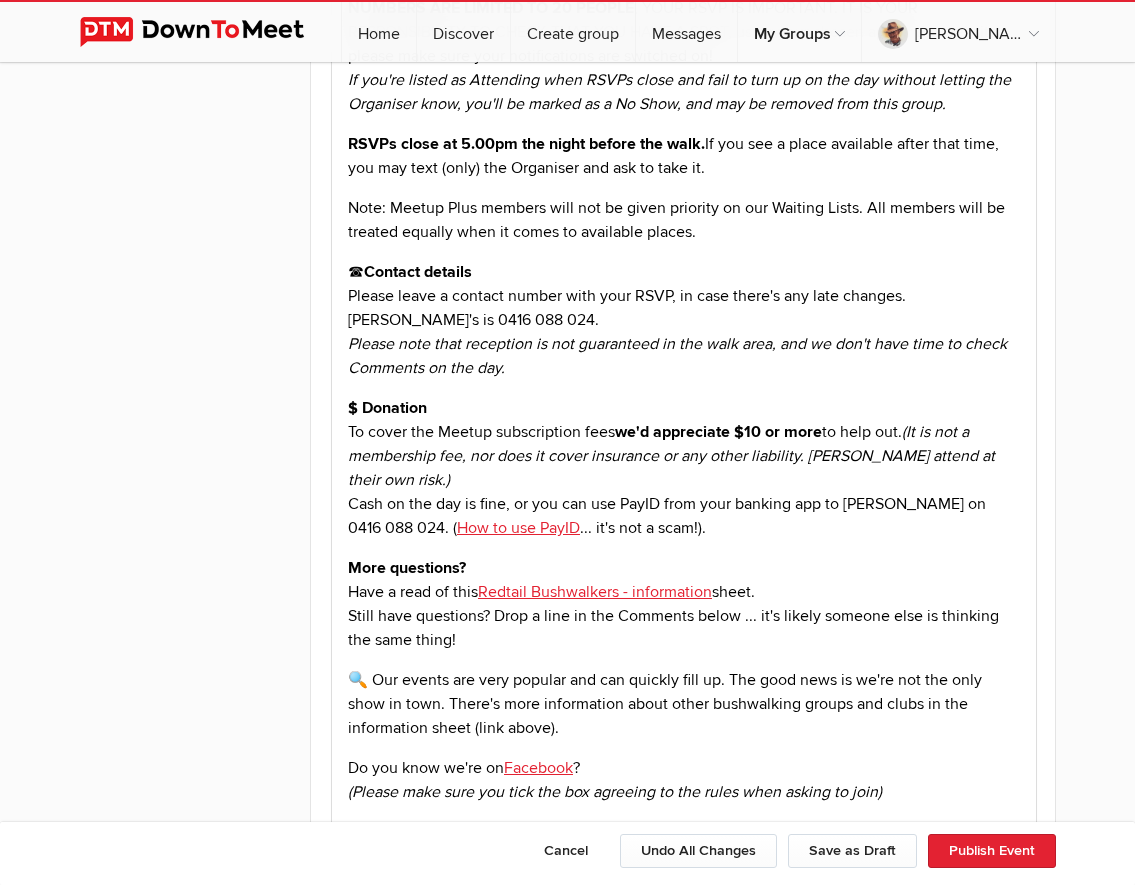 drag, startPoint x: 350, startPoint y: 406, endPoint x: 649, endPoint y: 503, distance: 314.34058 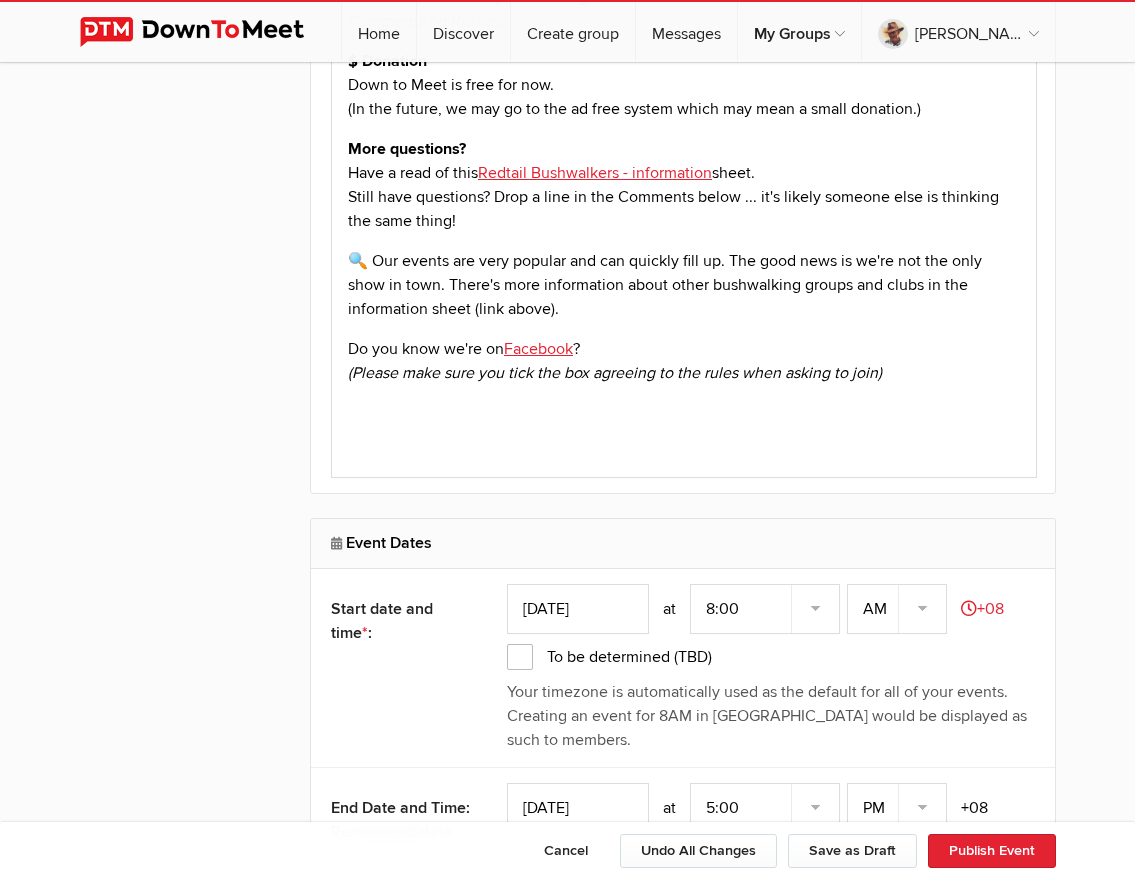 scroll, scrollTop: 2100, scrollLeft: 0, axis: vertical 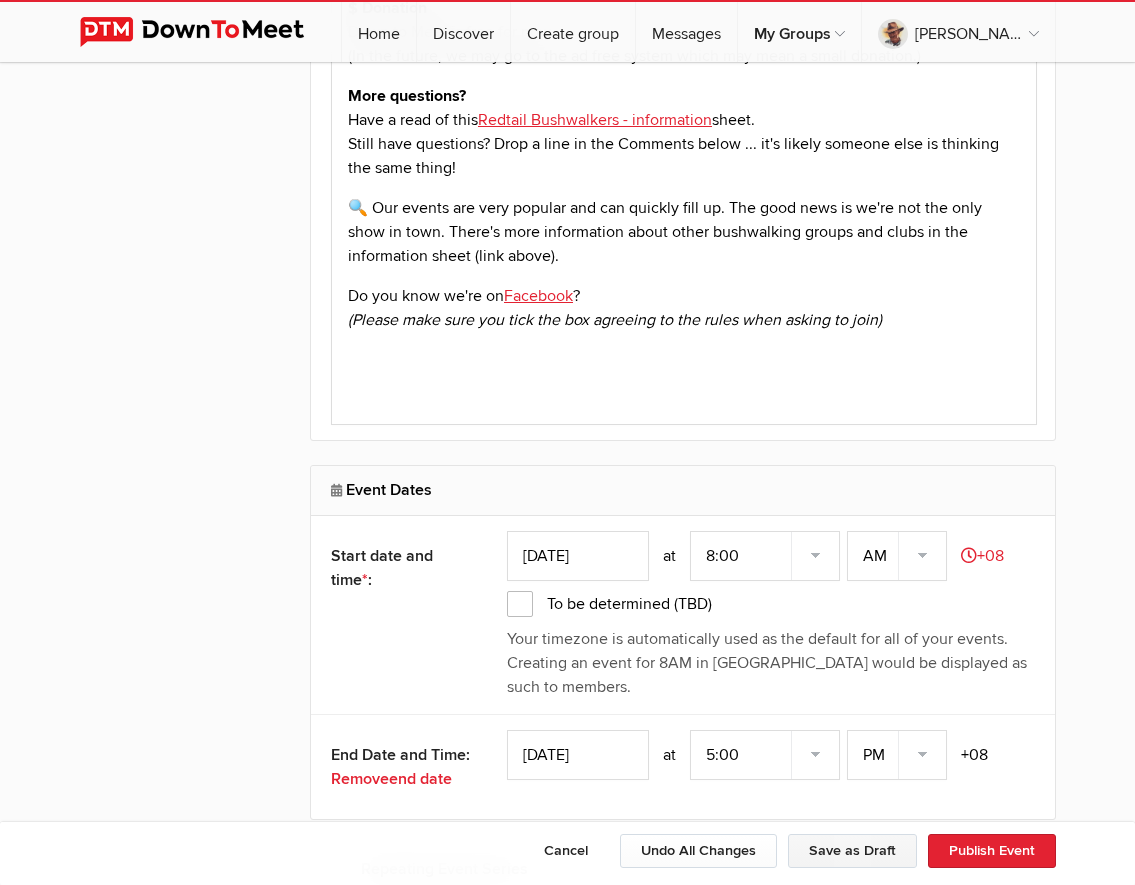click on "Save as Draft" 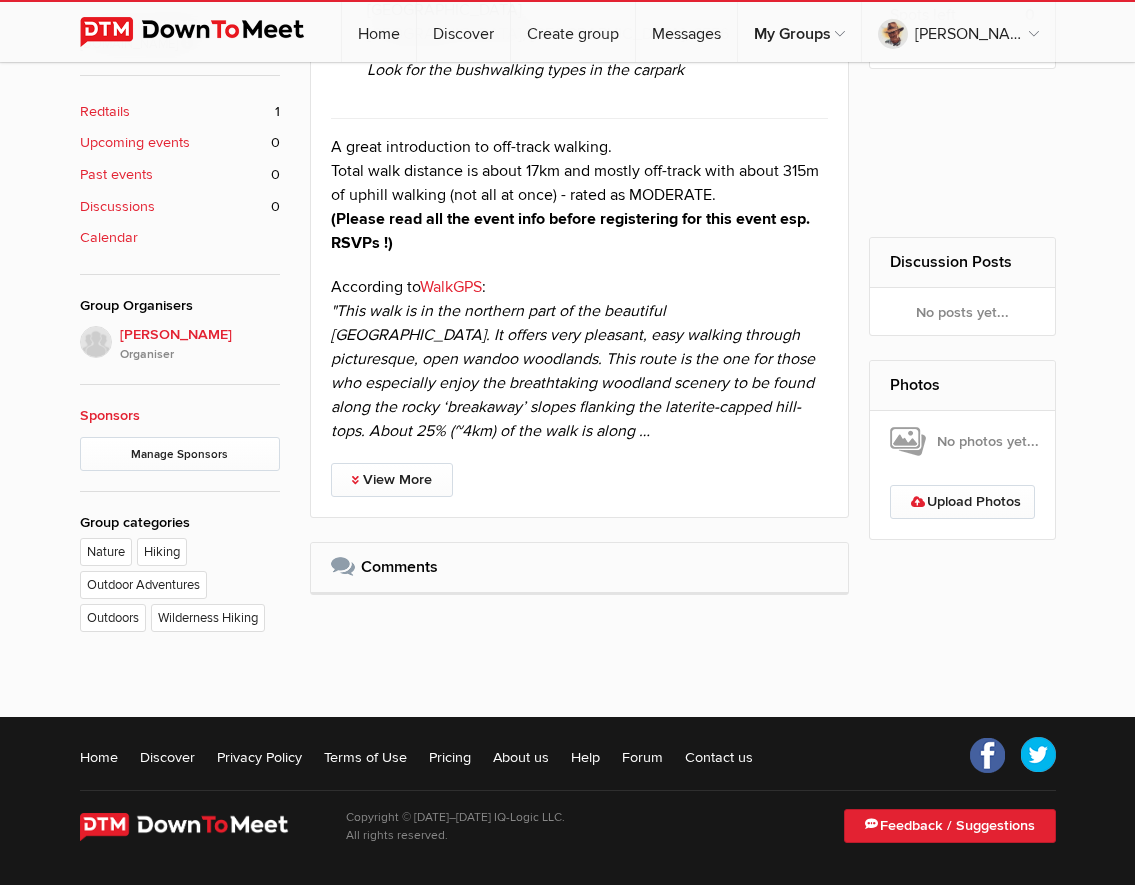scroll, scrollTop: 0, scrollLeft: 0, axis: both 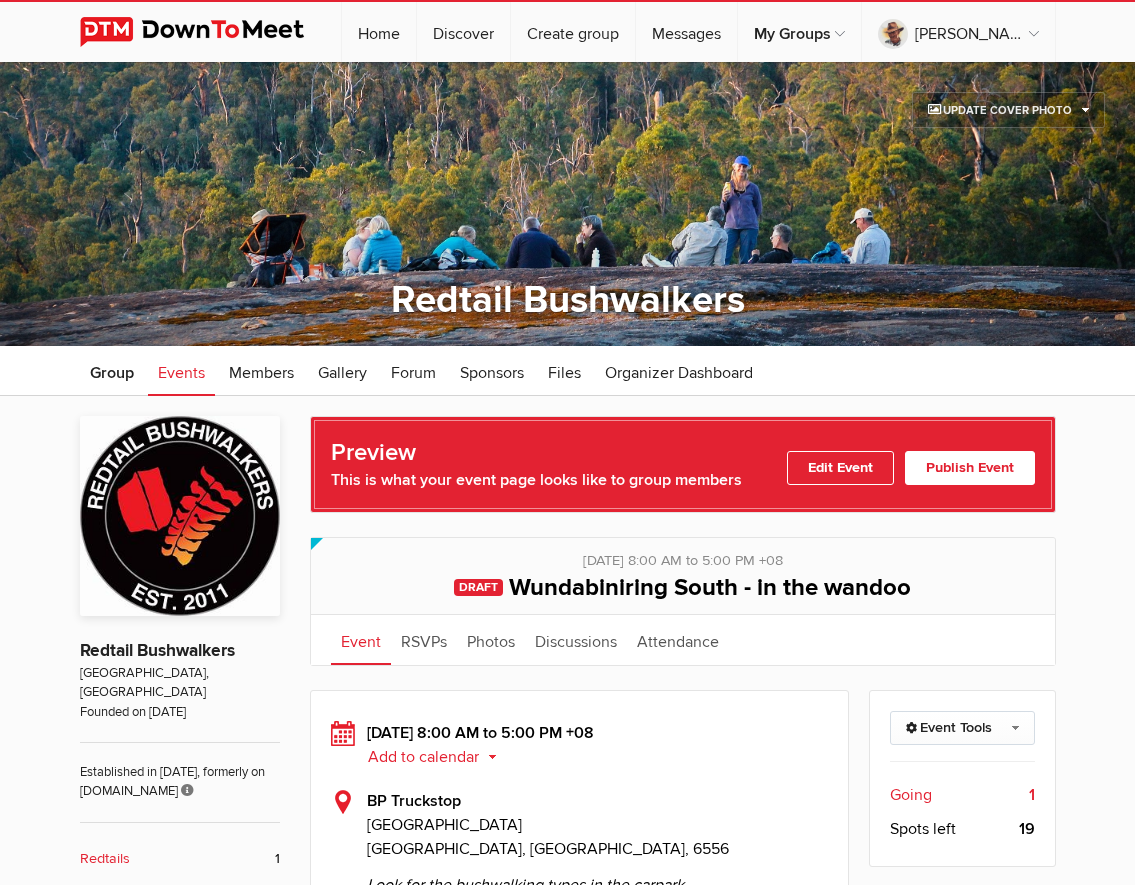 click on "Group" 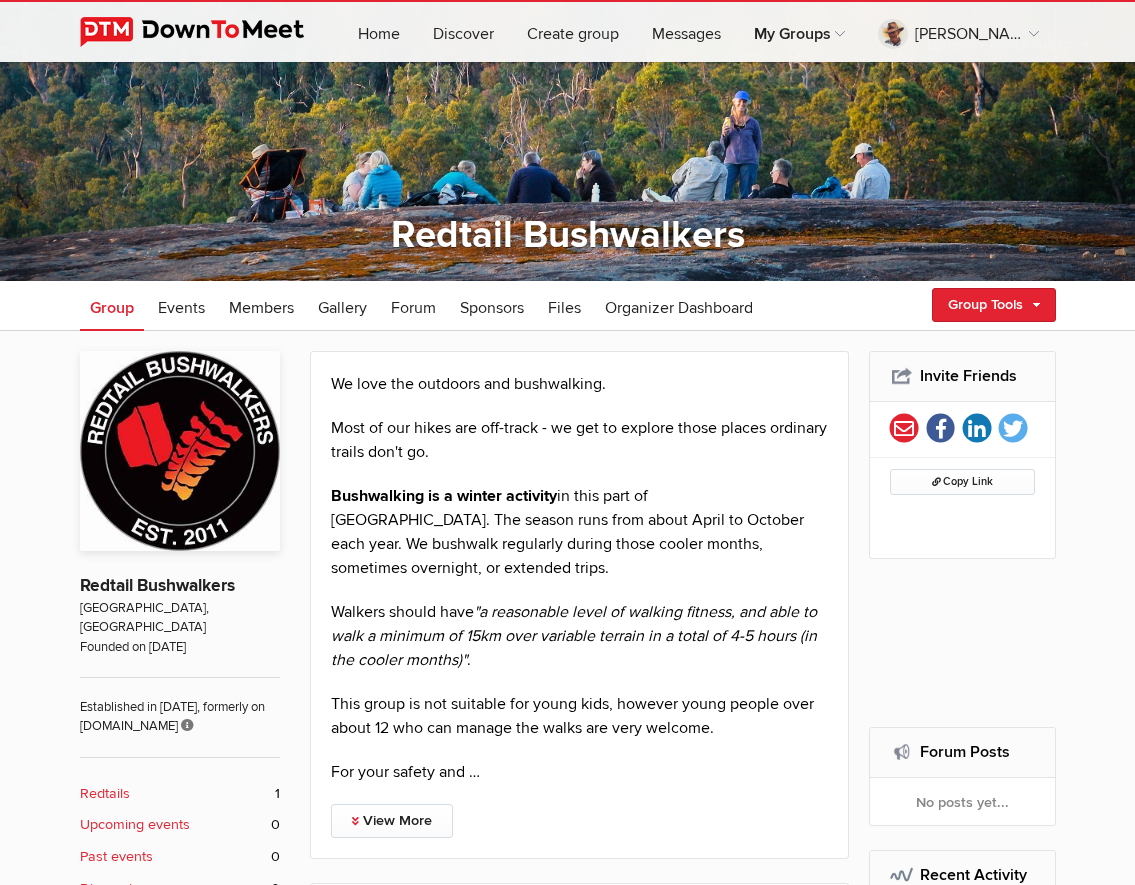 scroll, scrollTop: 200, scrollLeft: 0, axis: vertical 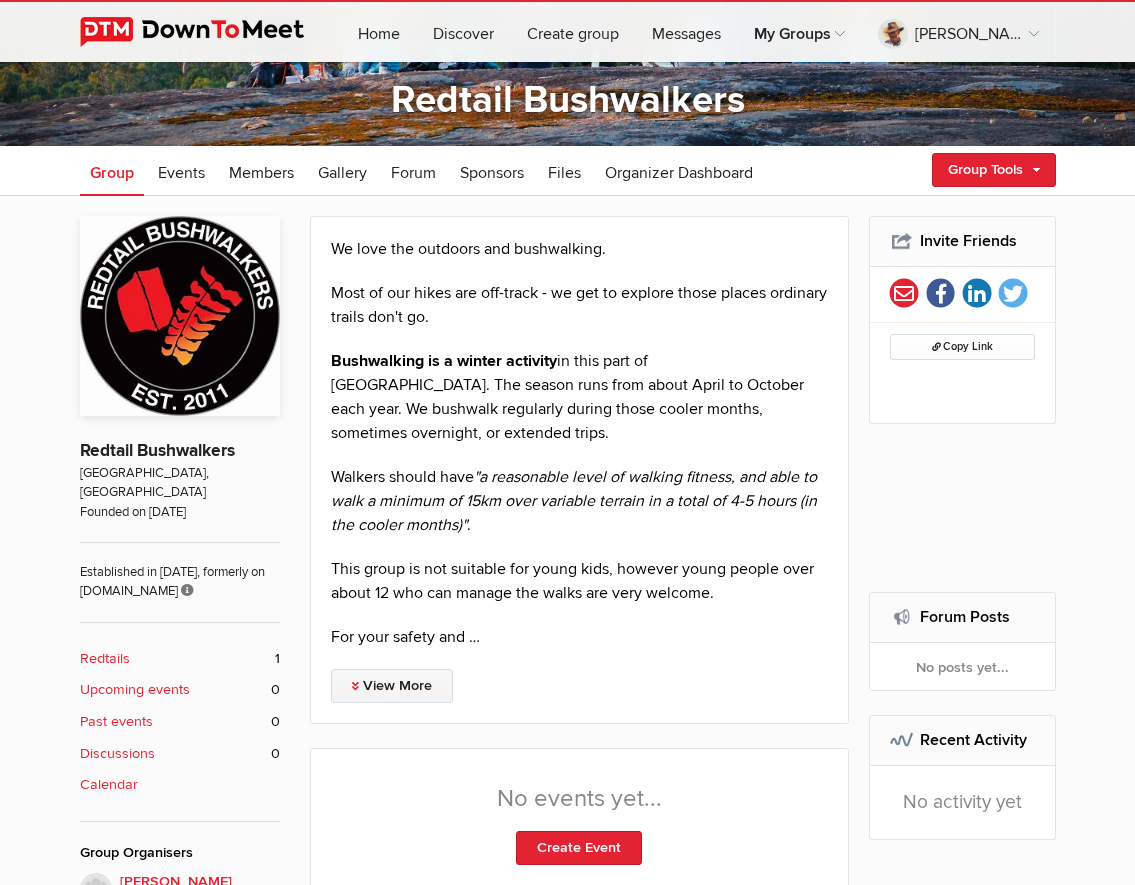 click on "View More" 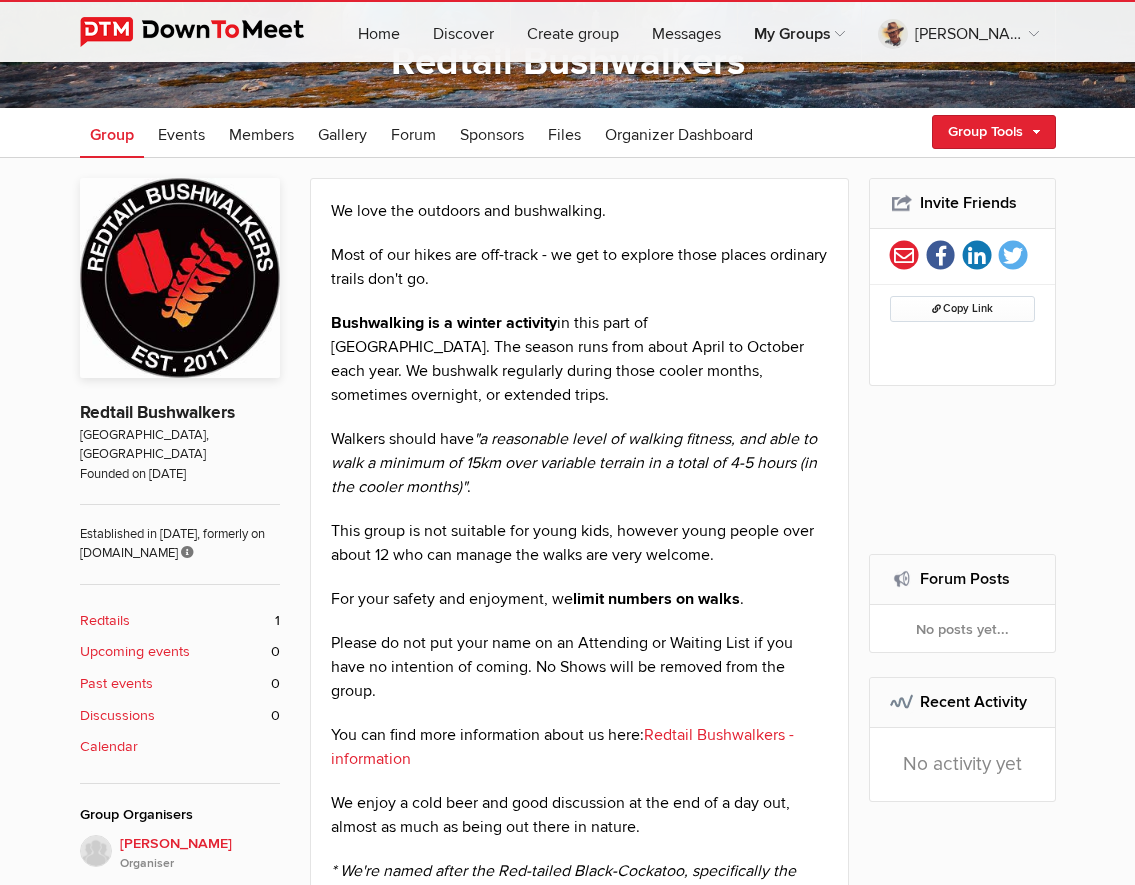 scroll, scrollTop: 200, scrollLeft: 0, axis: vertical 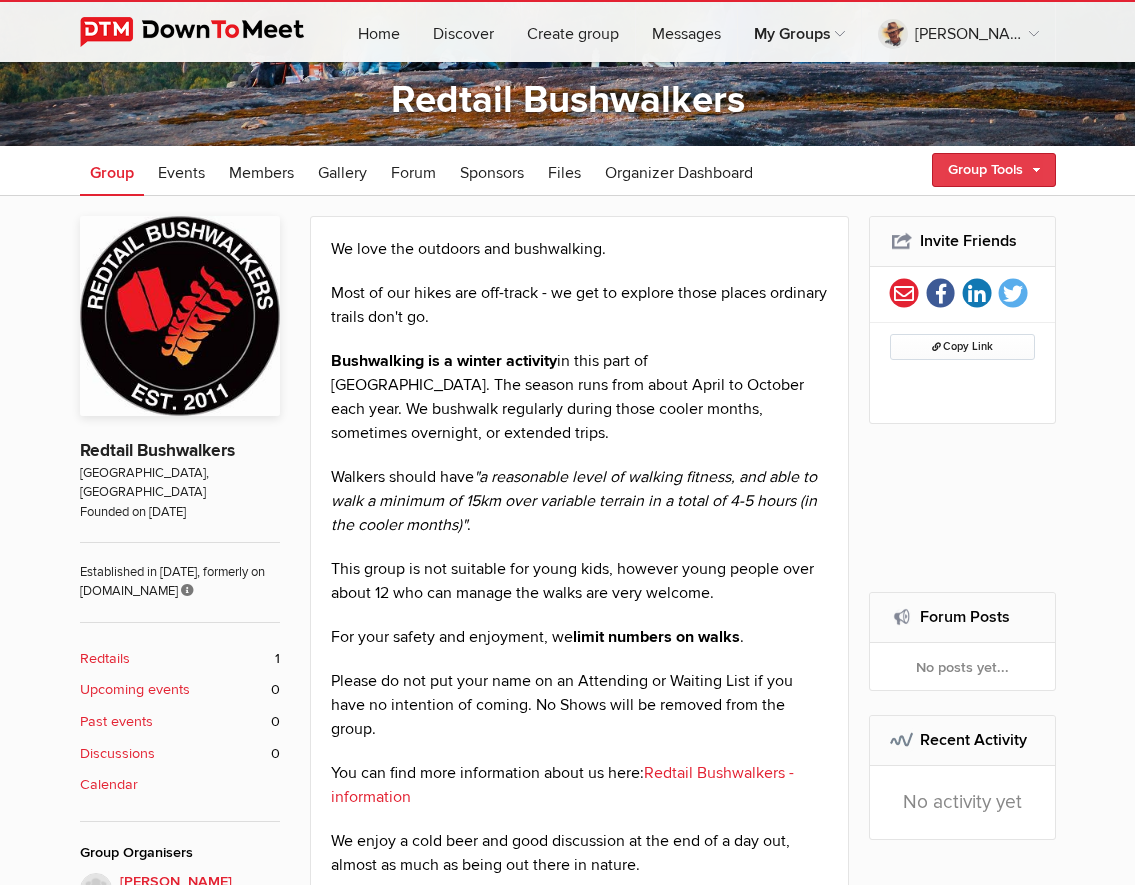 click on "Group Tools" 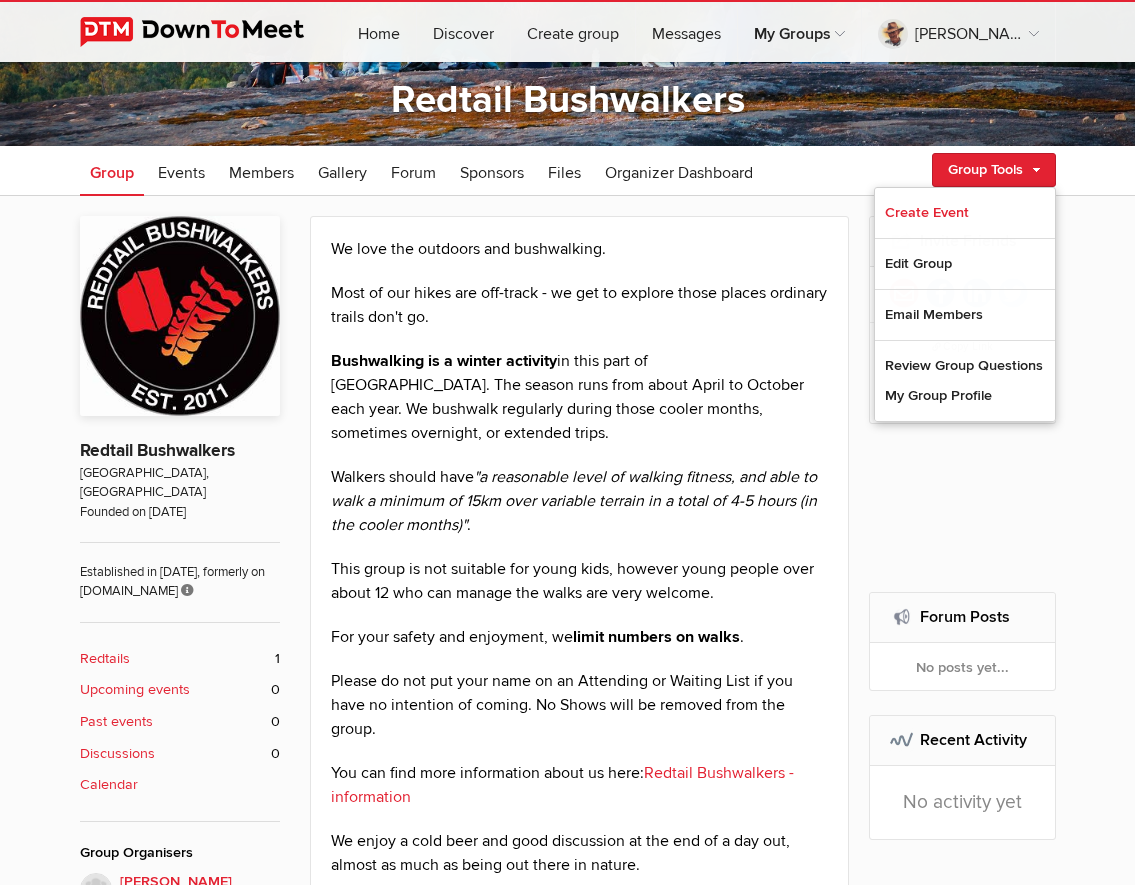 click on "Edit Group" 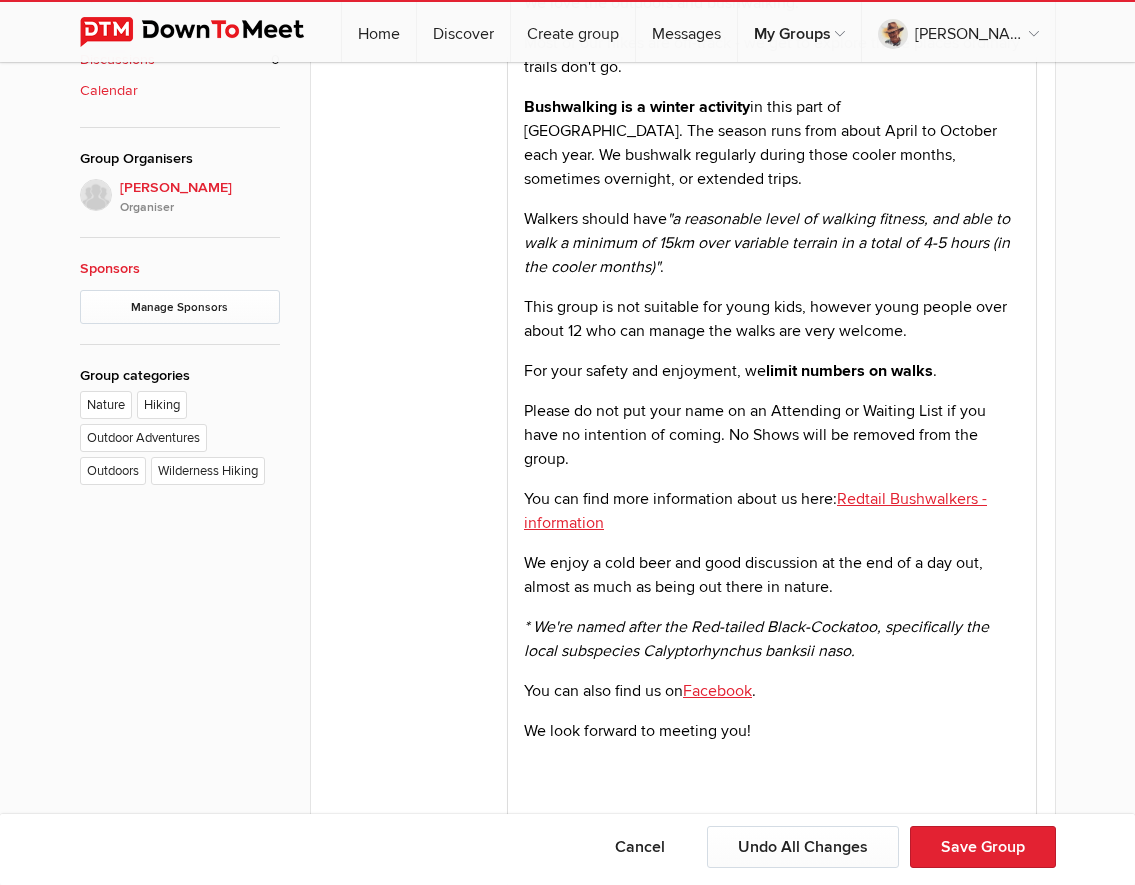 scroll, scrollTop: 900, scrollLeft: 0, axis: vertical 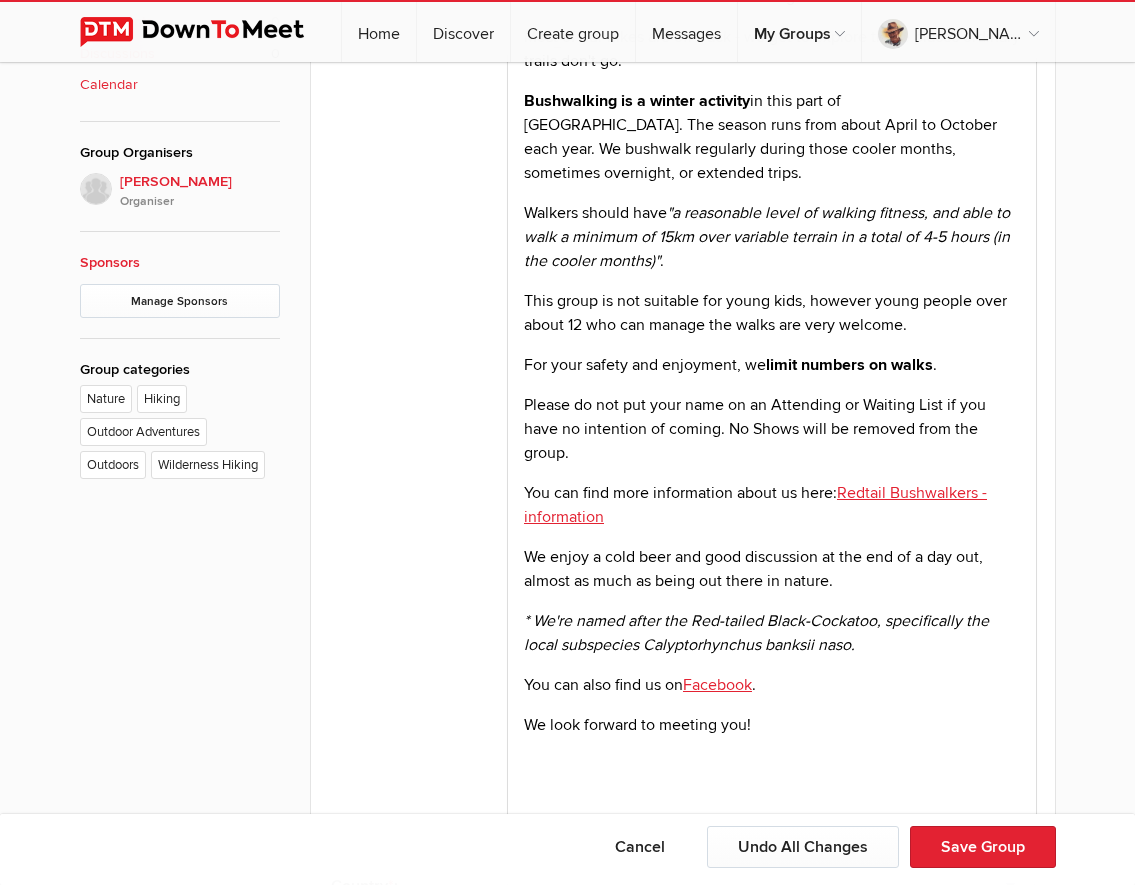 drag, startPoint x: 848, startPoint y: 551, endPoint x: 1014, endPoint y: 489, distance: 177.20045 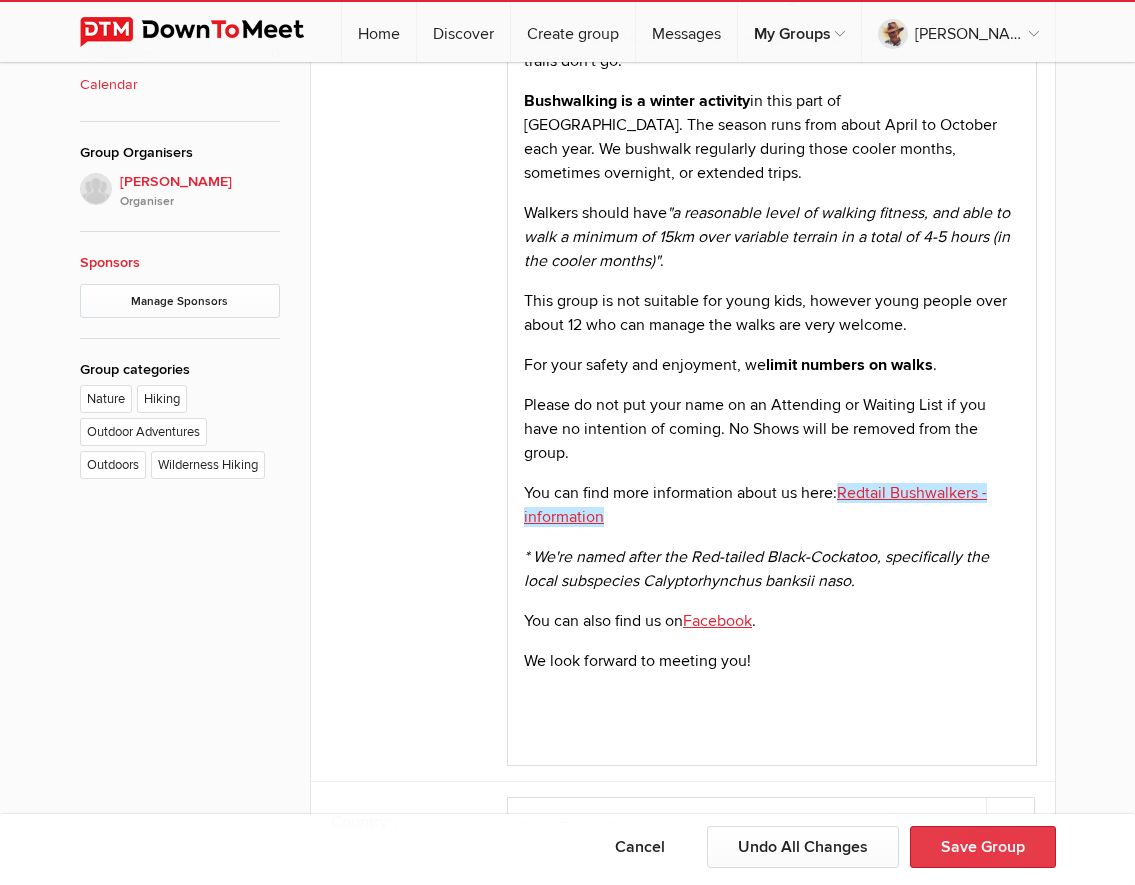 click on "Save Group" at bounding box center [983, 847] 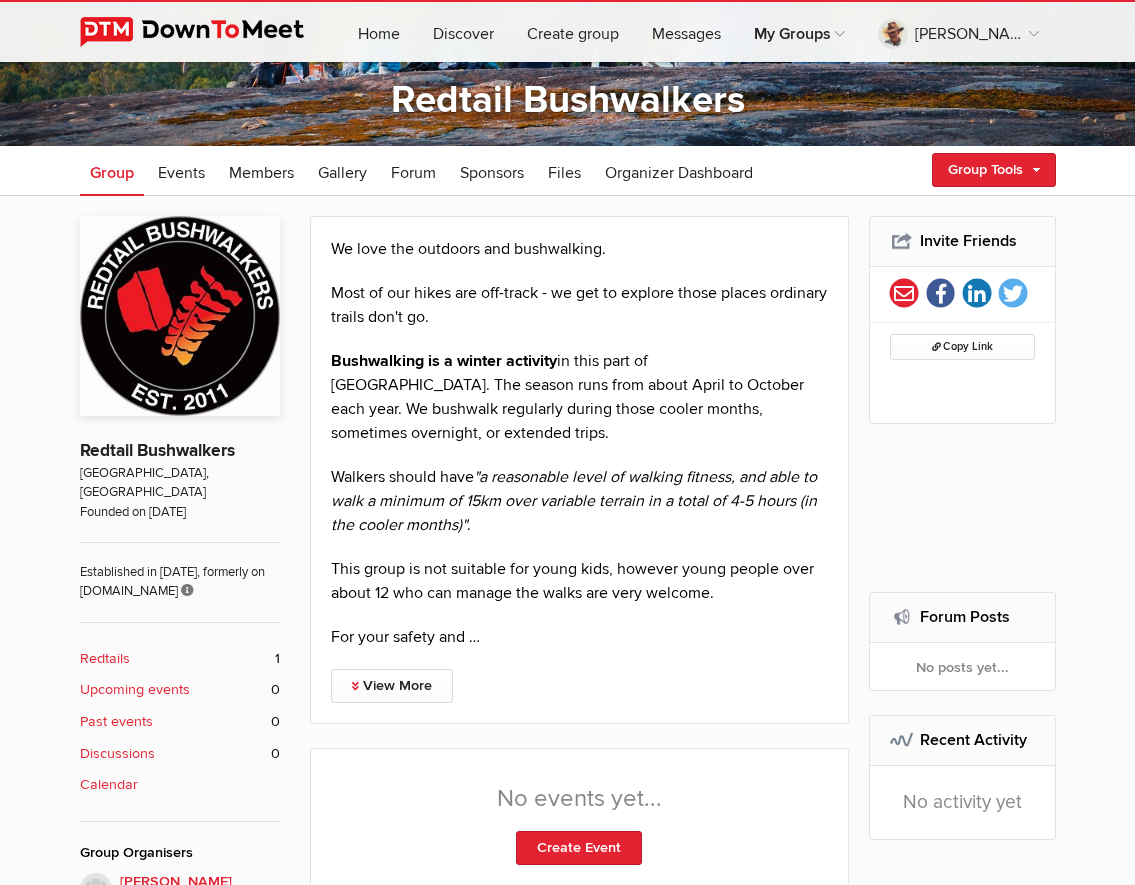 scroll, scrollTop: 100, scrollLeft: 0, axis: vertical 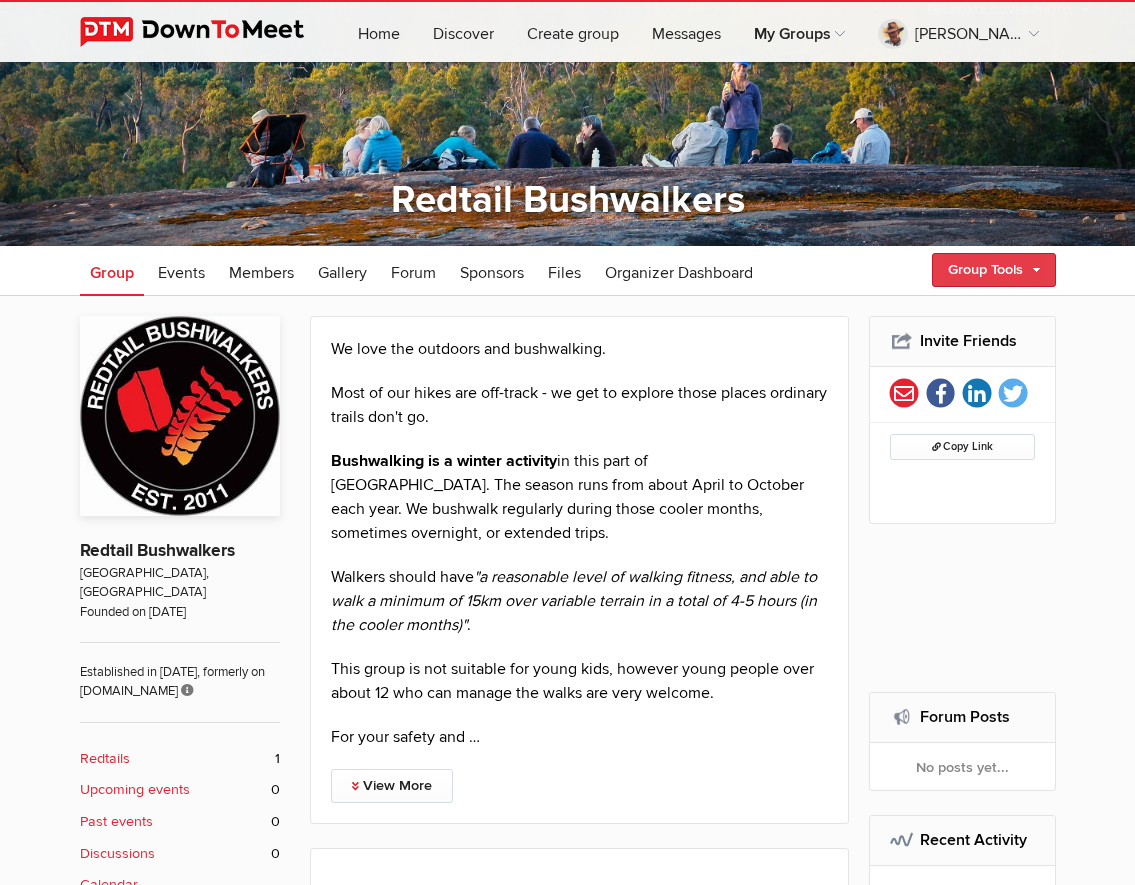 click on "Group Tools" 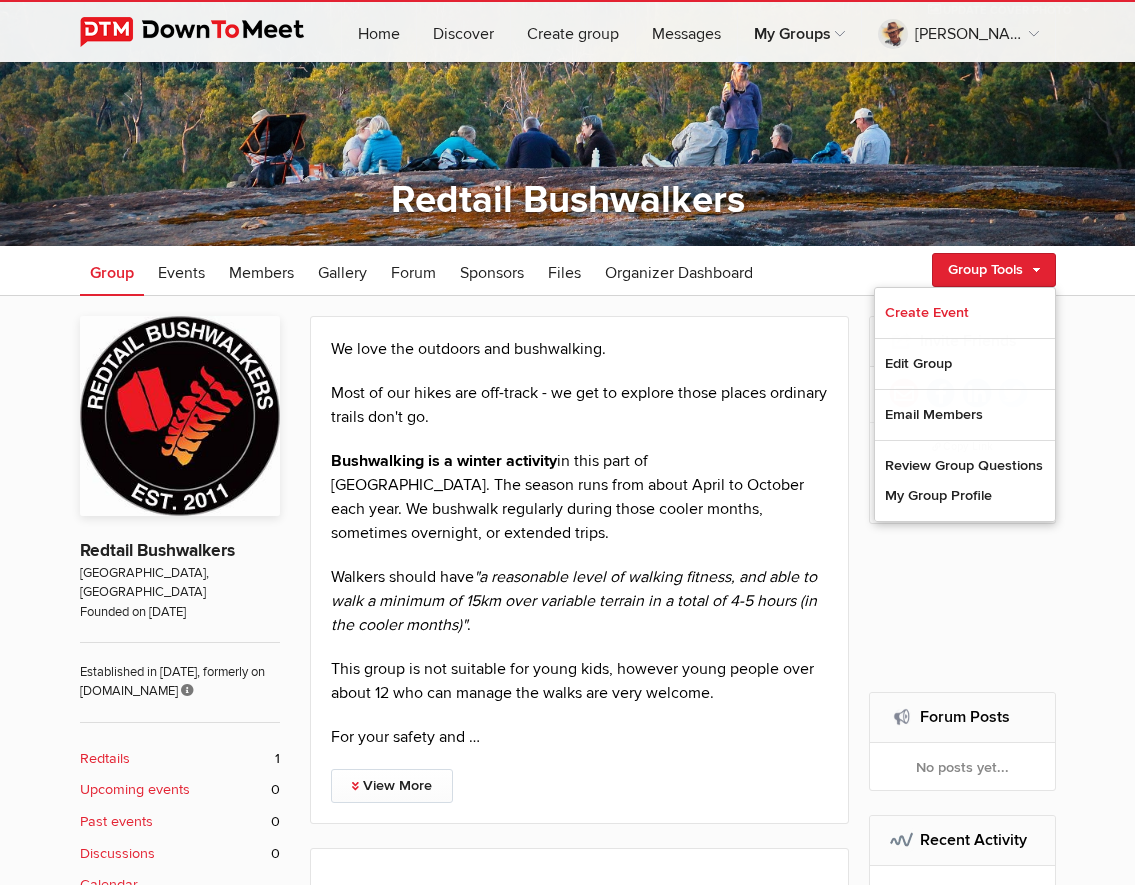 click on "Edit Group" 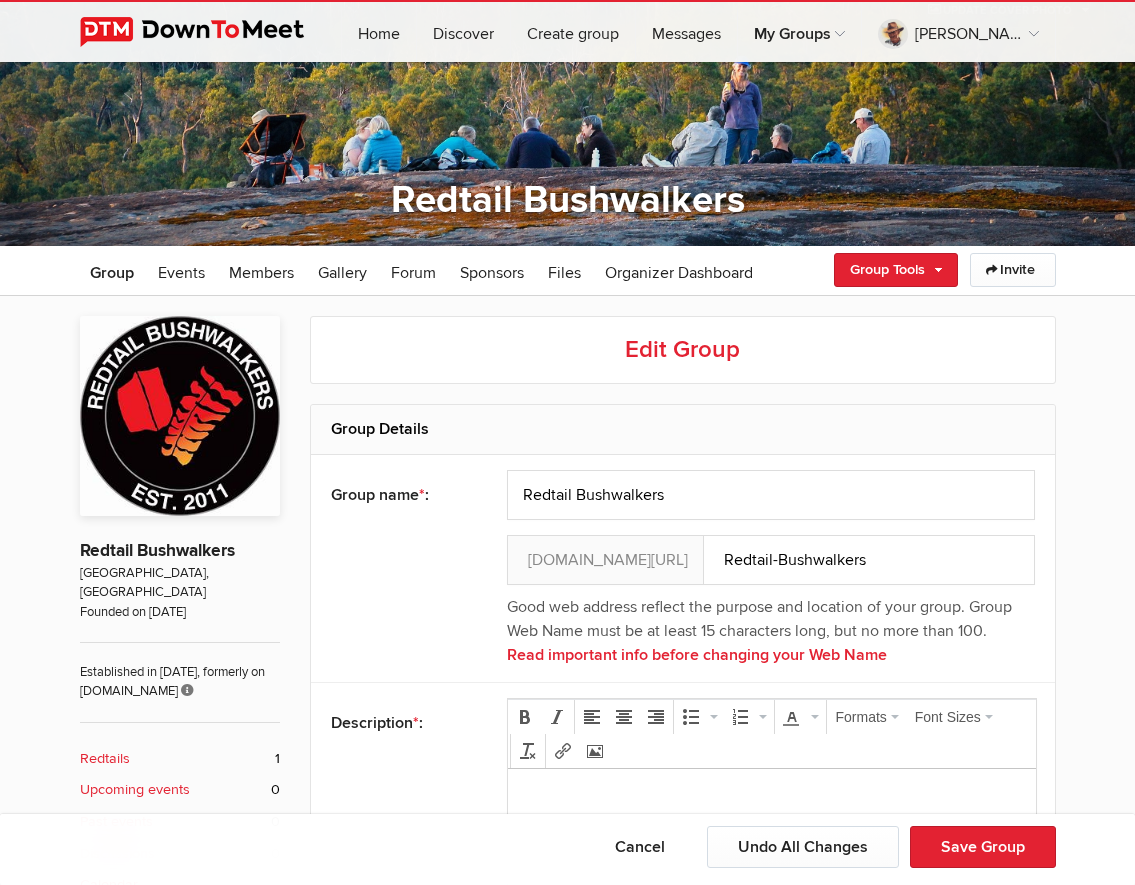 scroll, scrollTop: 0, scrollLeft: 0, axis: both 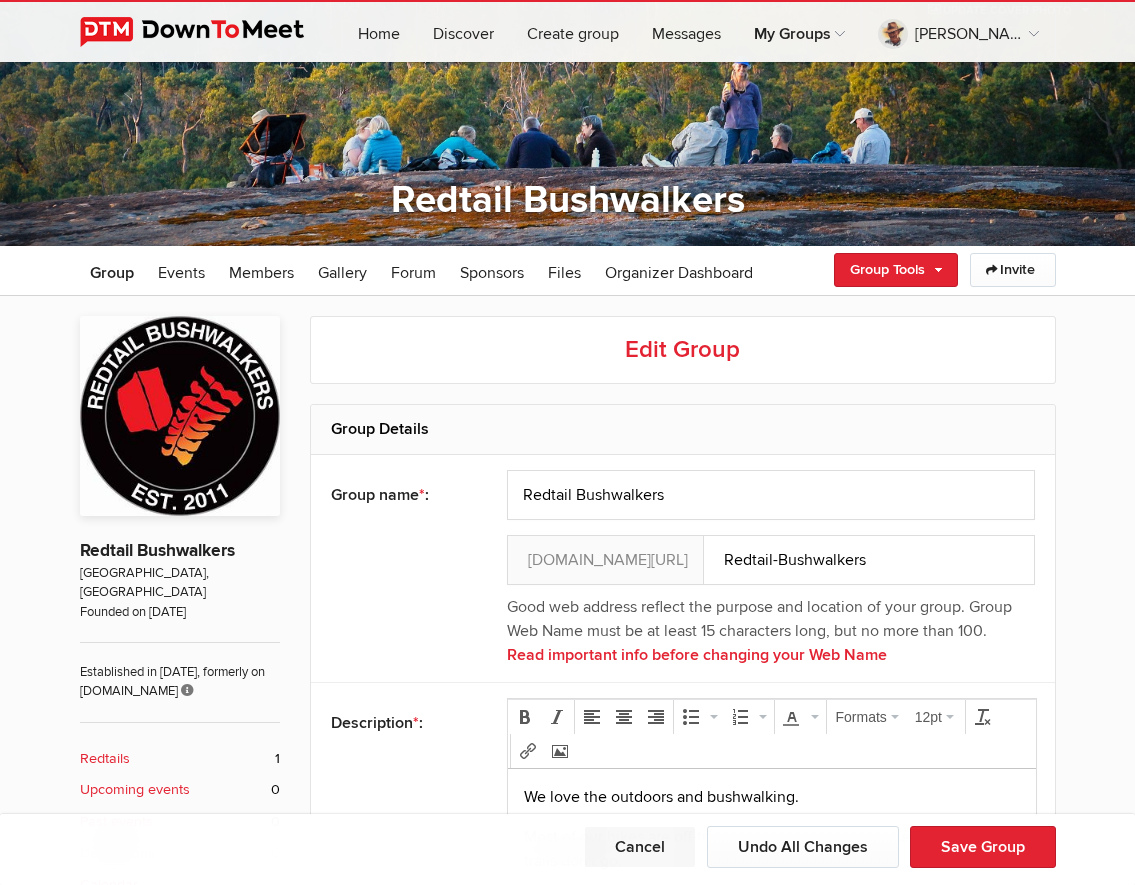 click on "Cancel" at bounding box center [640, 847] 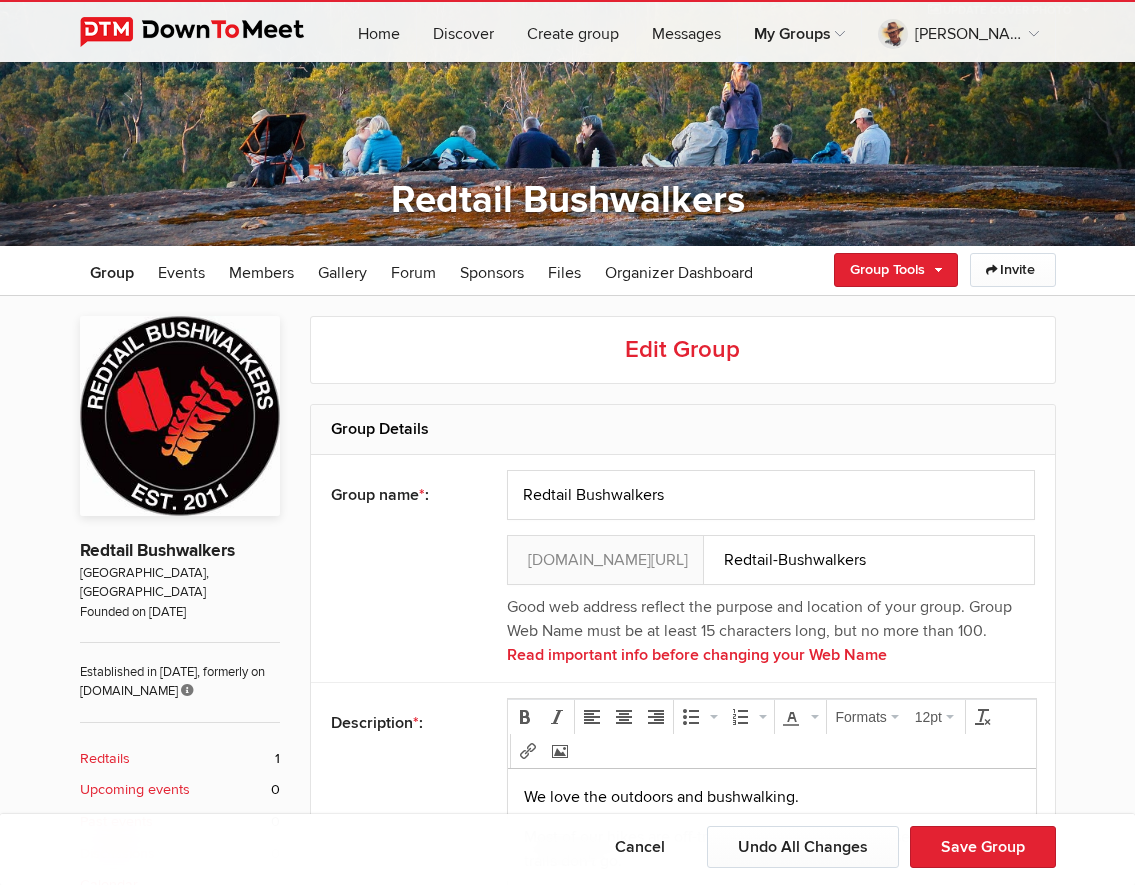 scroll, scrollTop: 0, scrollLeft: 0, axis: both 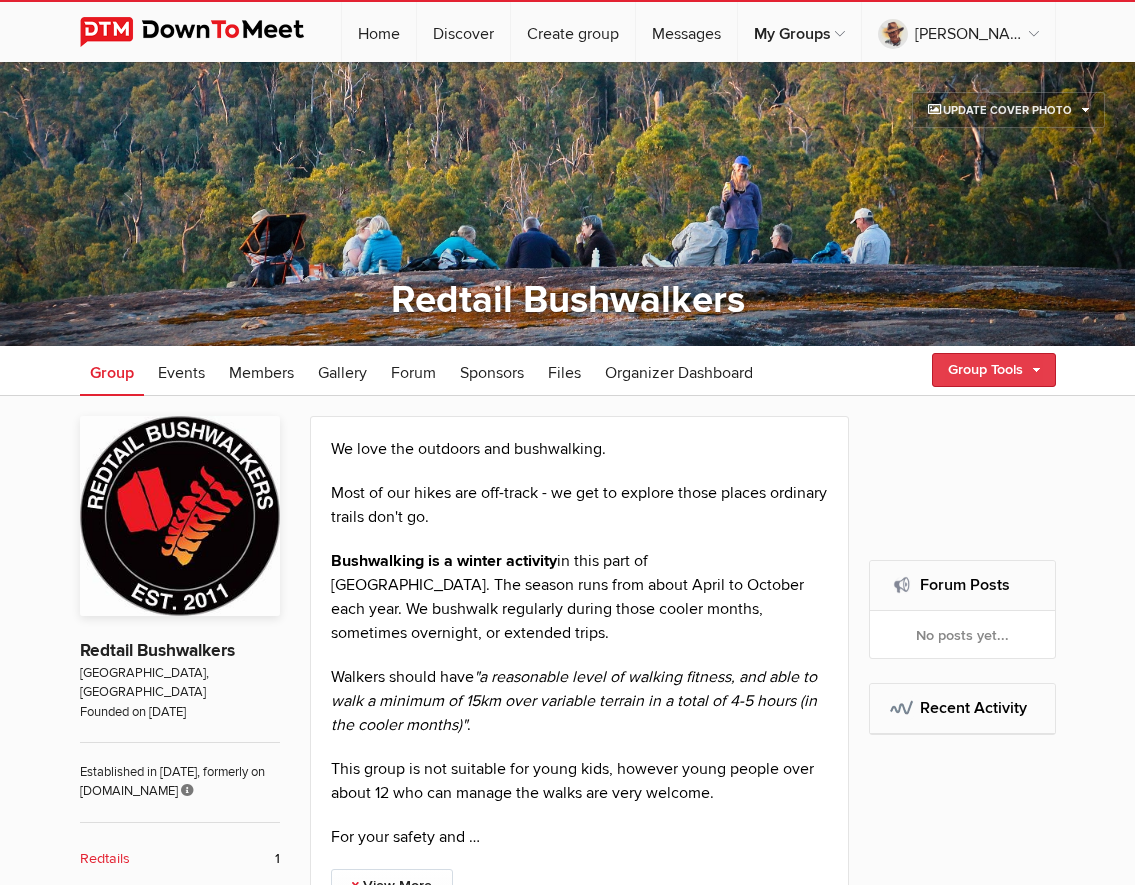 click on "Group Tools" 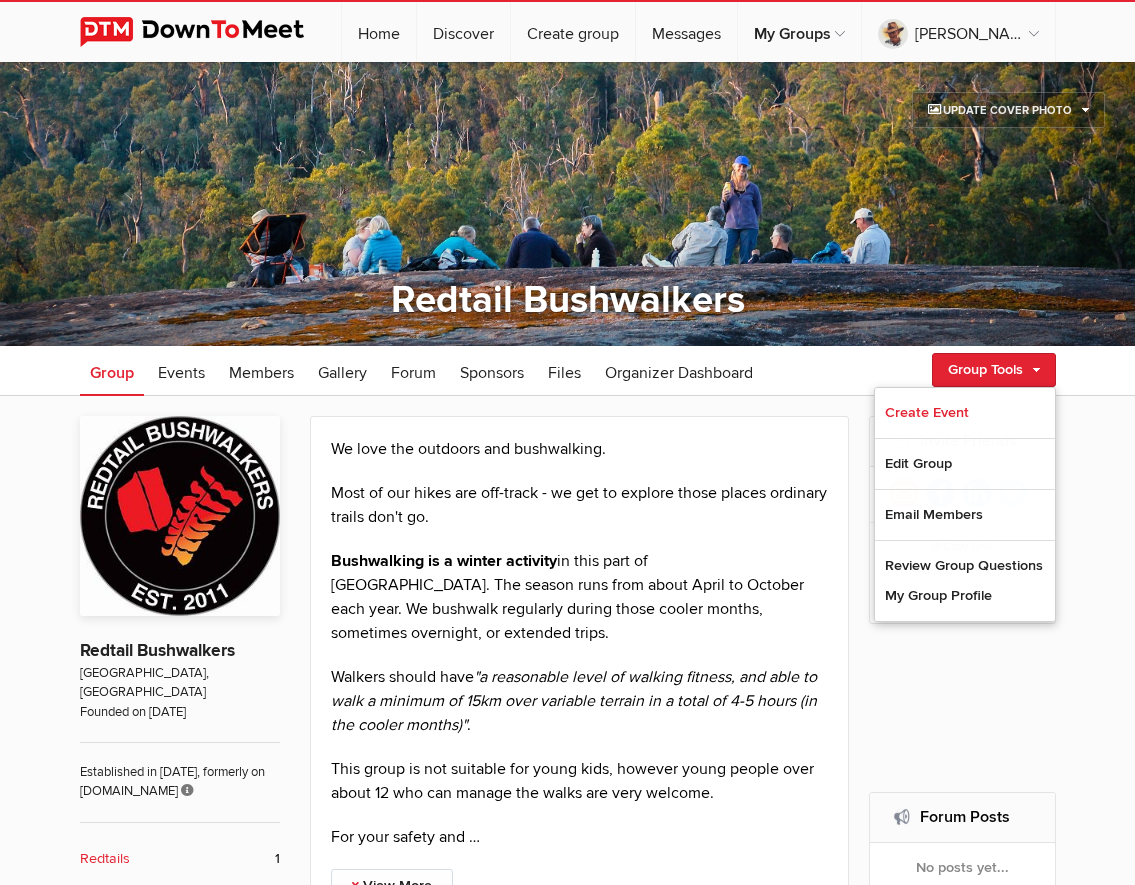 click on "My Group Profile" 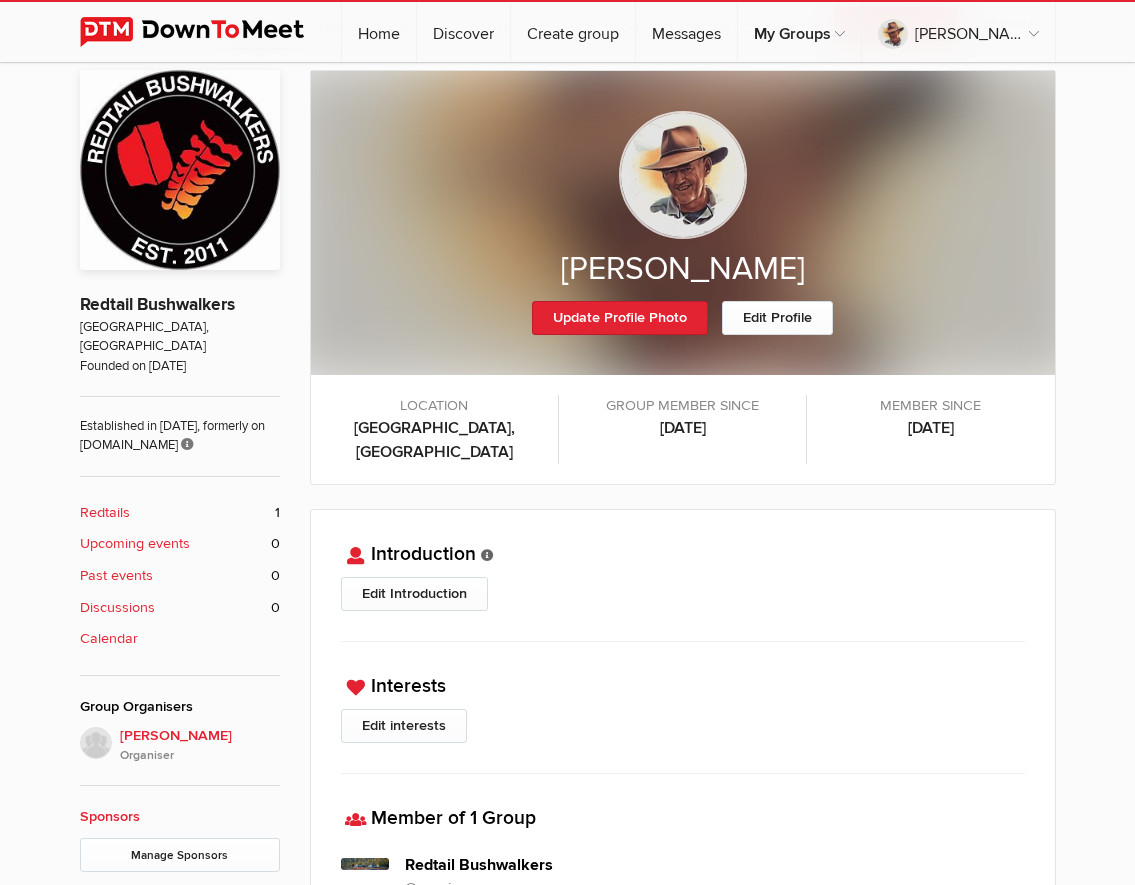 scroll, scrollTop: 246, scrollLeft: 0, axis: vertical 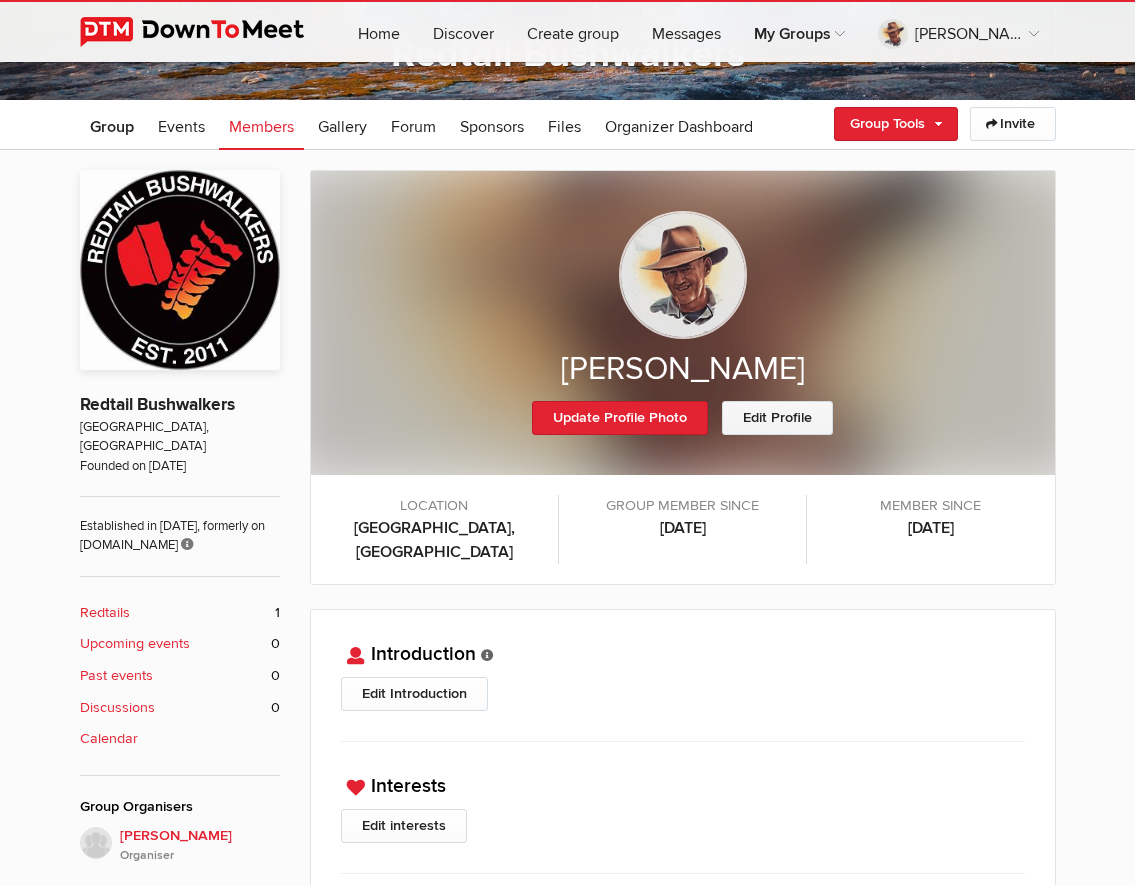 click on "Edit Profile" 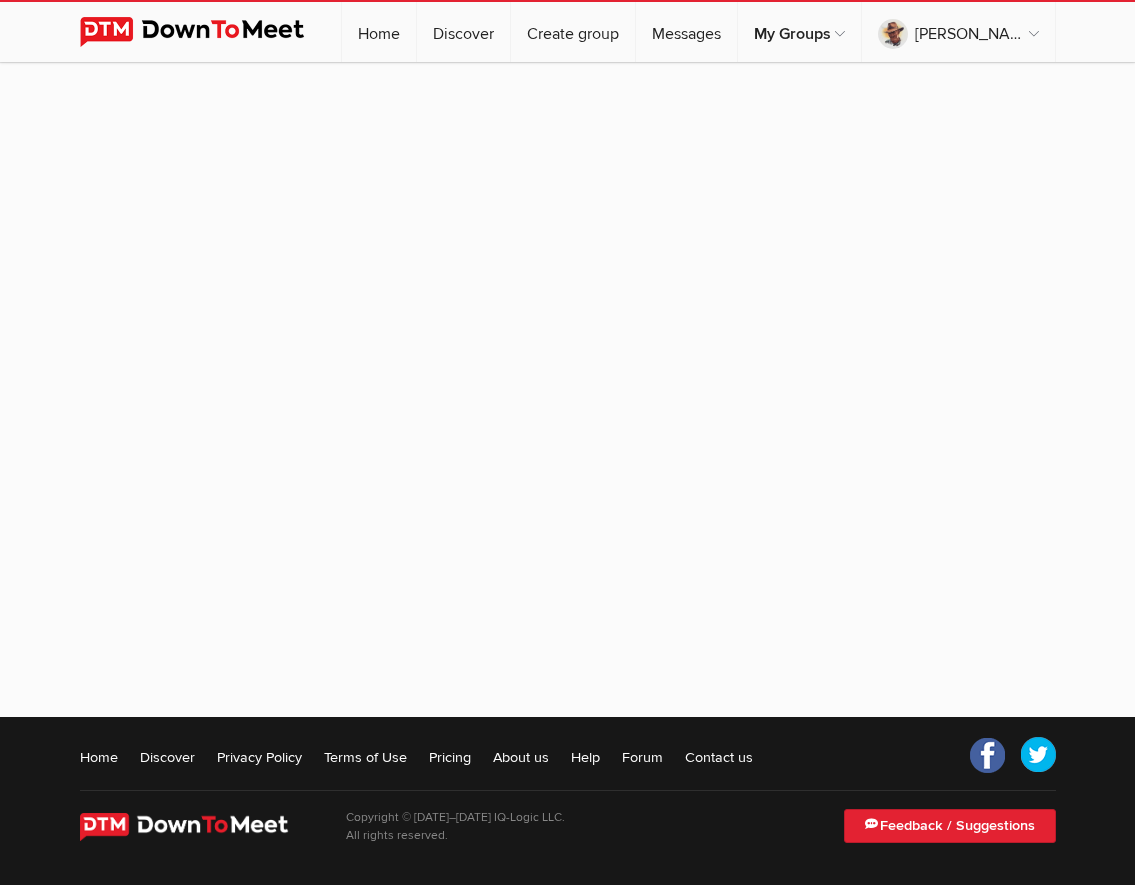 scroll, scrollTop: 246, scrollLeft: 0, axis: vertical 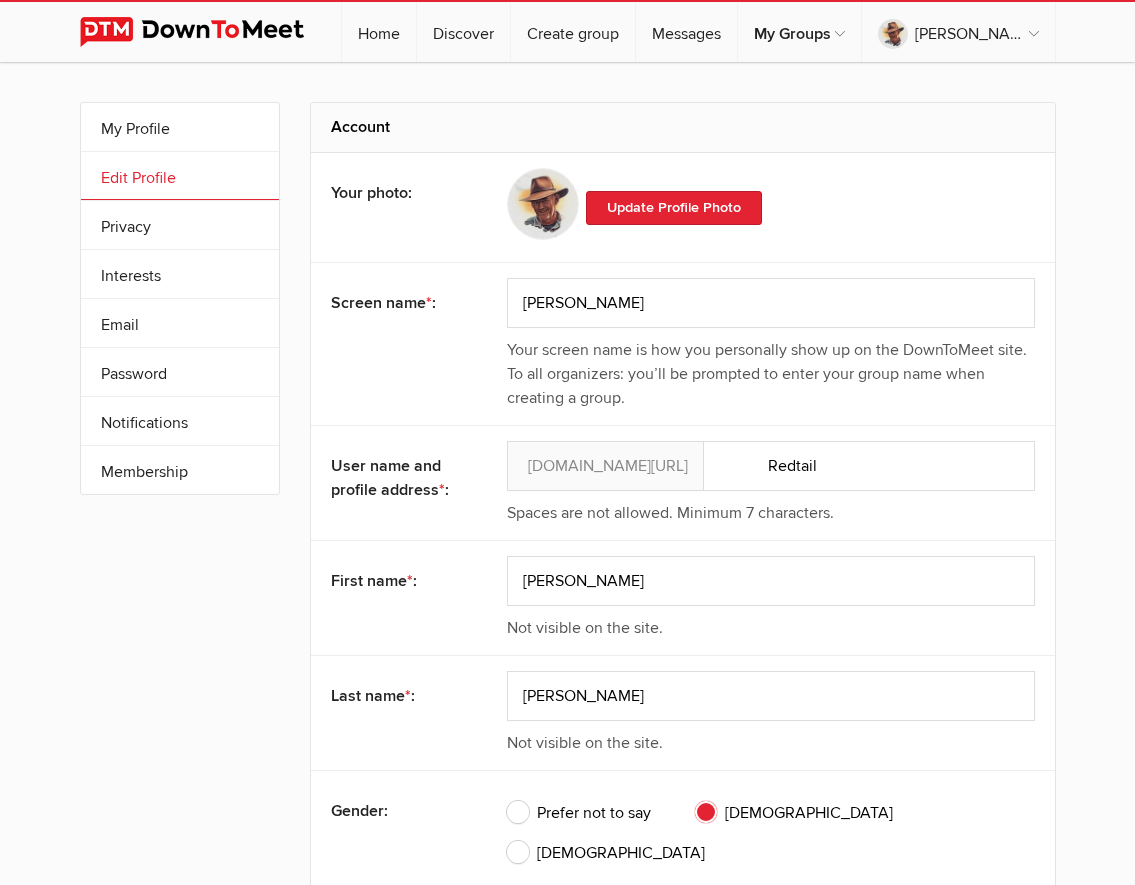 click on "Membership" 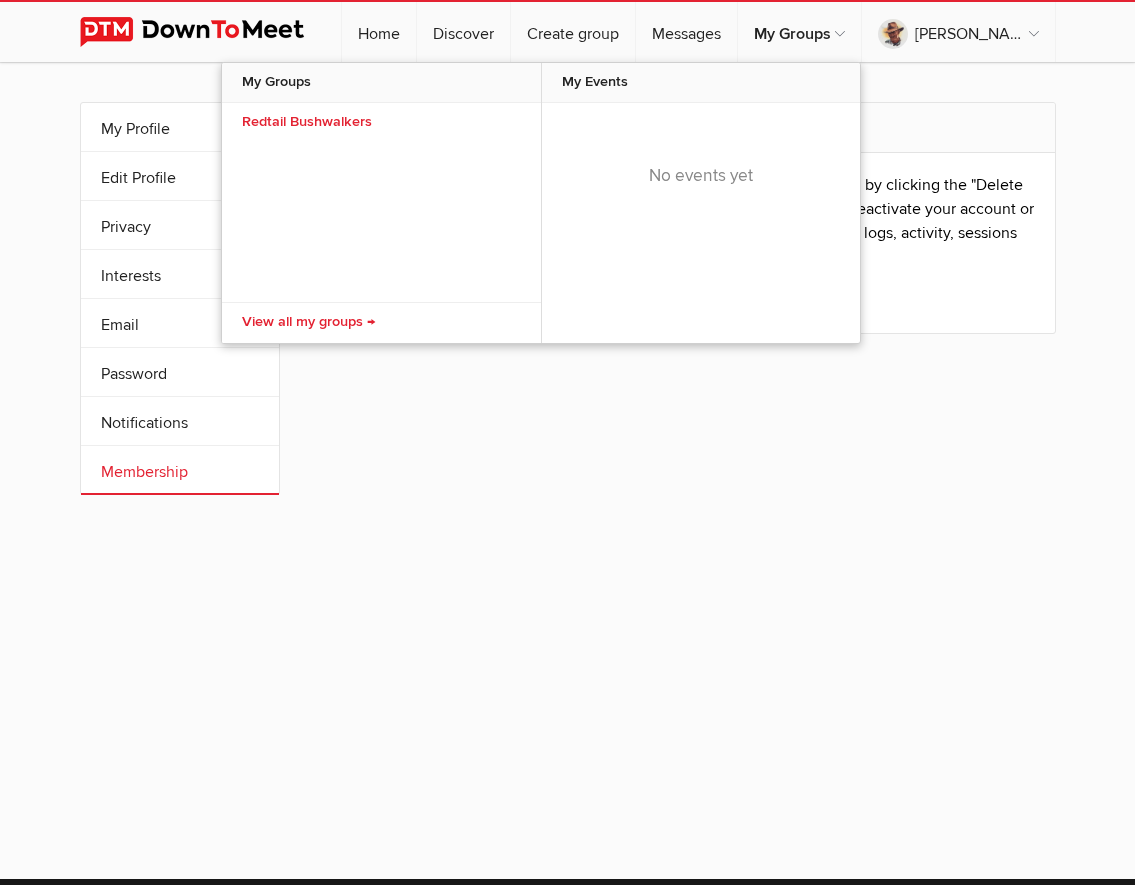 click on "Redtail Bushwalkers" 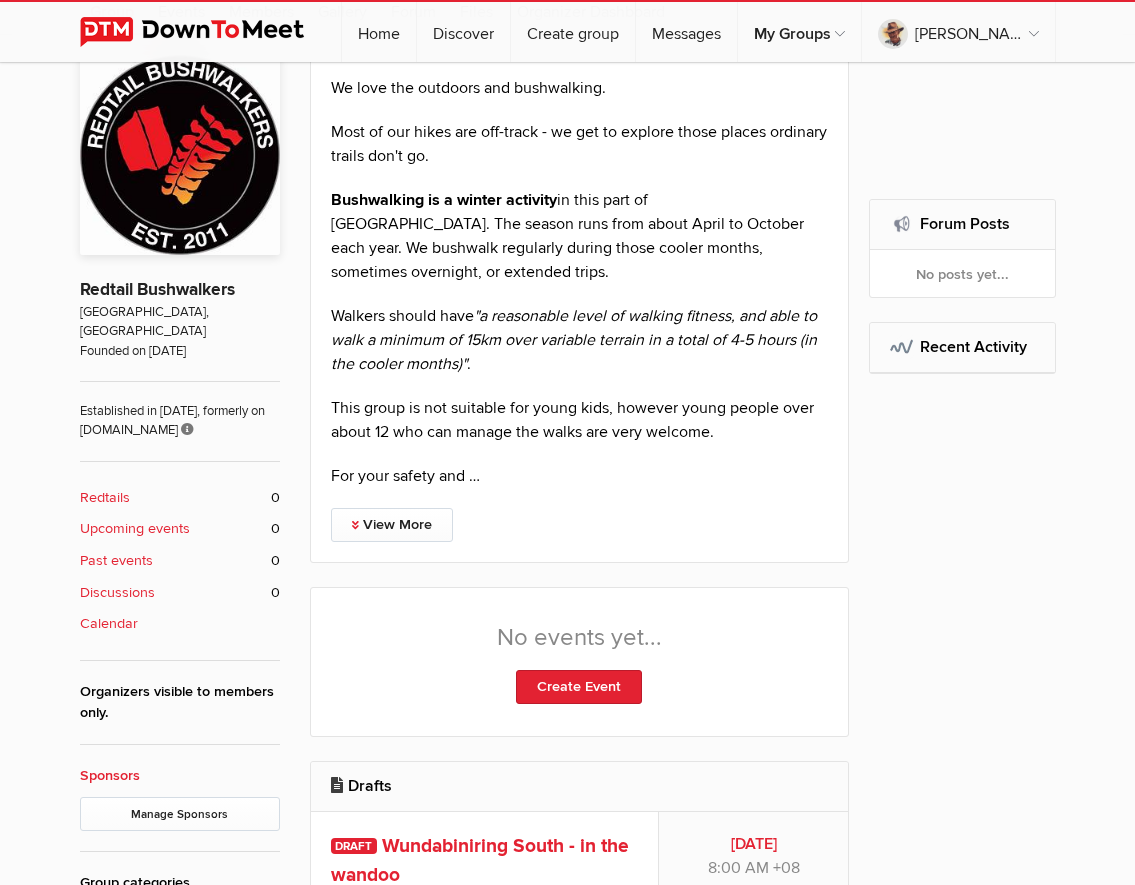 scroll, scrollTop: 400, scrollLeft: 0, axis: vertical 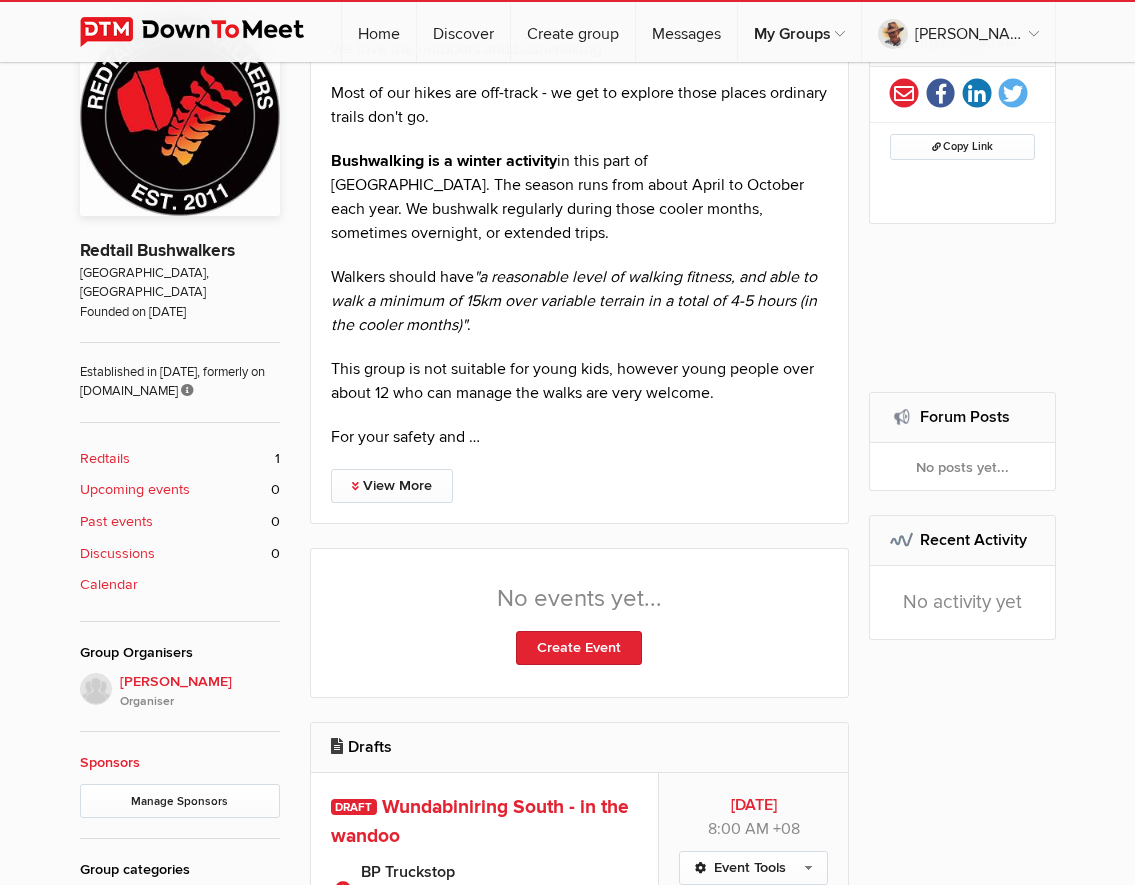 click on "[PERSON_NAME]" 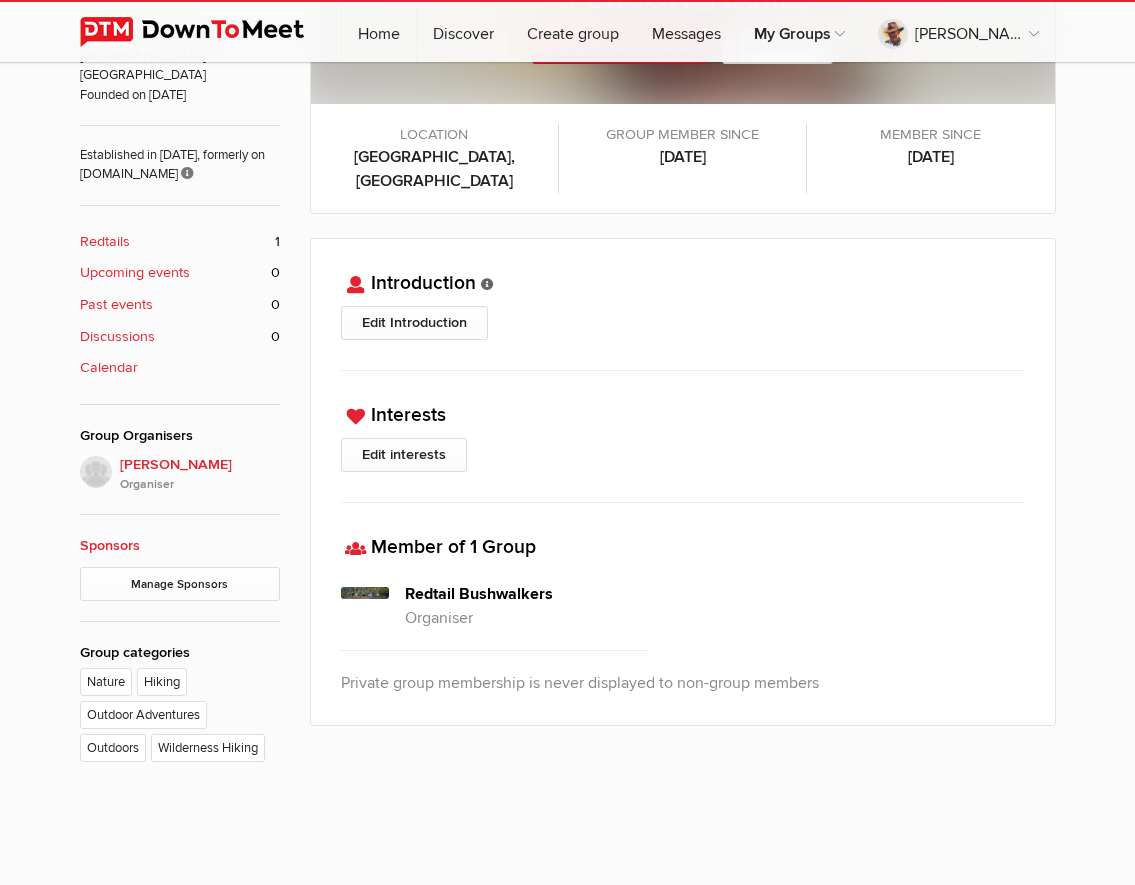 scroll, scrollTop: 646, scrollLeft: 0, axis: vertical 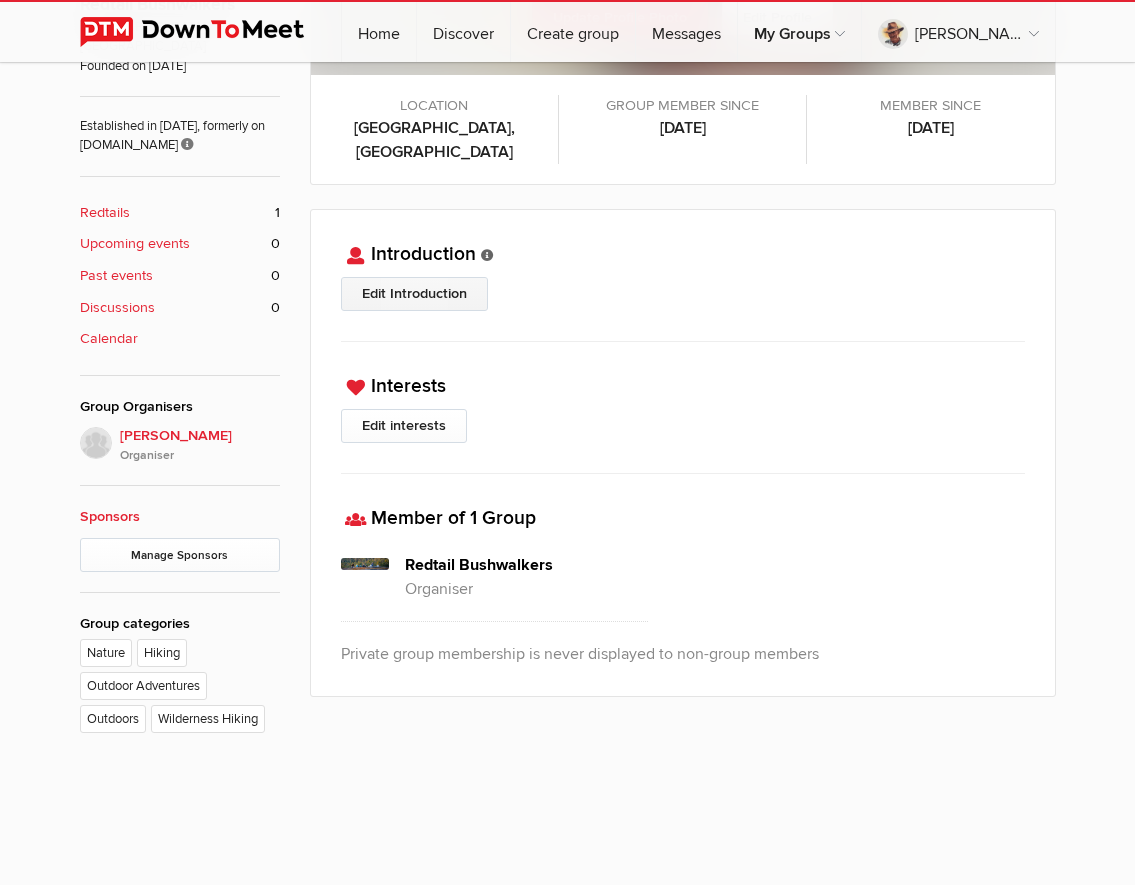 click on "Edit Introduction" 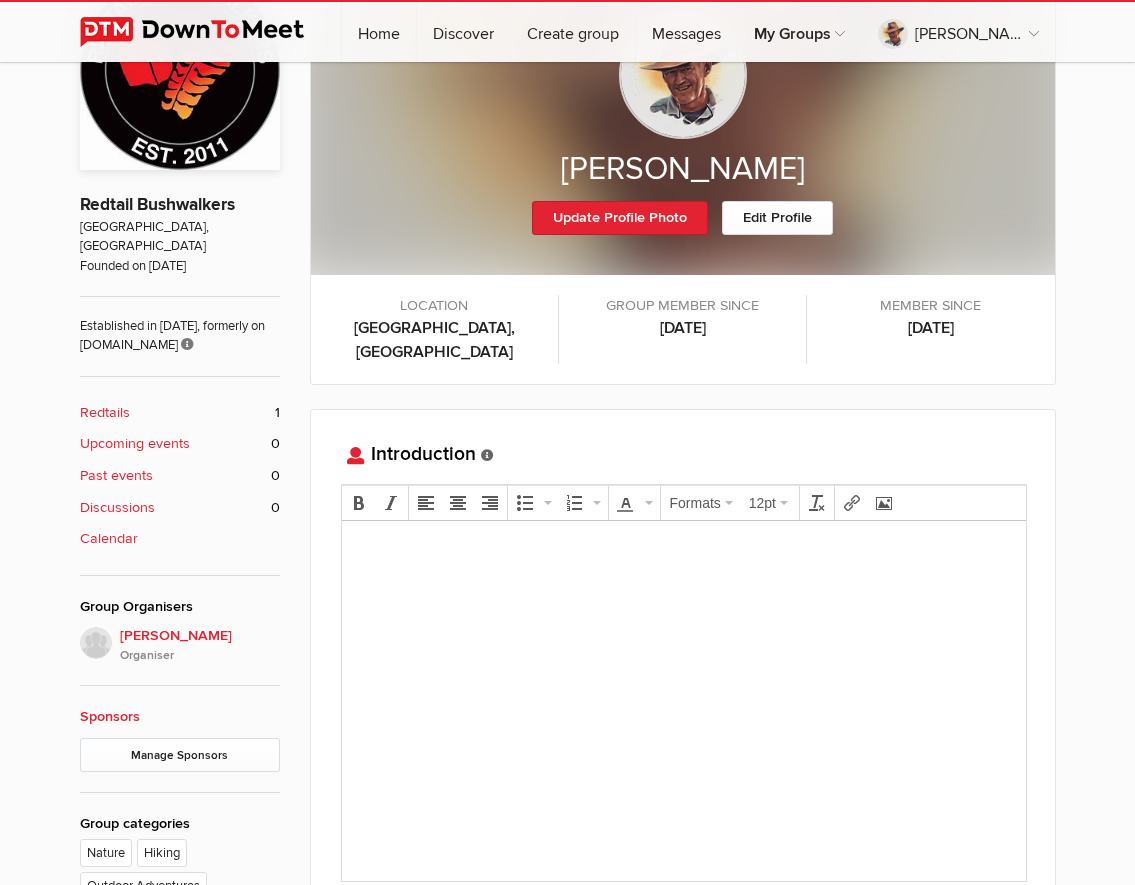 scroll, scrollTop: 346, scrollLeft: 0, axis: vertical 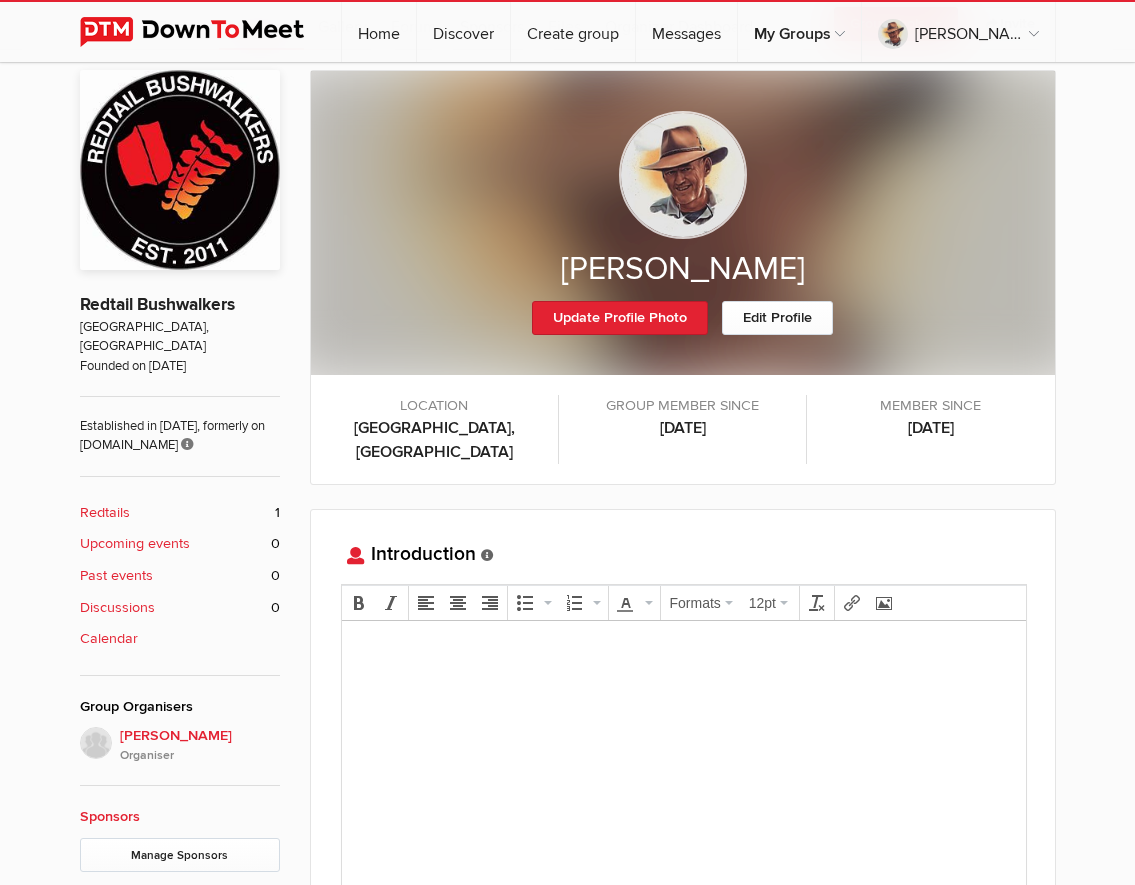 click at bounding box center (683, 649) 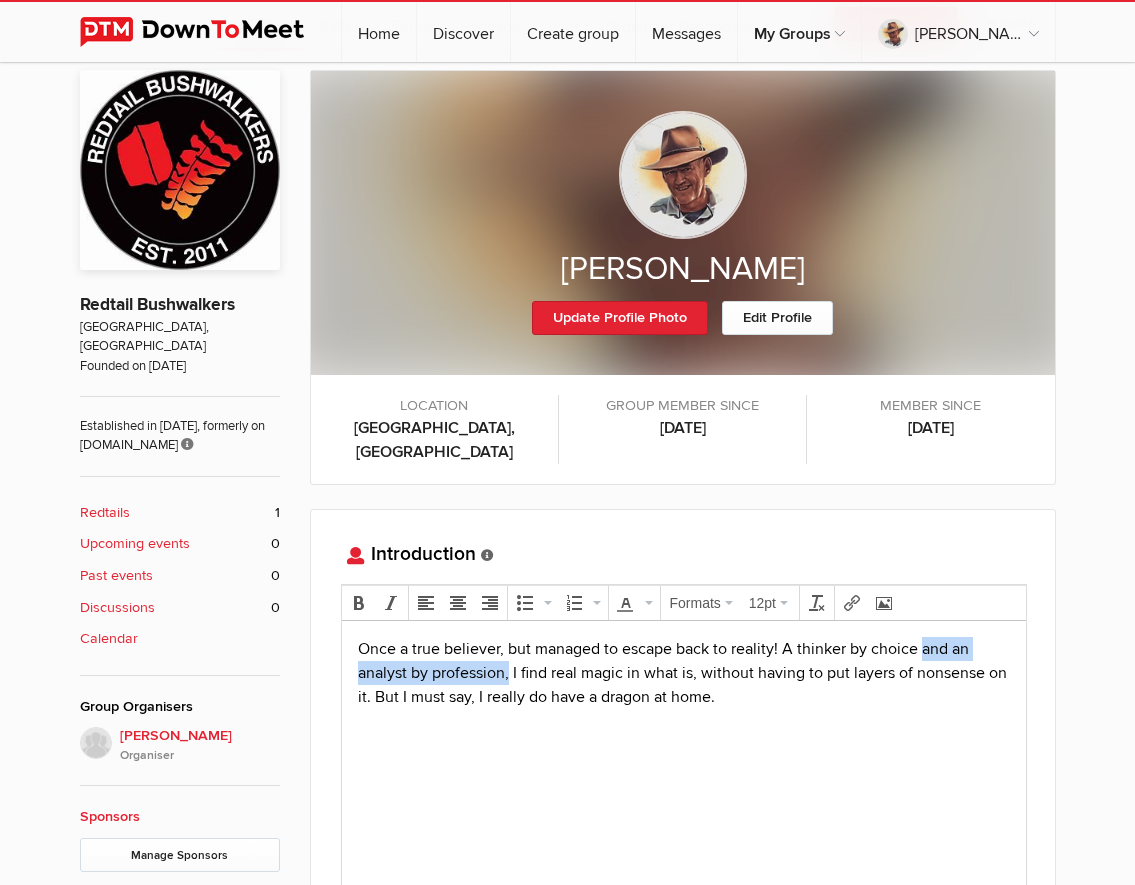drag, startPoint x: 920, startPoint y: 647, endPoint x: 509, endPoint y: 669, distance: 411.58838 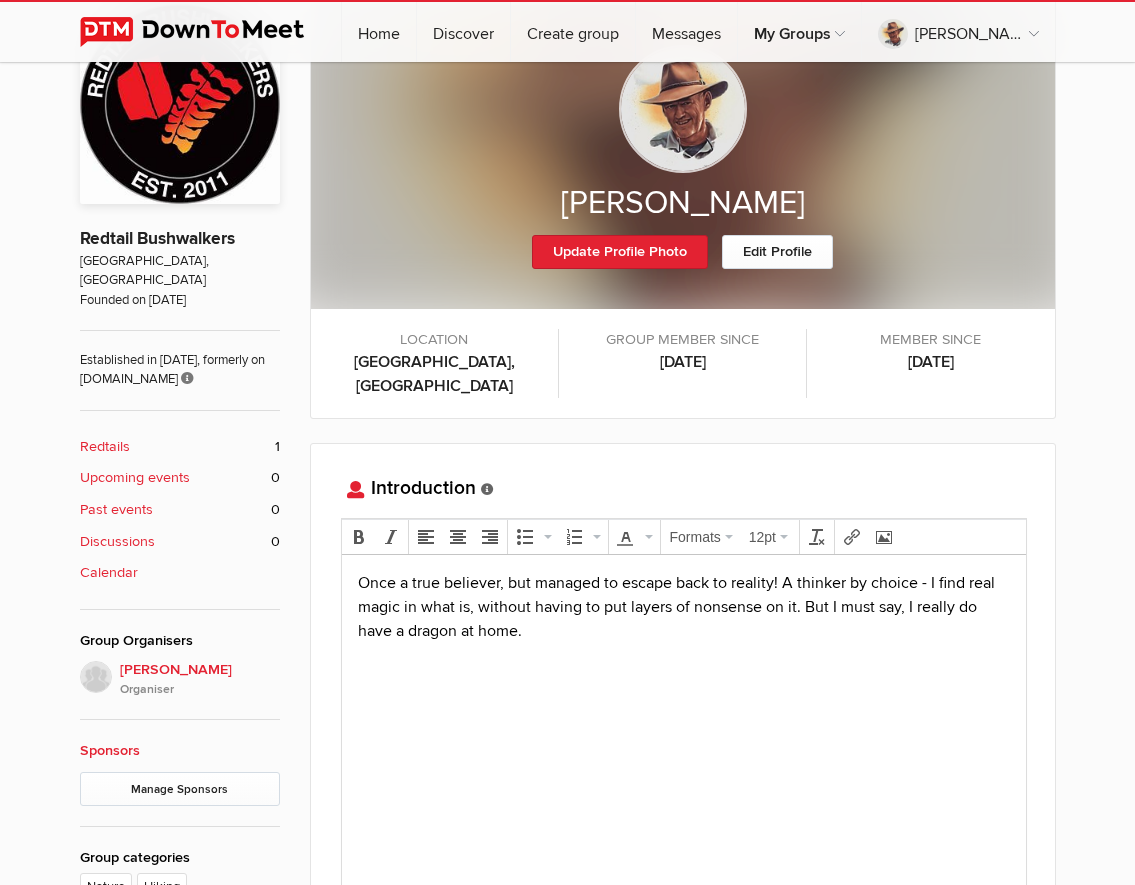 scroll, scrollTop: 546, scrollLeft: 0, axis: vertical 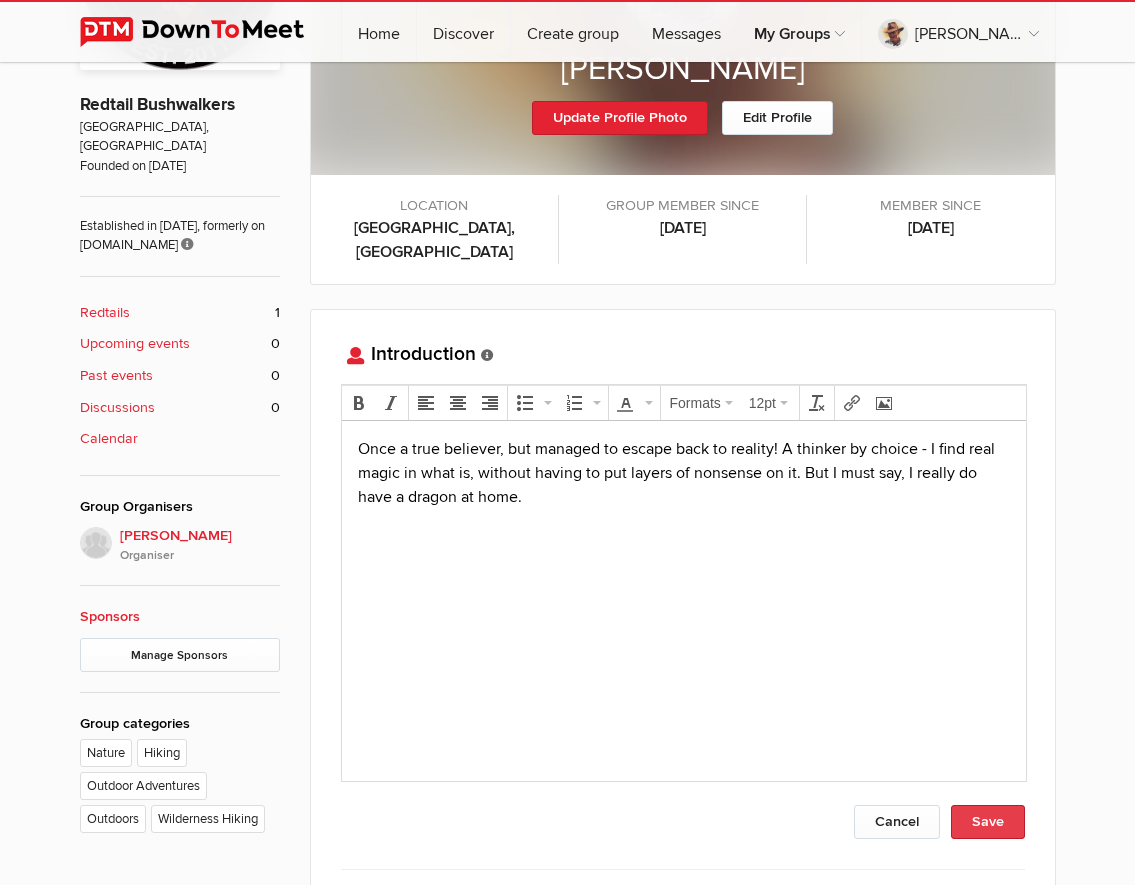 click on "Save" 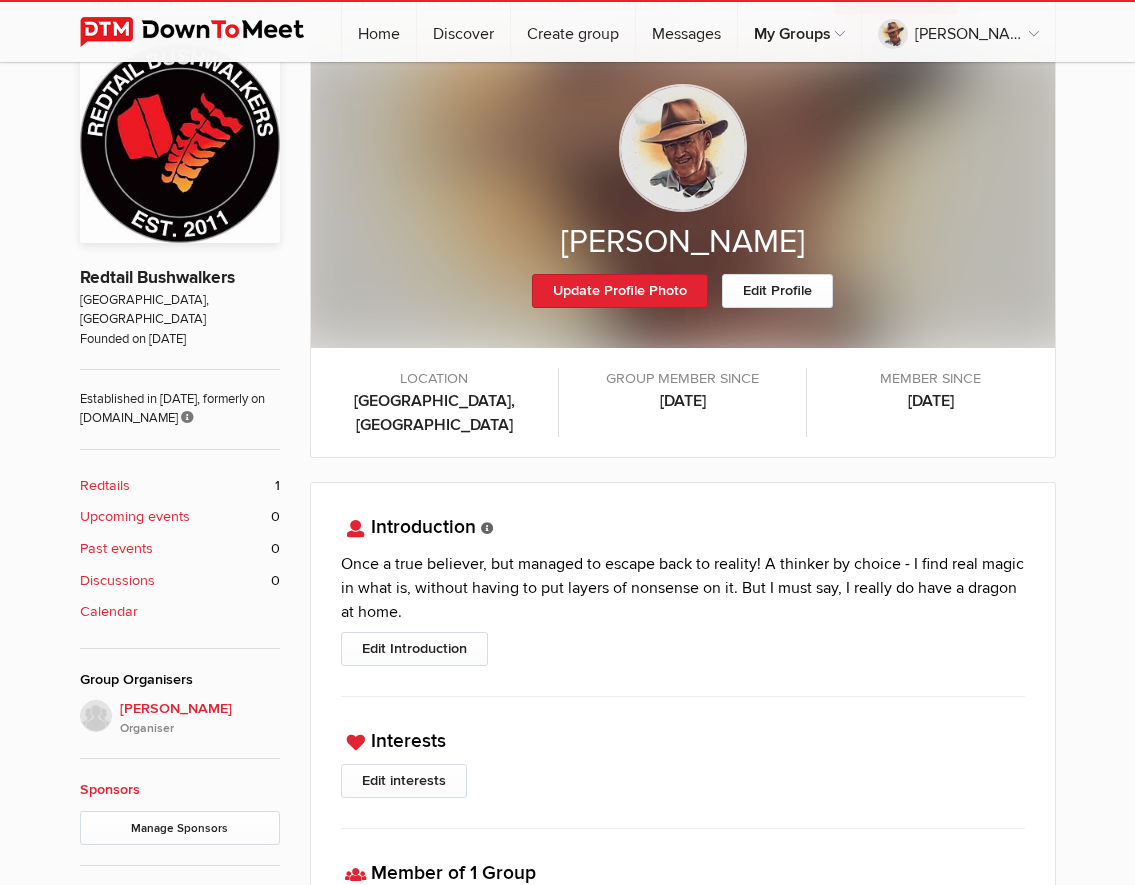 scroll, scrollTop: 346, scrollLeft: 0, axis: vertical 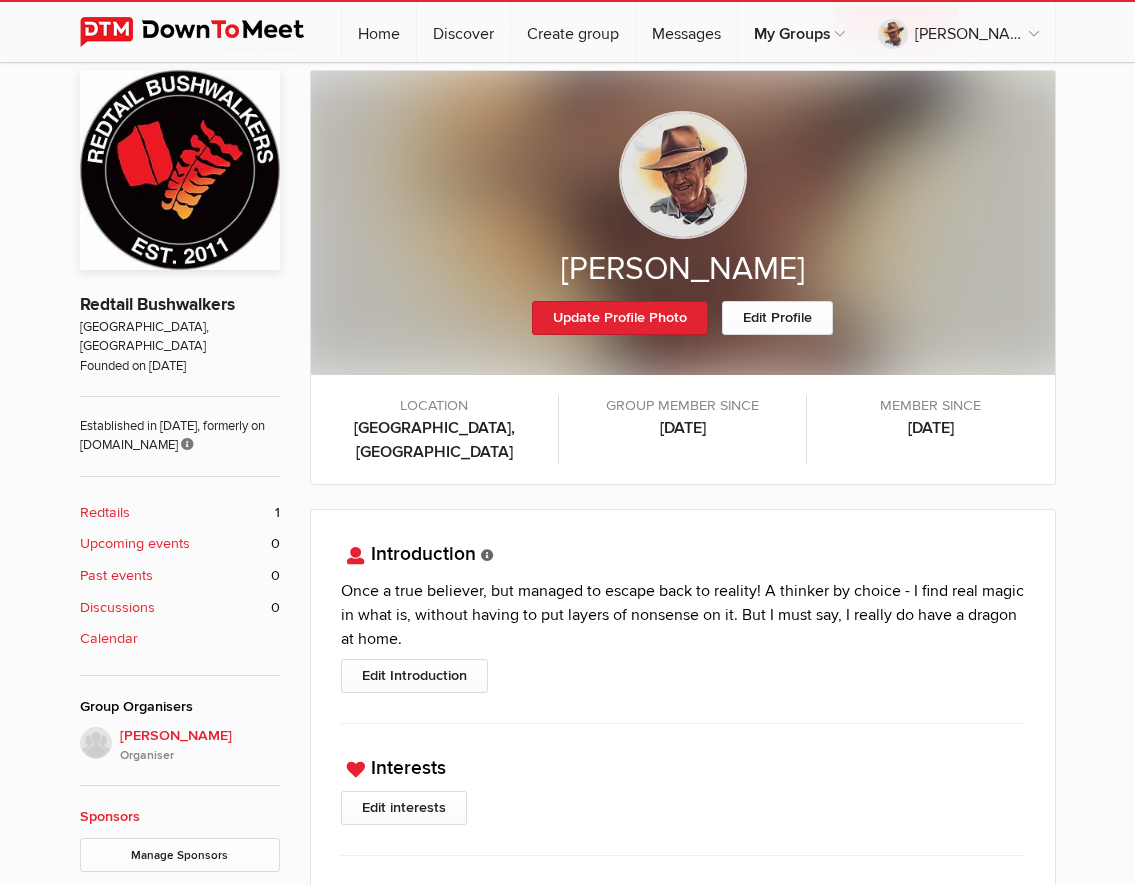 click on "Redtail Bushwalkers" 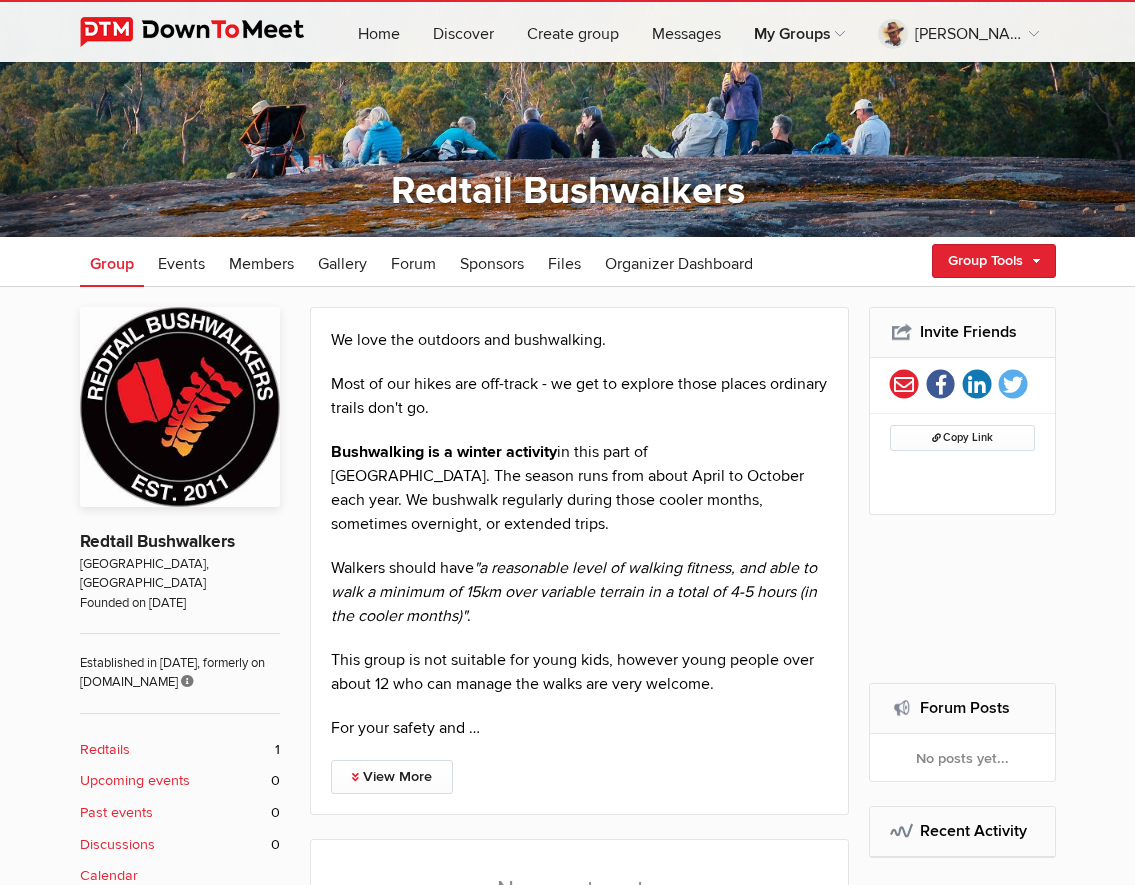 scroll, scrollTop: 46, scrollLeft: 0, axis: vertical 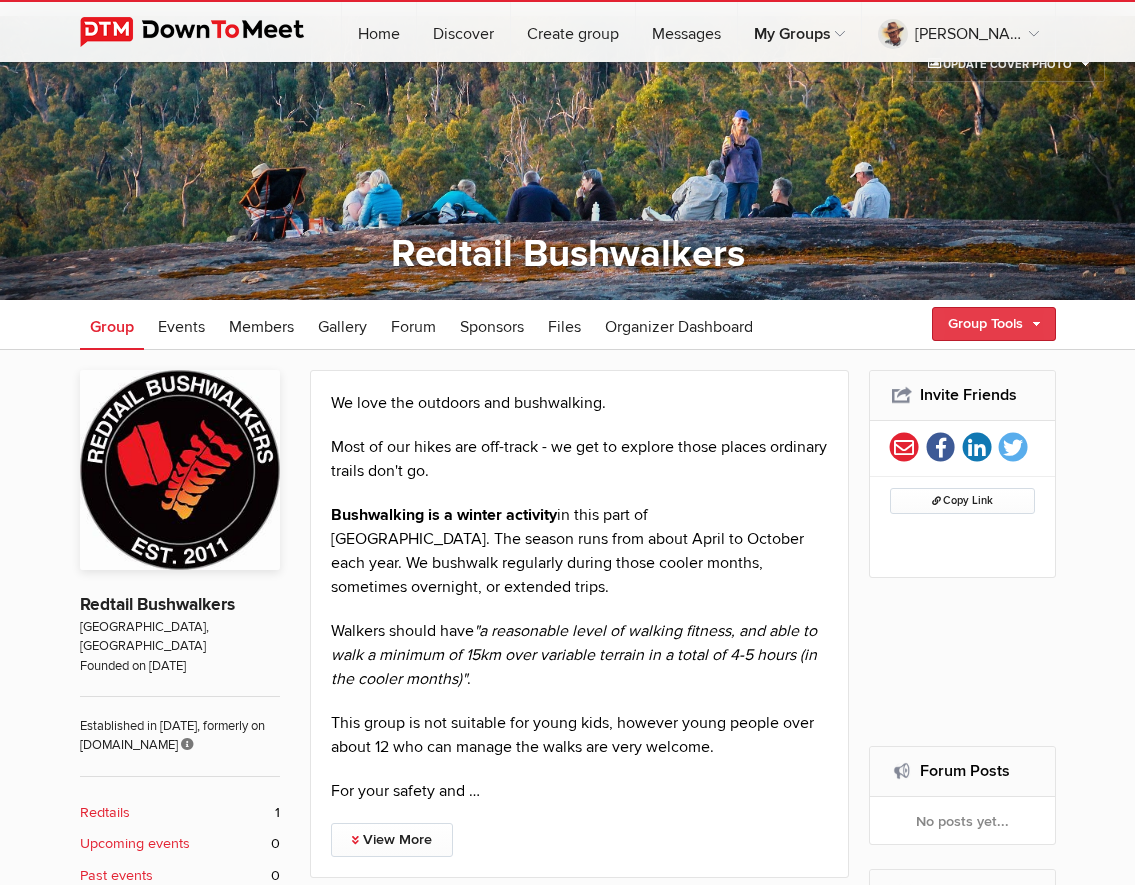 click on "Group Tools" 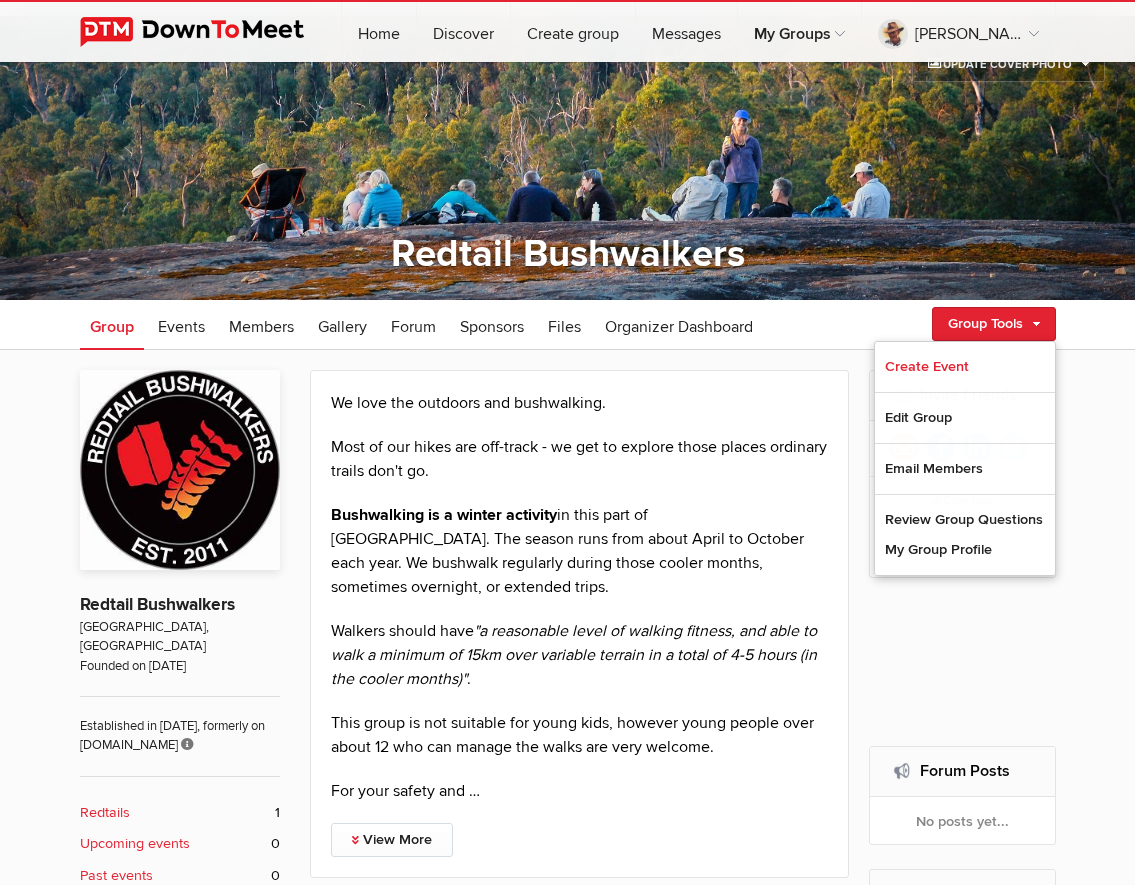 click on "Edit Group" 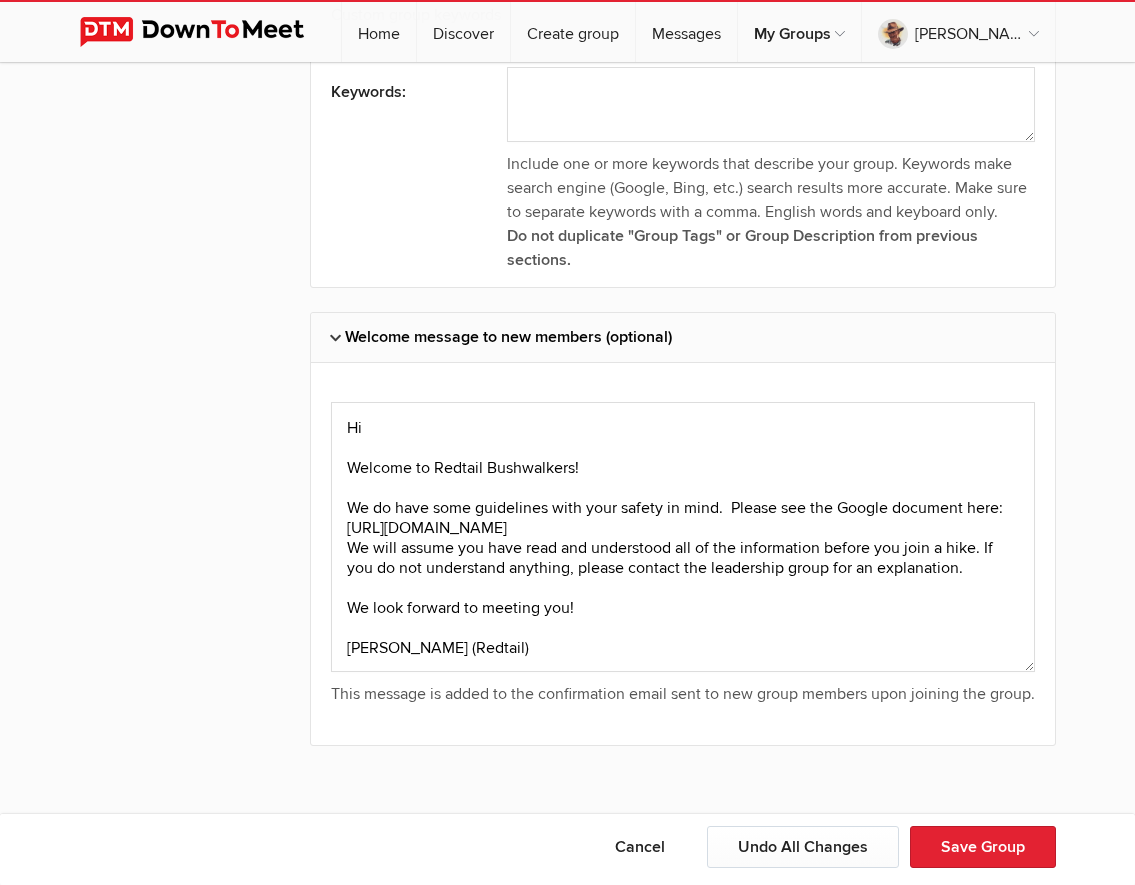 scroll, scrollTop: 7485, scrollLeft: 0, axis: vertical 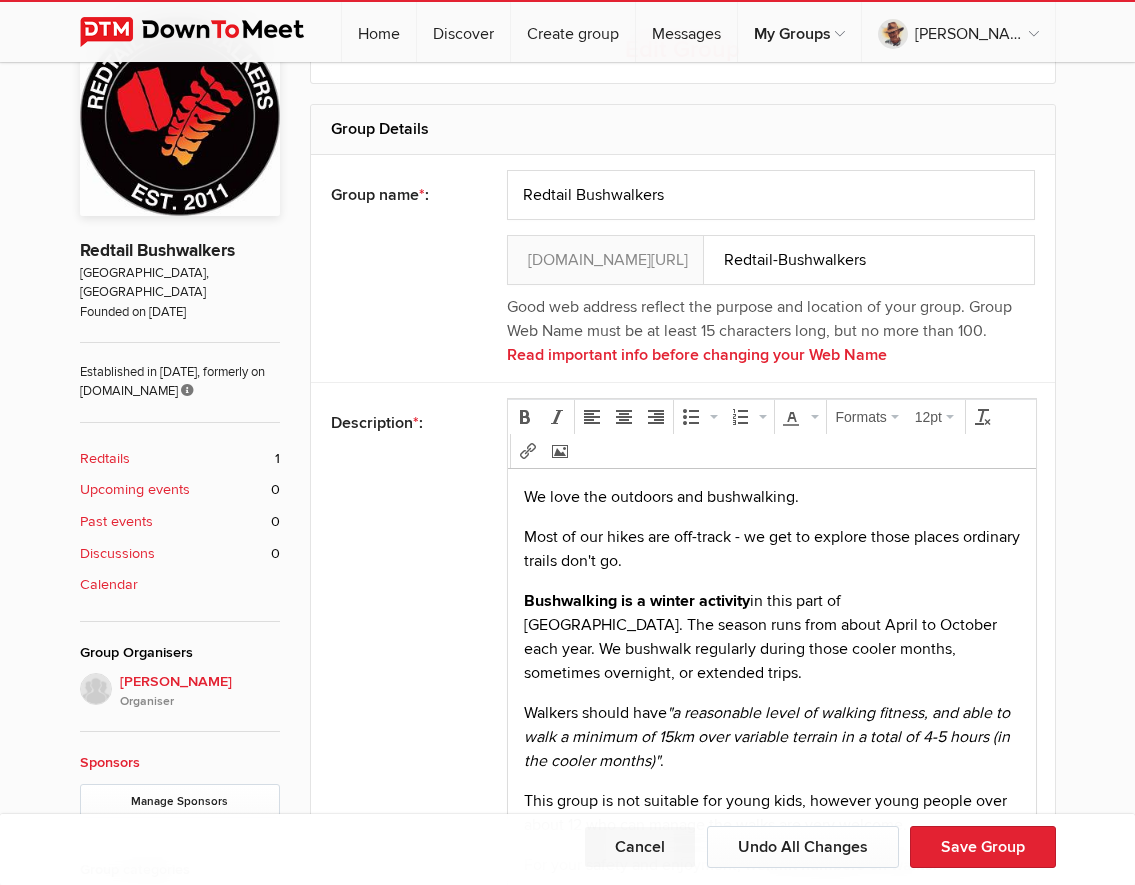 click on "Cancel" at bounding box center [640, 847] 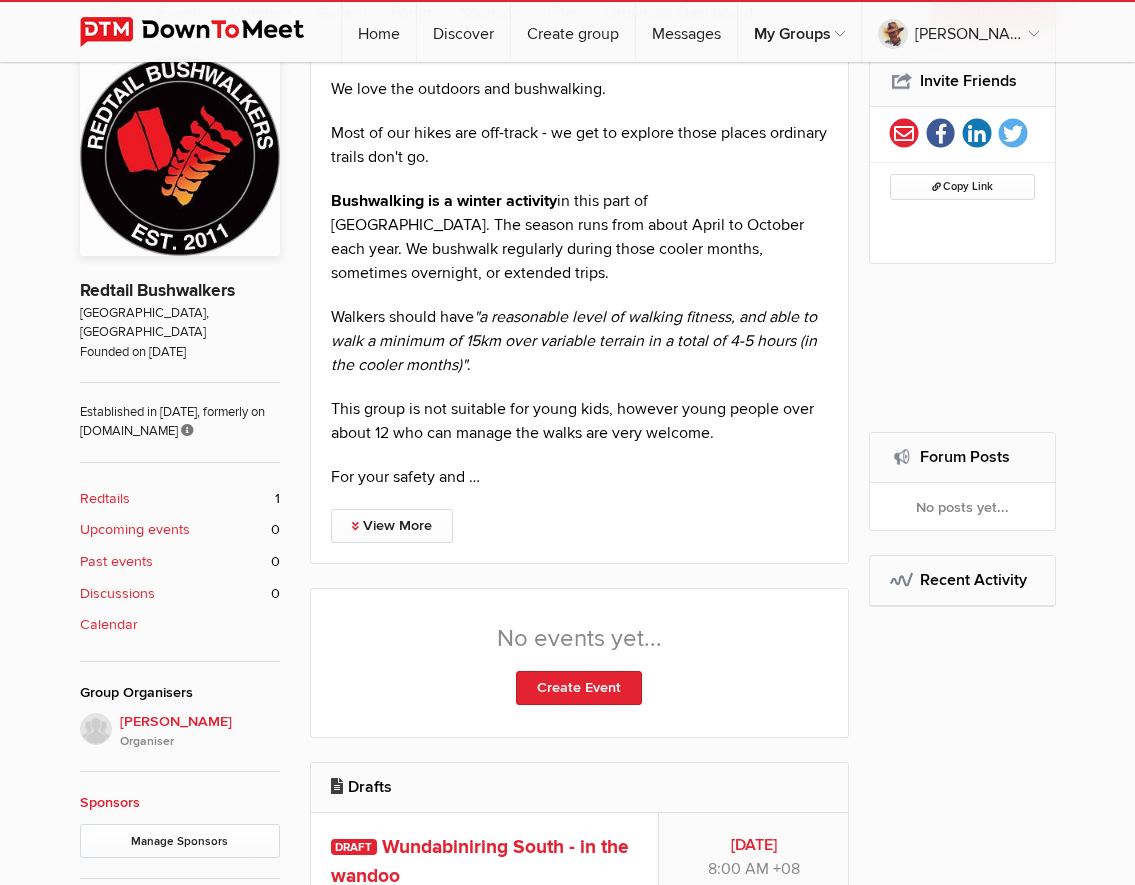 scroll, scrollTop: 400, scrollLeft: 0, axis: vertical 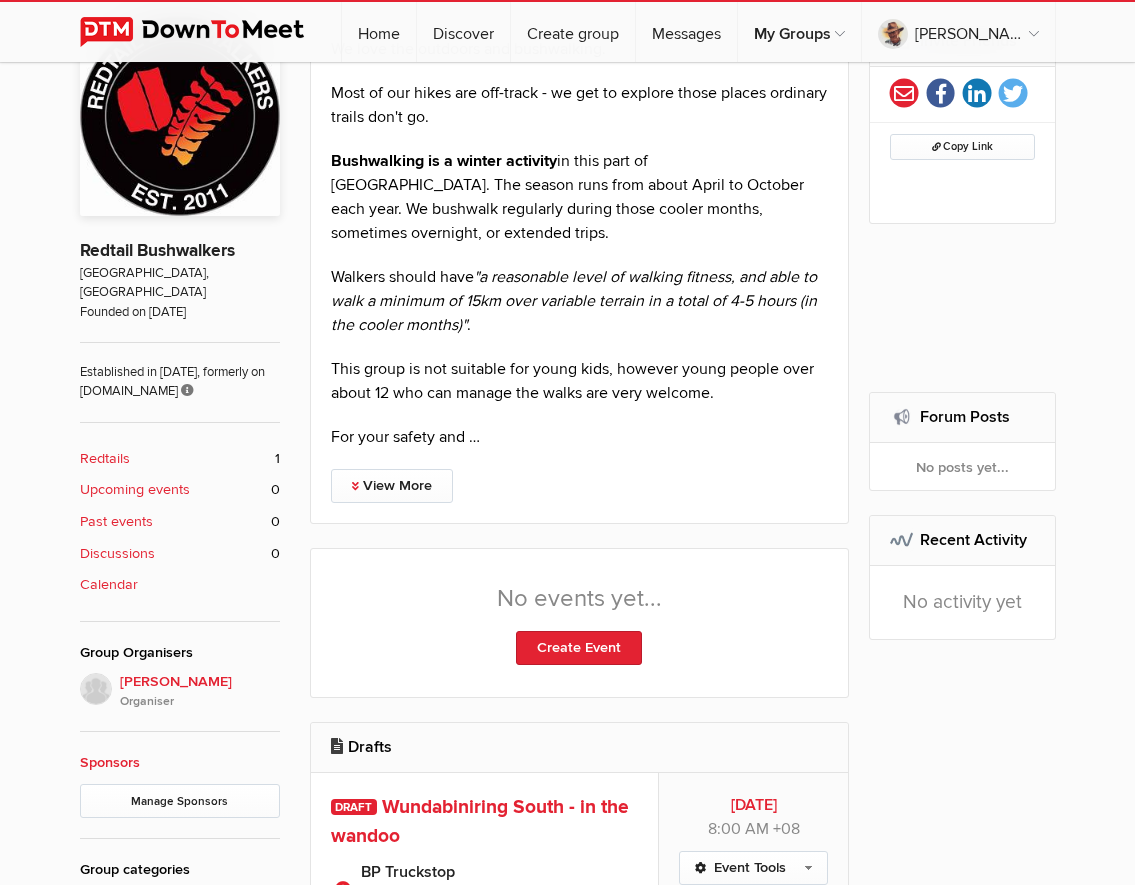 click on "[PERSON_NAME]" 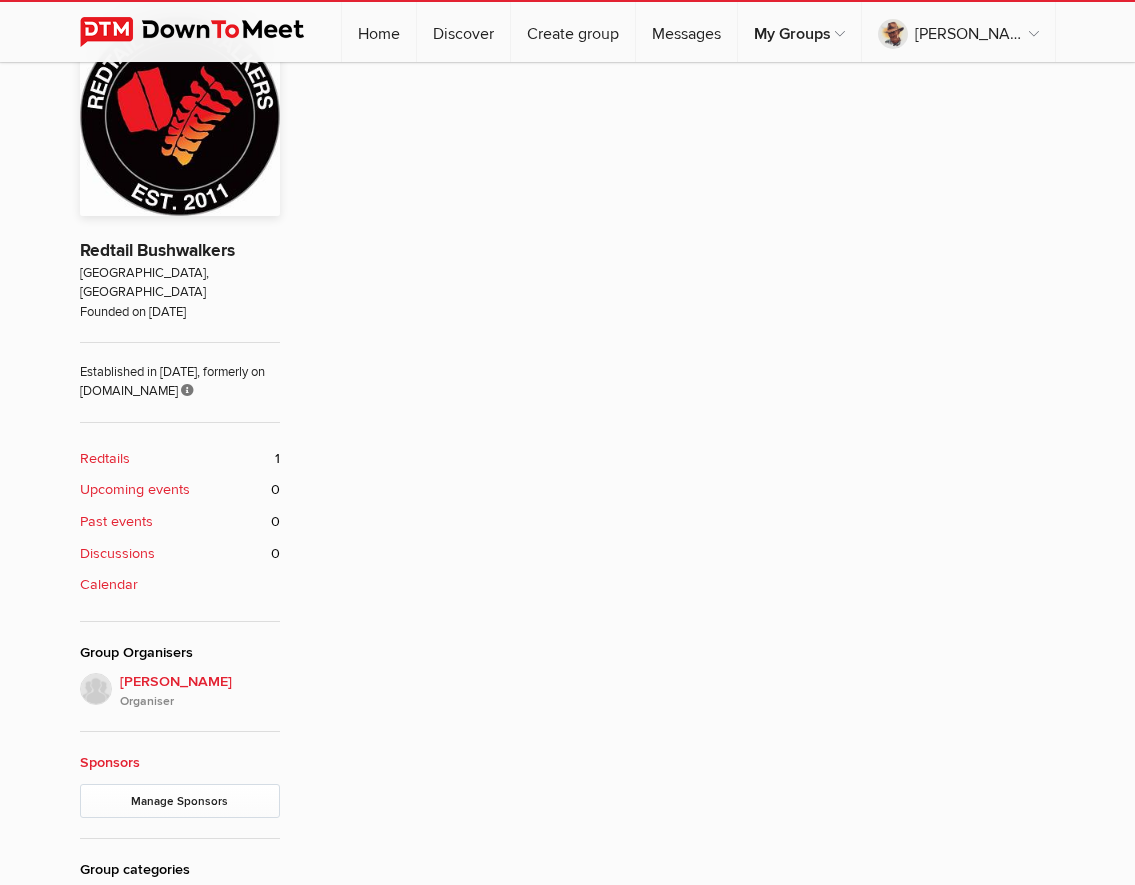 scroll, scrollTop: 346, scrollLeft: 0, axis: vertical 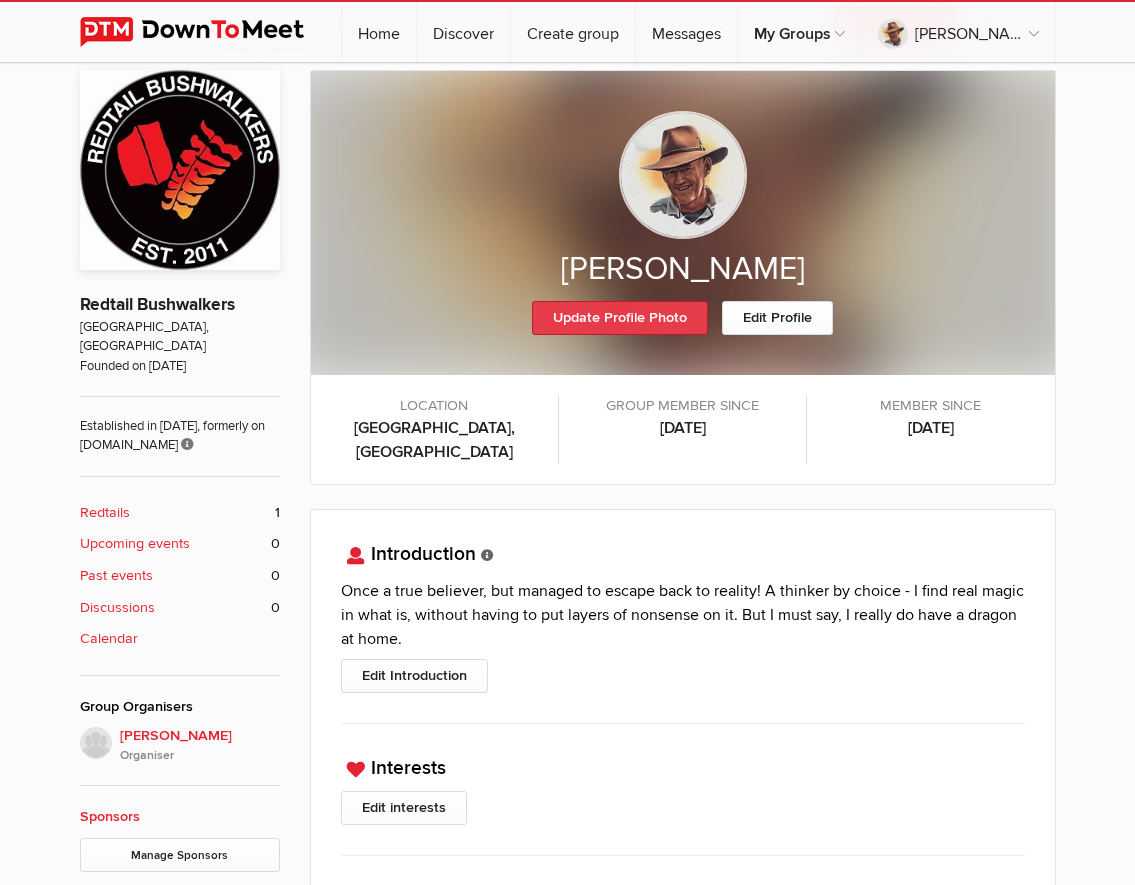 click on "Update Profile Photo" 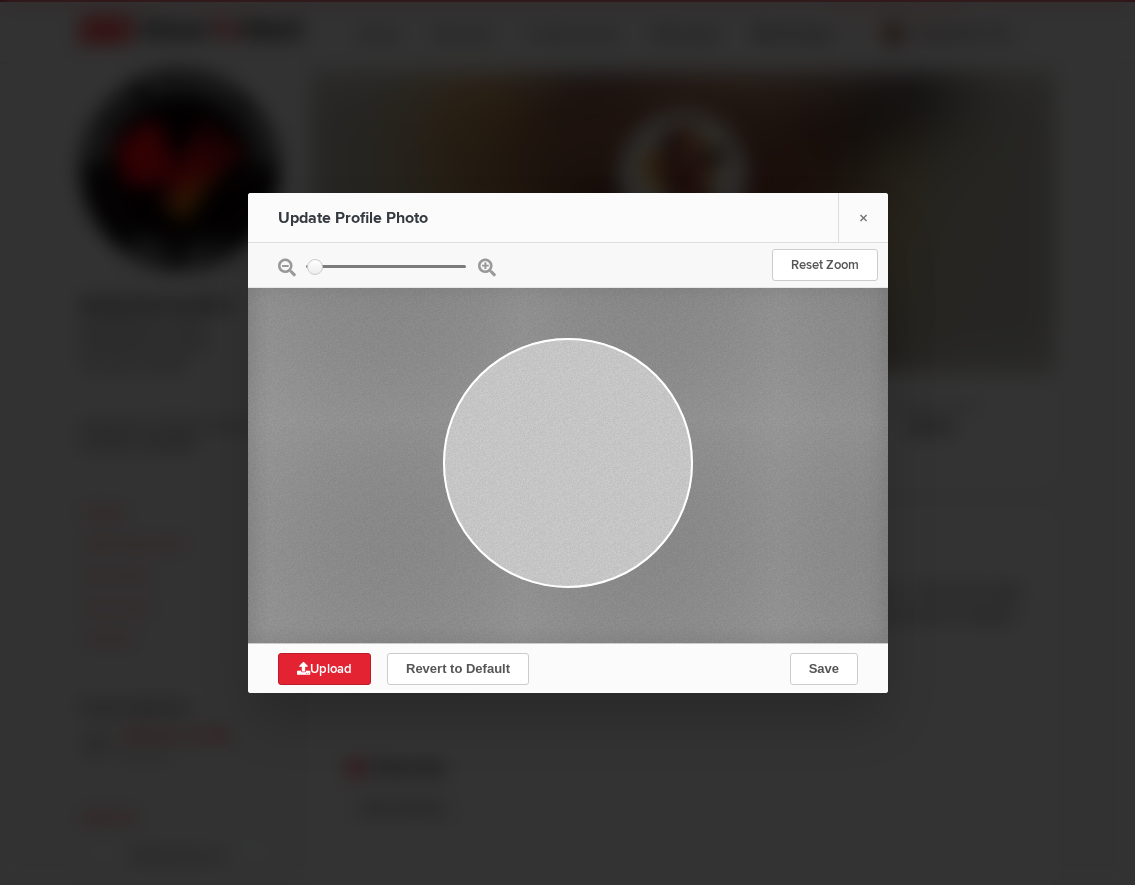 type on "0.2441" 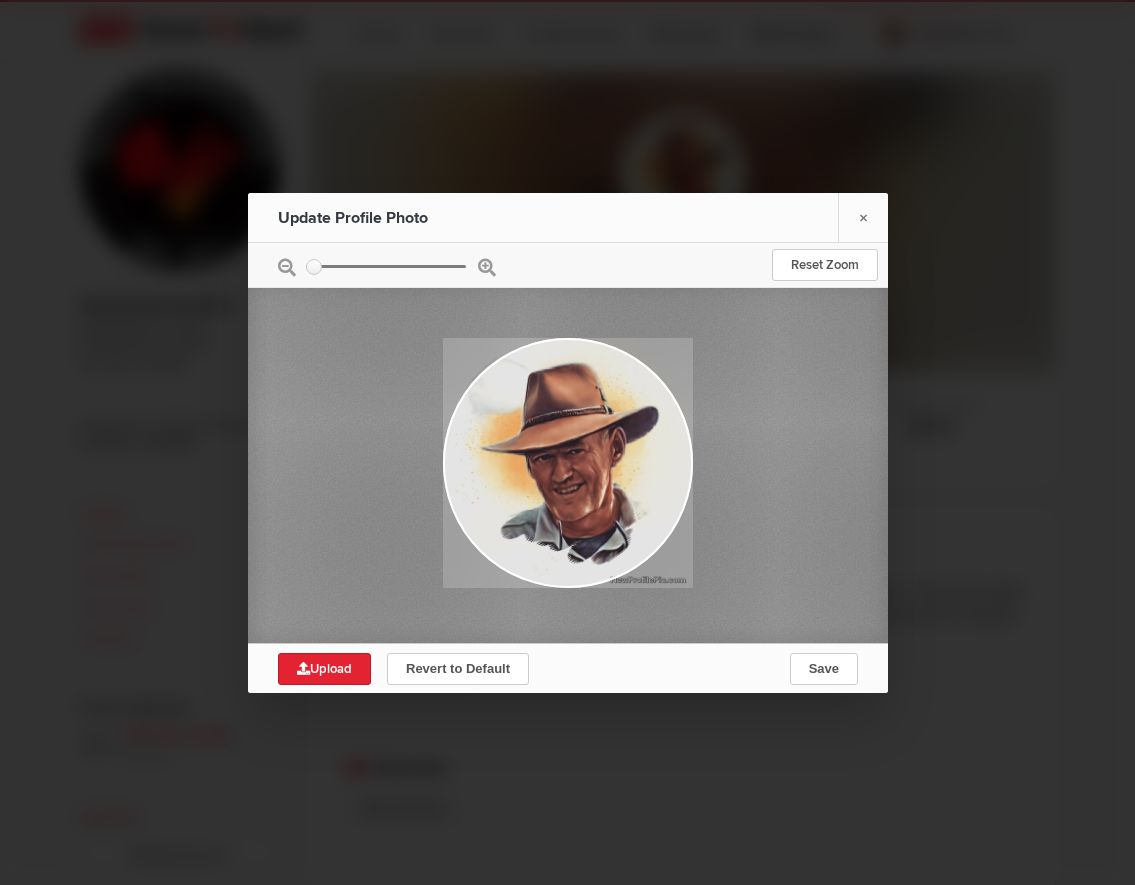click on "Reset Zoom" 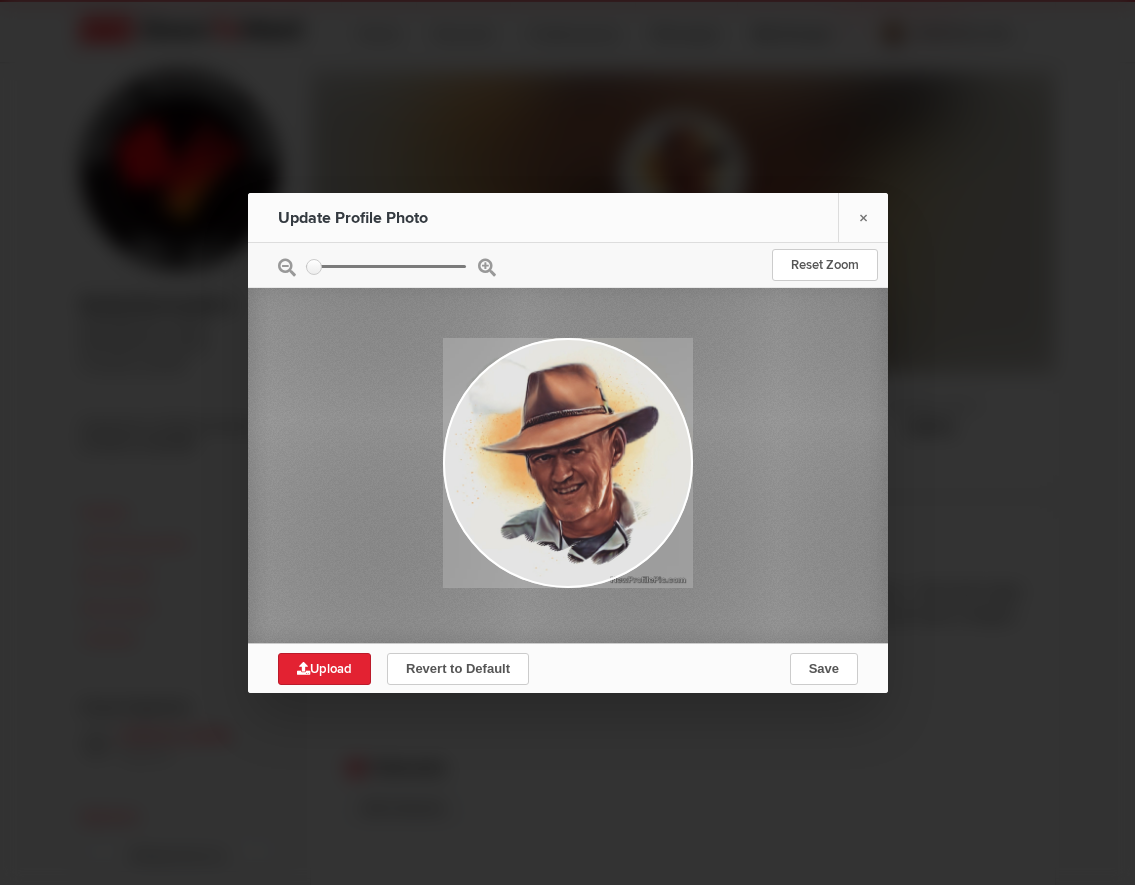 click on "Save" 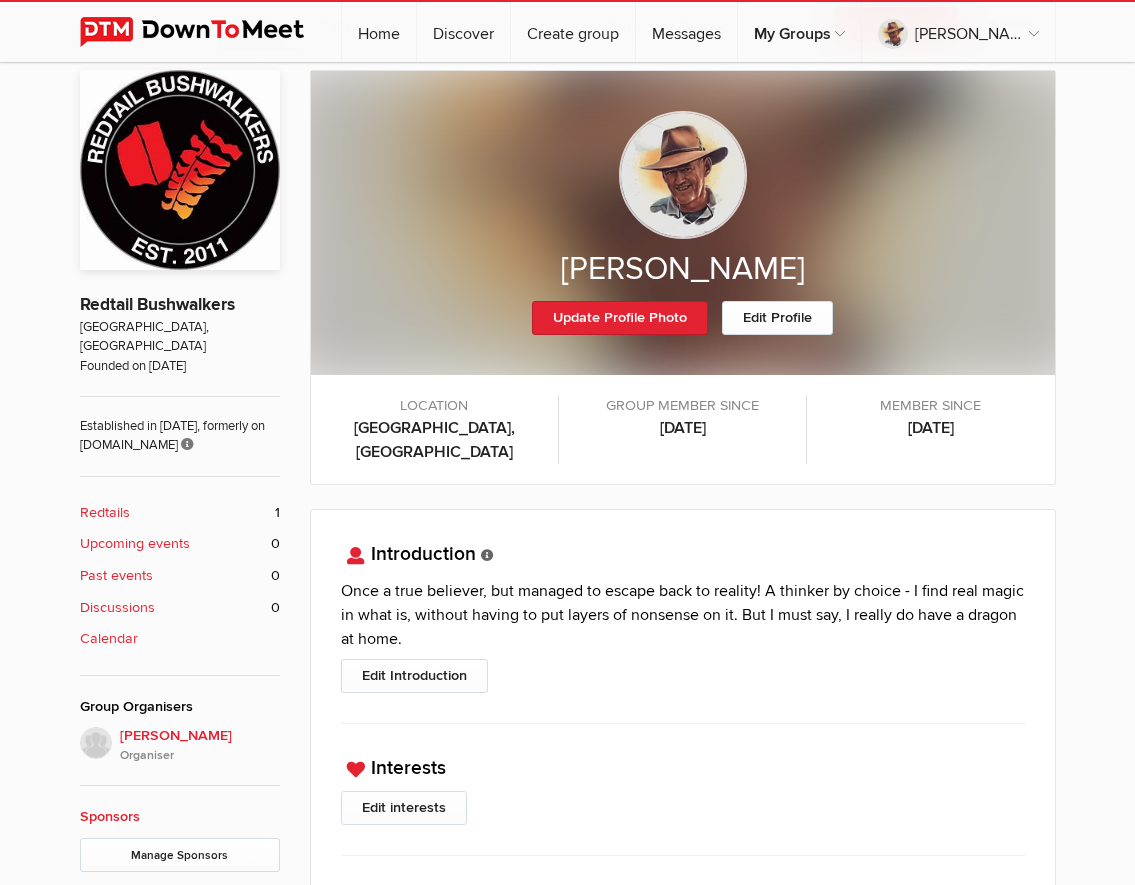 click on "Organiser" 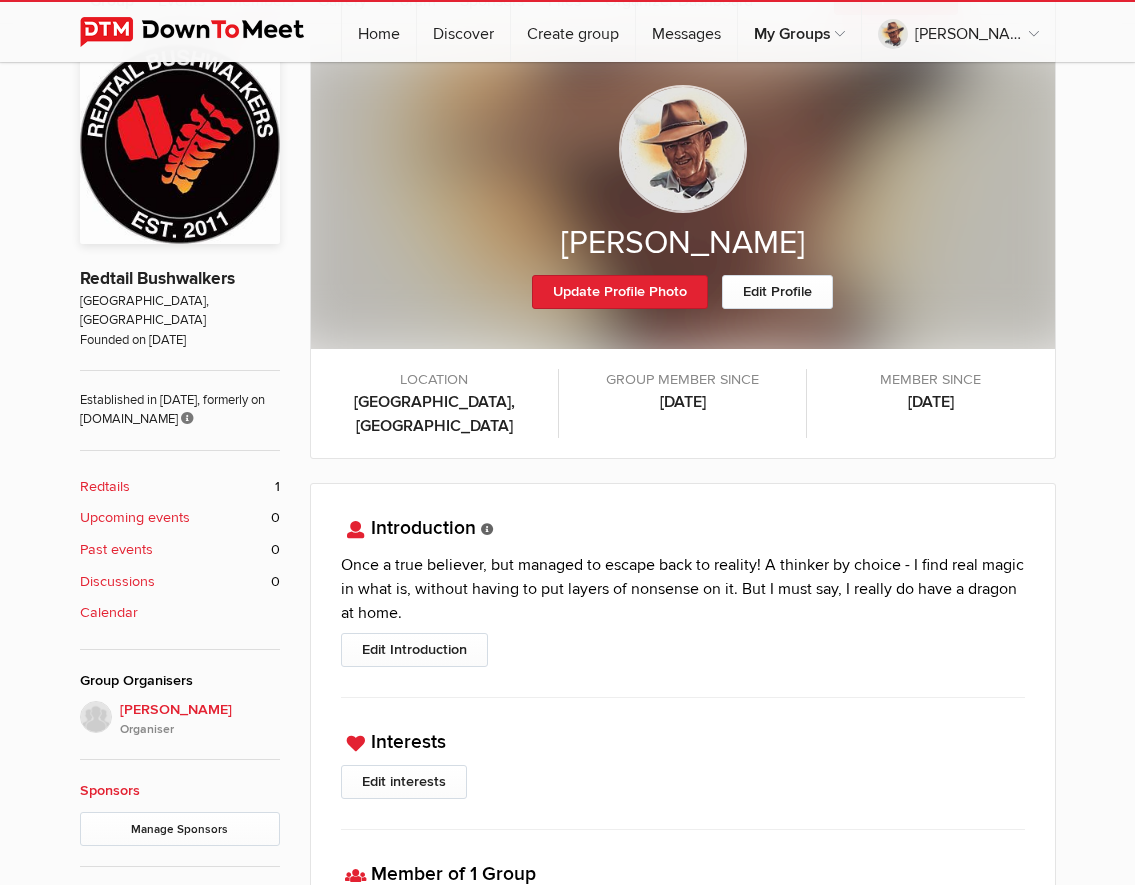 scroll, scrollTop: 246, scrollLeft: 0, axis: vertical 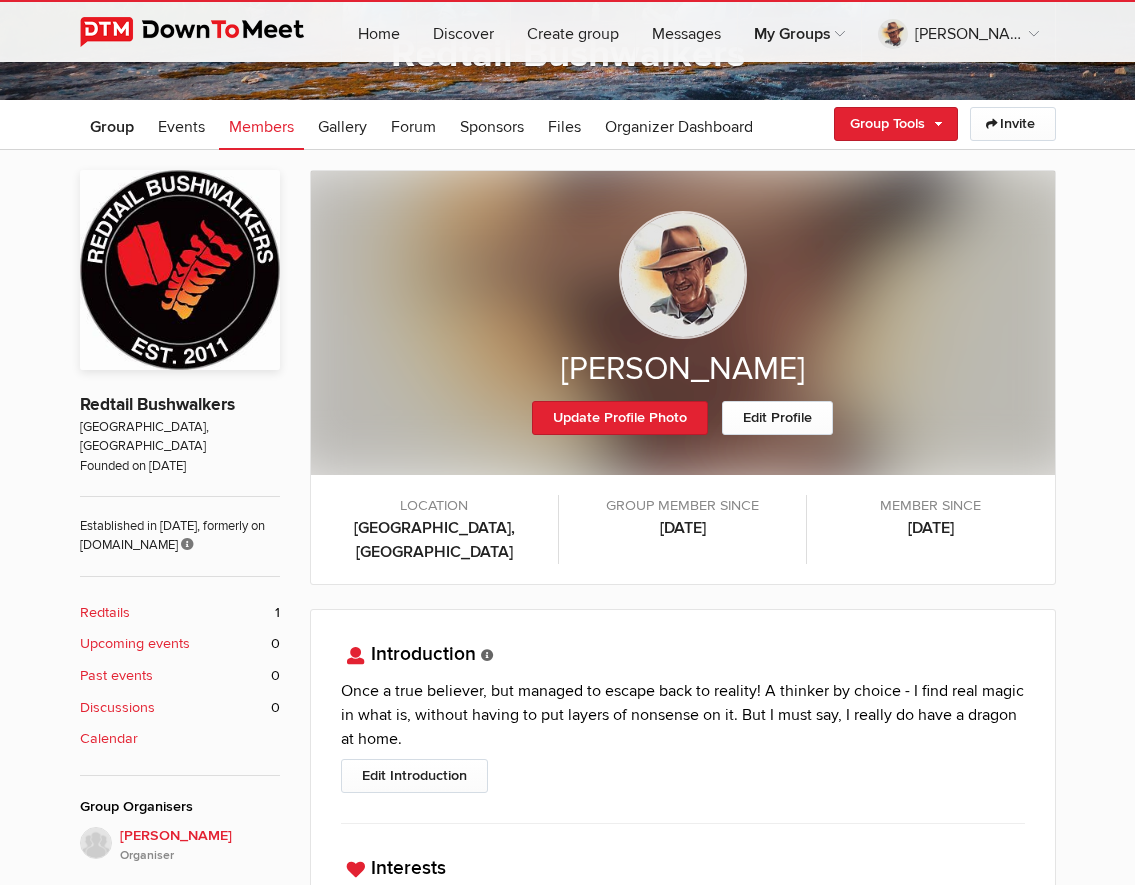 click on "Organizer Dashboard" 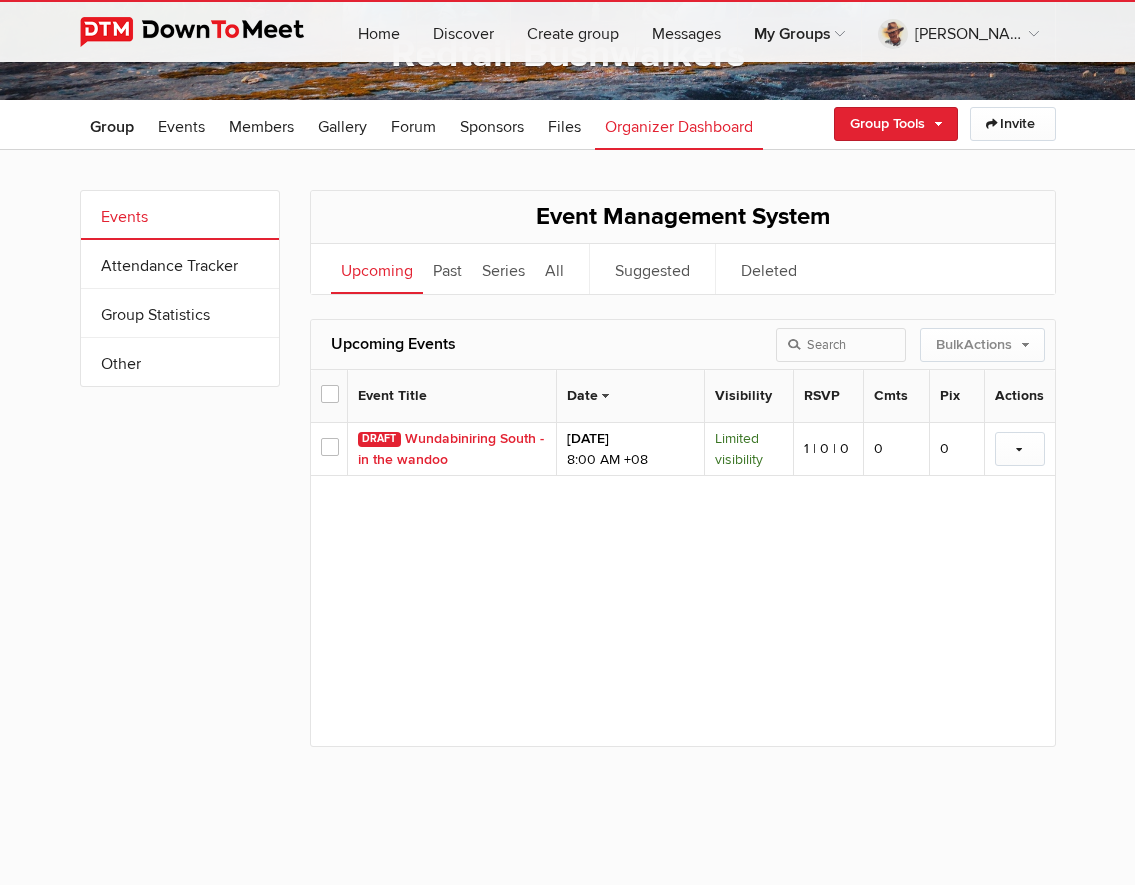 click on "Attendance Tracker" 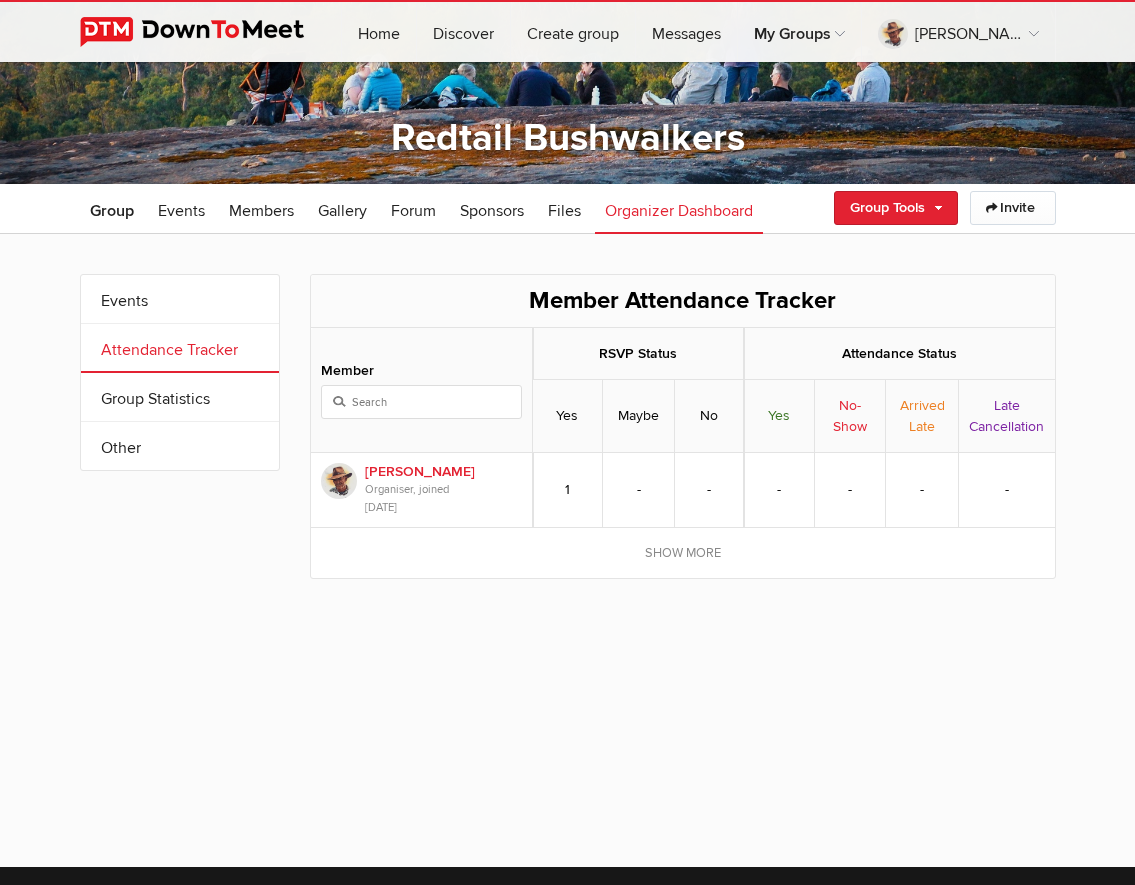 click on "Group Statistics" 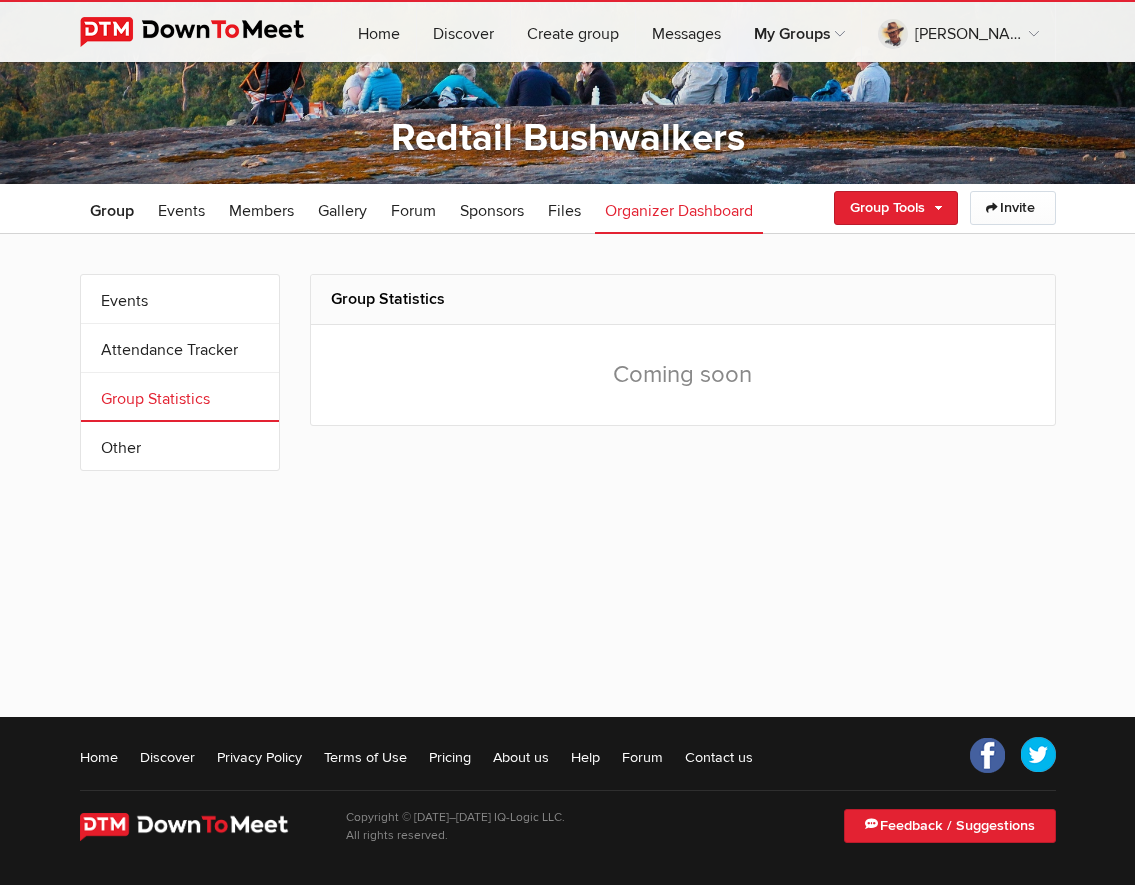 click on "Other" 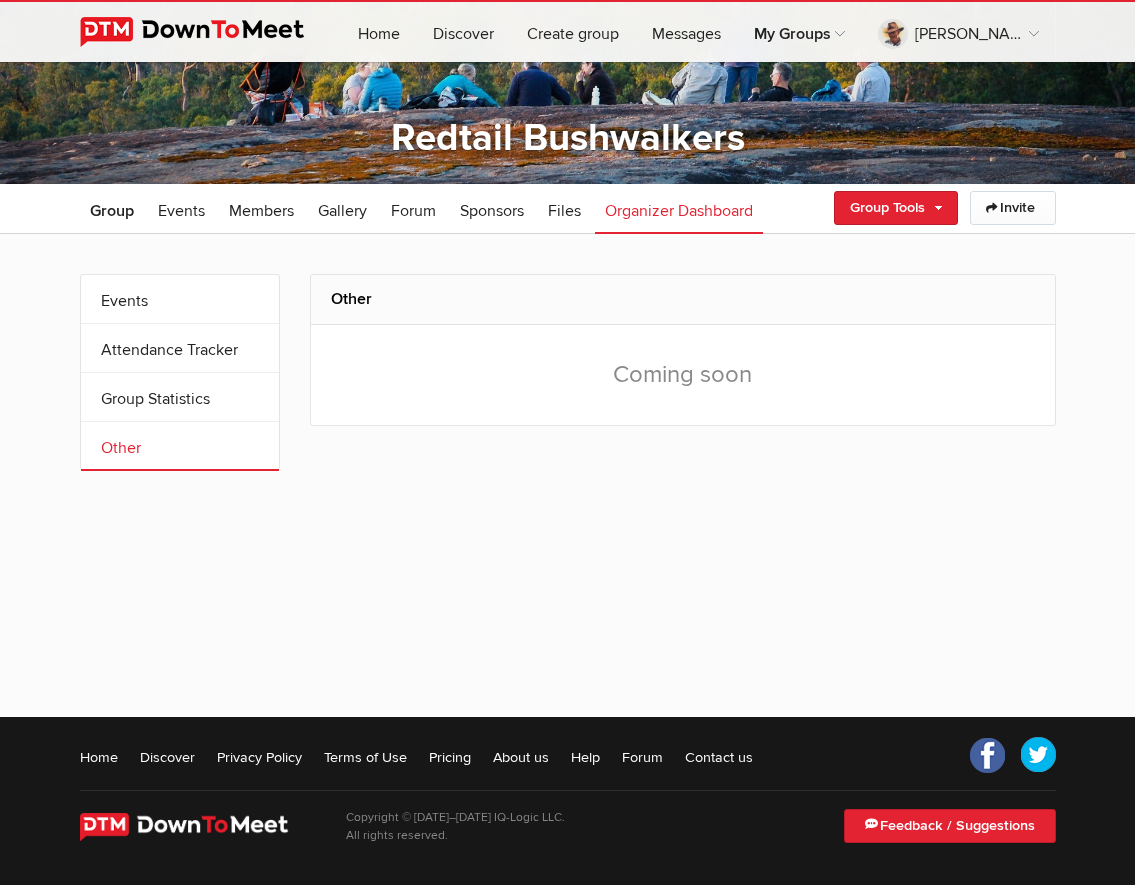 click on "Group" 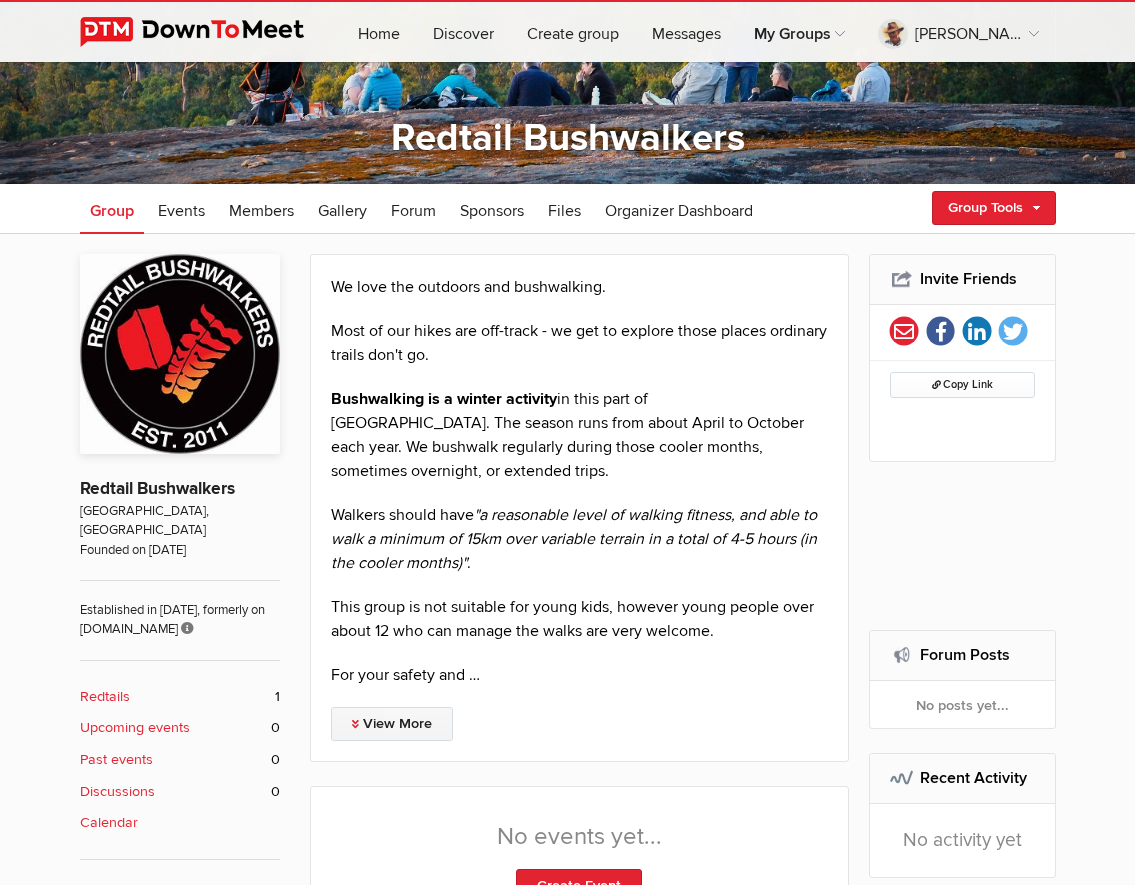 click on "View More" 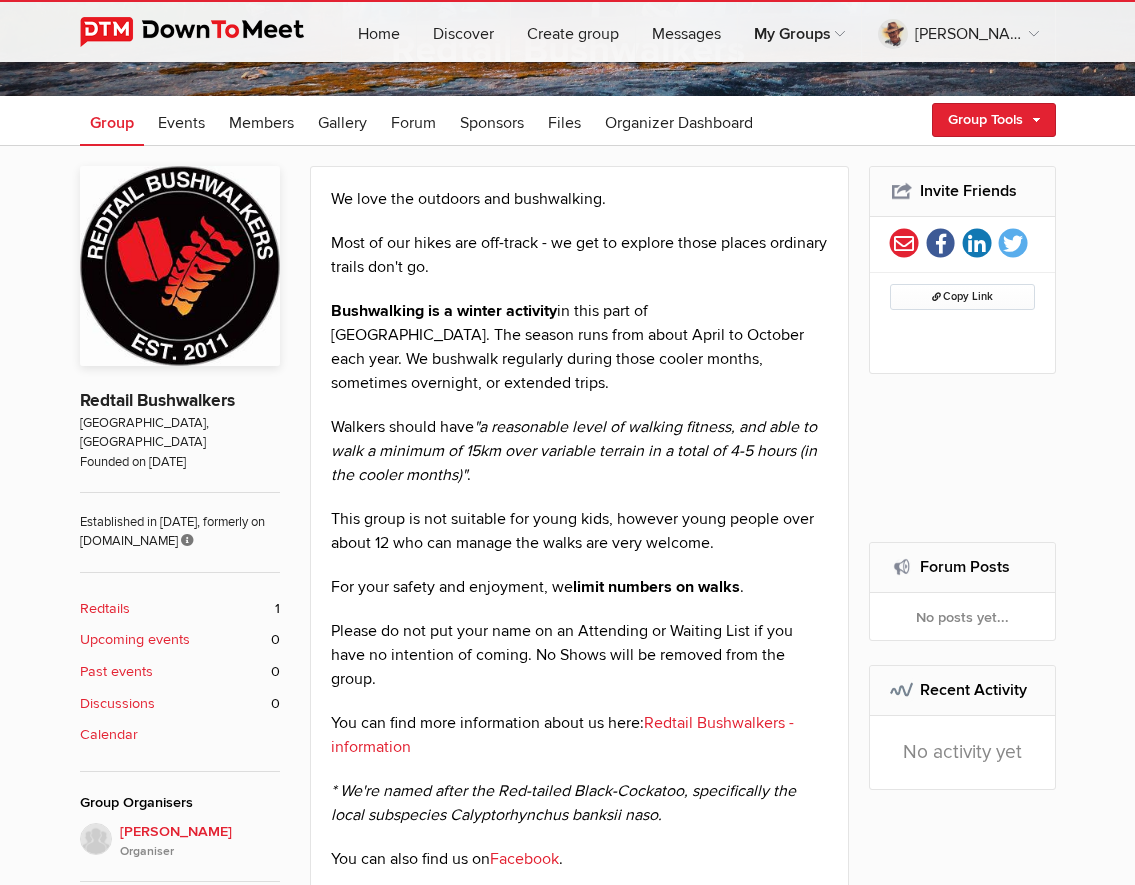 scroll, scrollTop: 462, scrollLeft: 0, axis: vertical 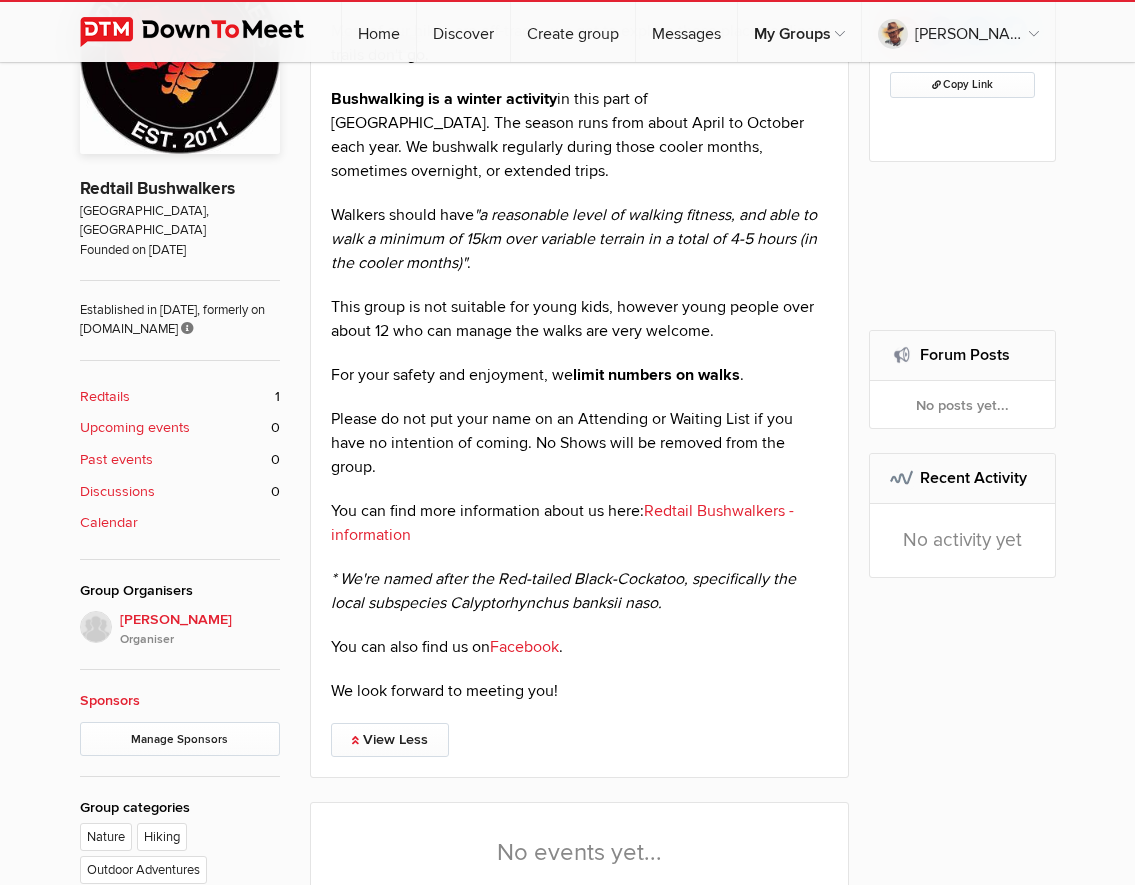 click on "Upcoming events" 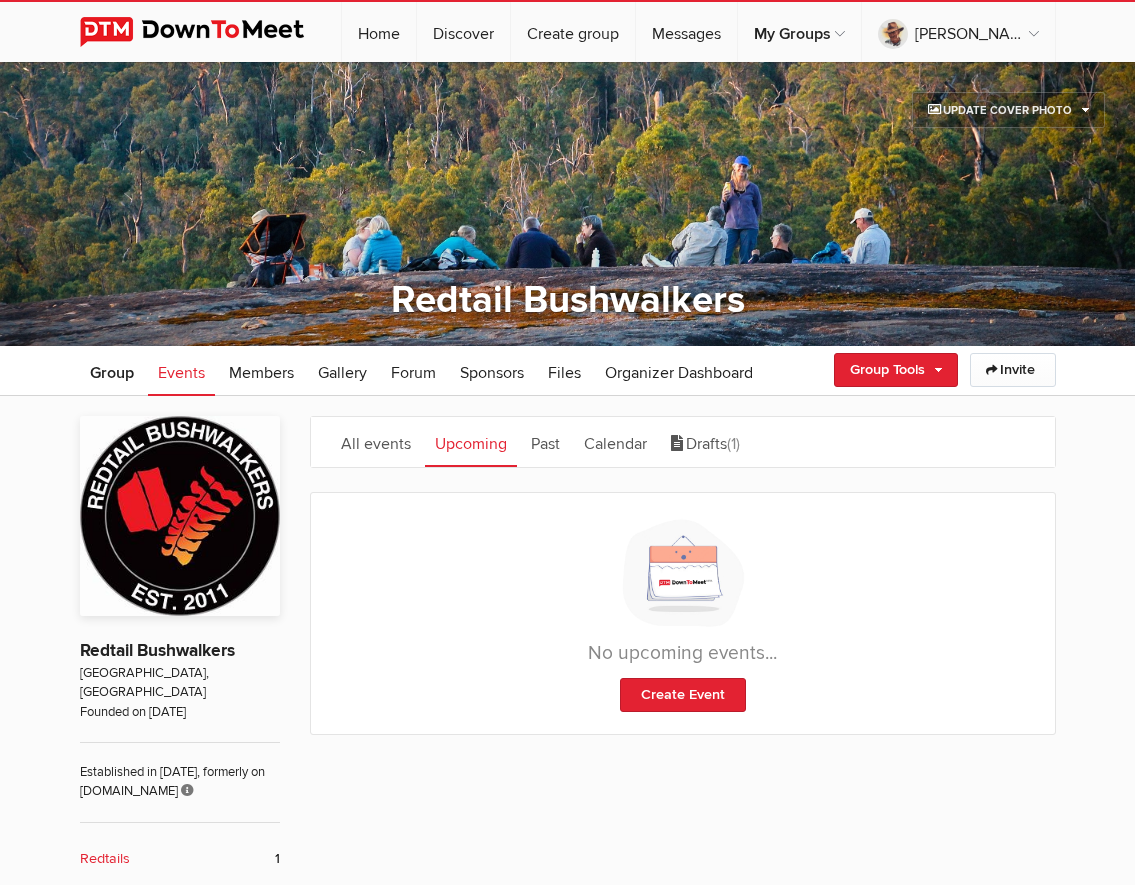 click on "Drafts
(1)" 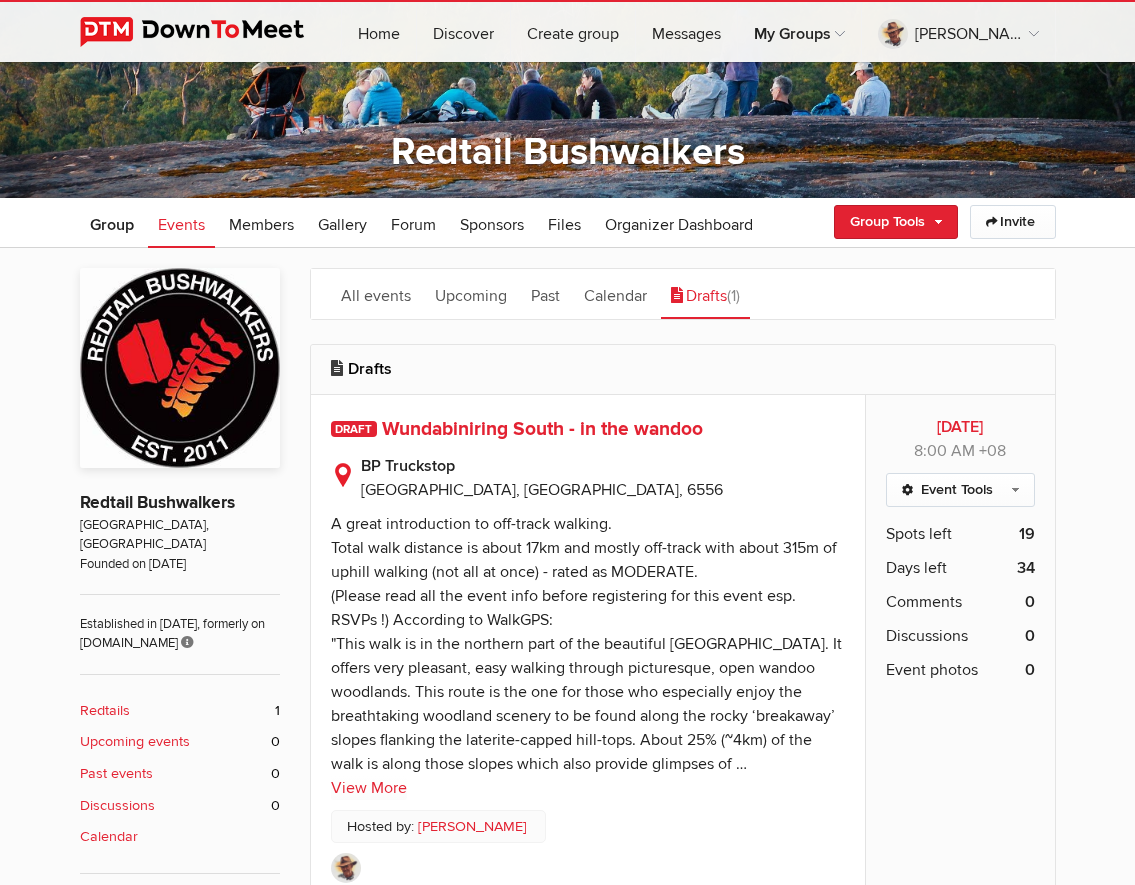 scroll, scrollTop: 27, scrollLeft: 0, axis: vertical 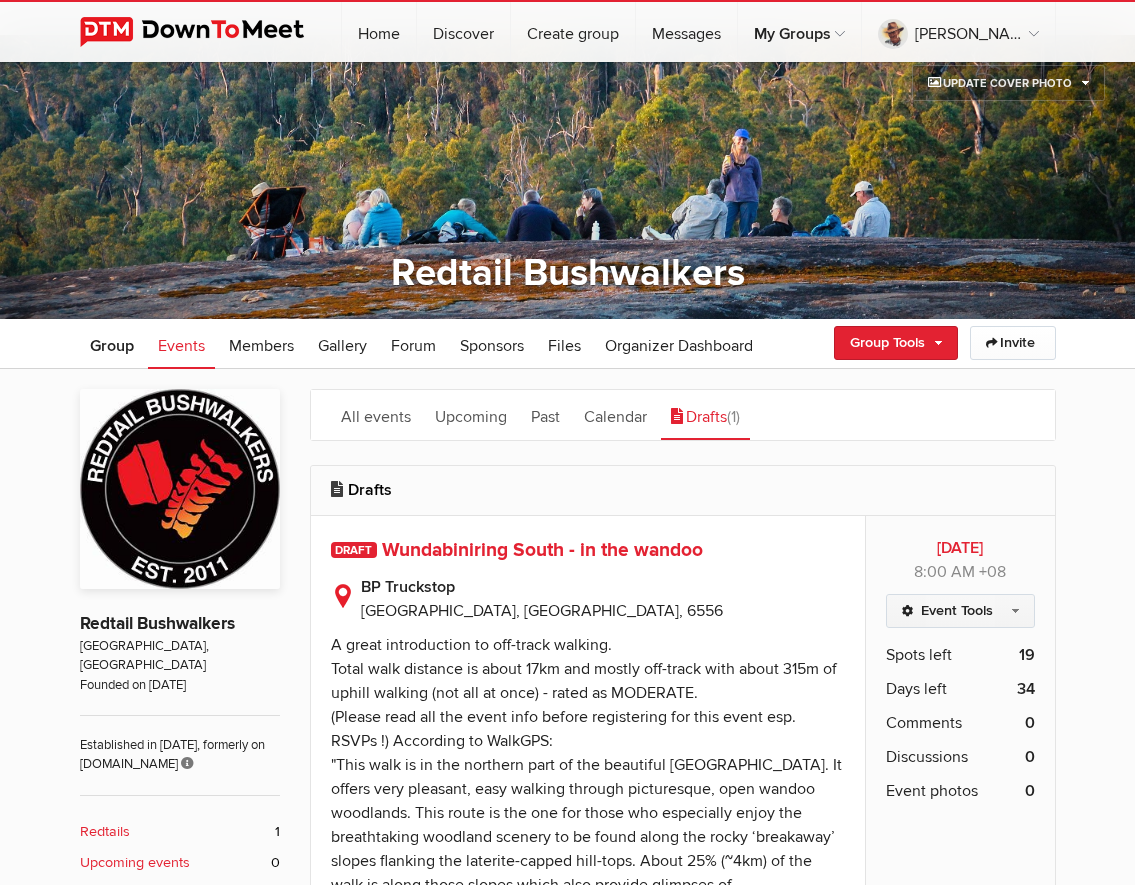 click on "Event Tools" 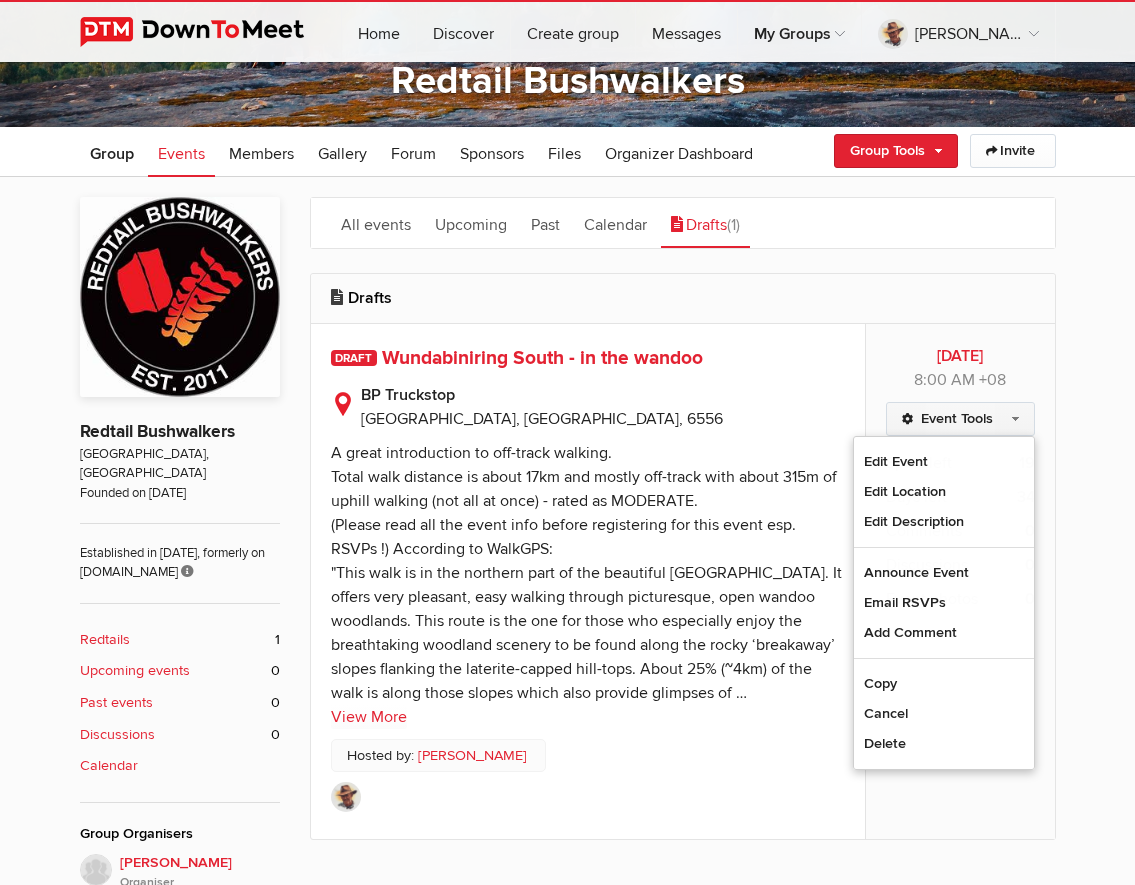 scroll, scrollTop: 227, scrollLeft: 0, axis: vertical 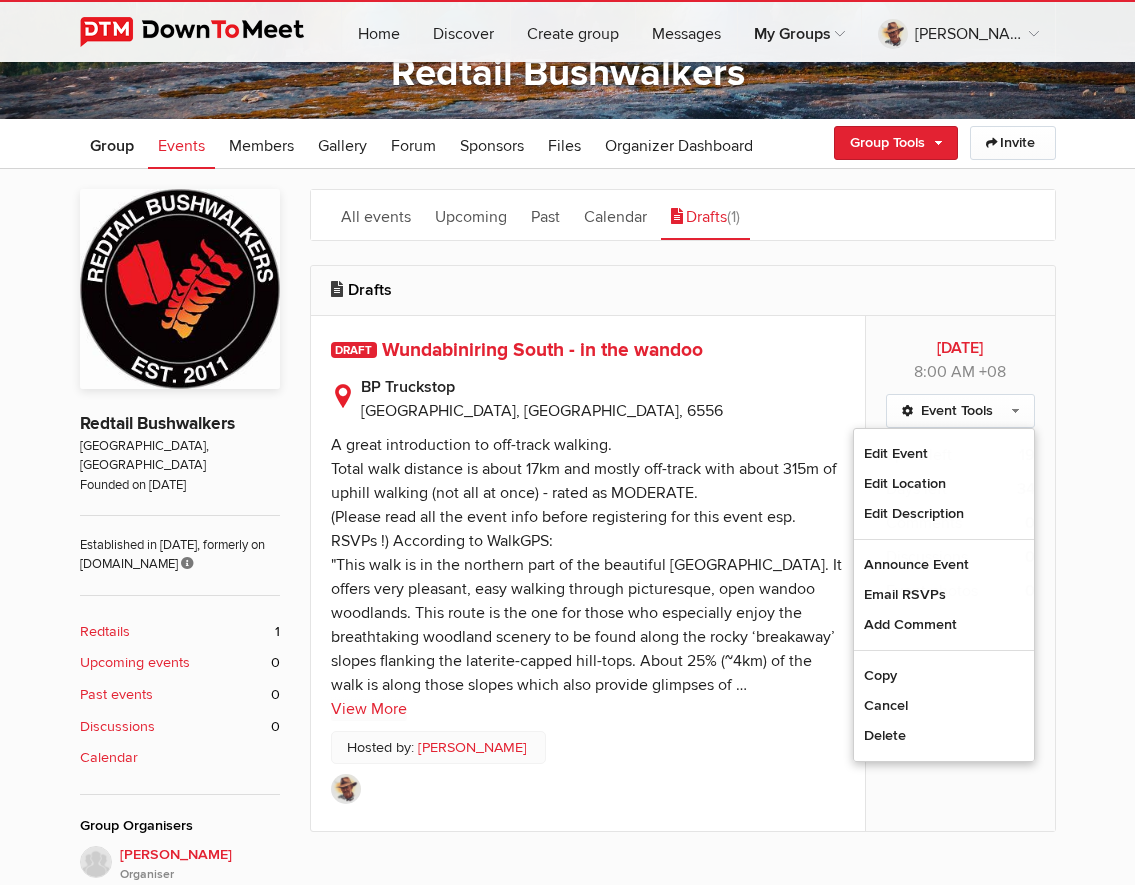 click on "Edit Event" 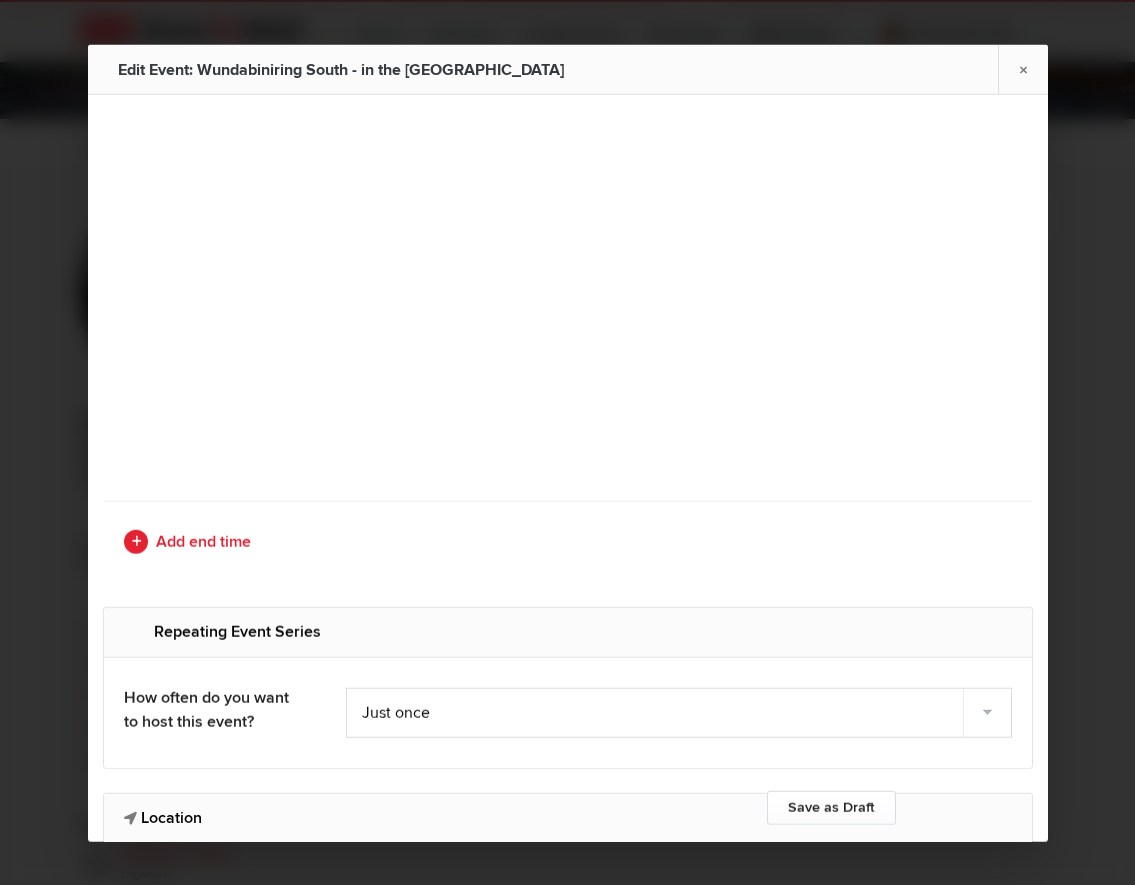 type on "Wundabiniring South - in the wandoo" 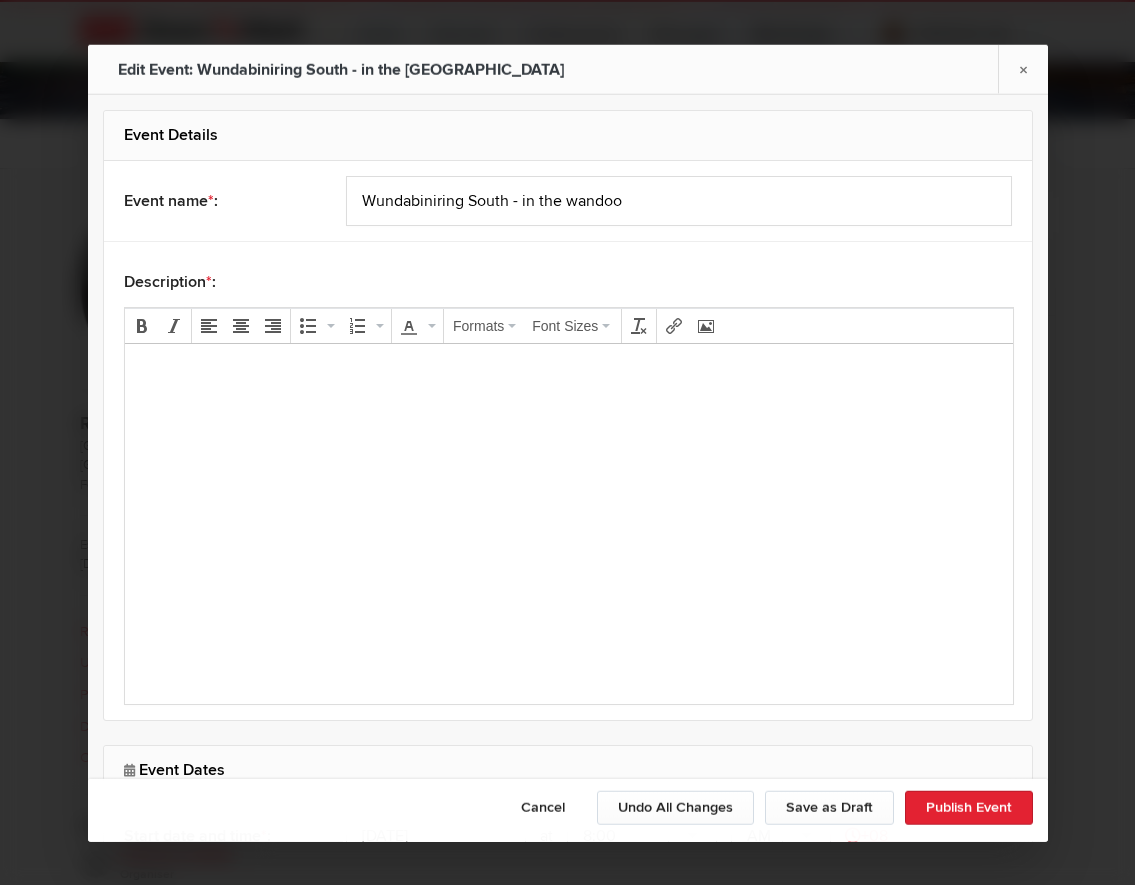 scroll, scrollTop: 0, scrollLeft: 0, axis: both 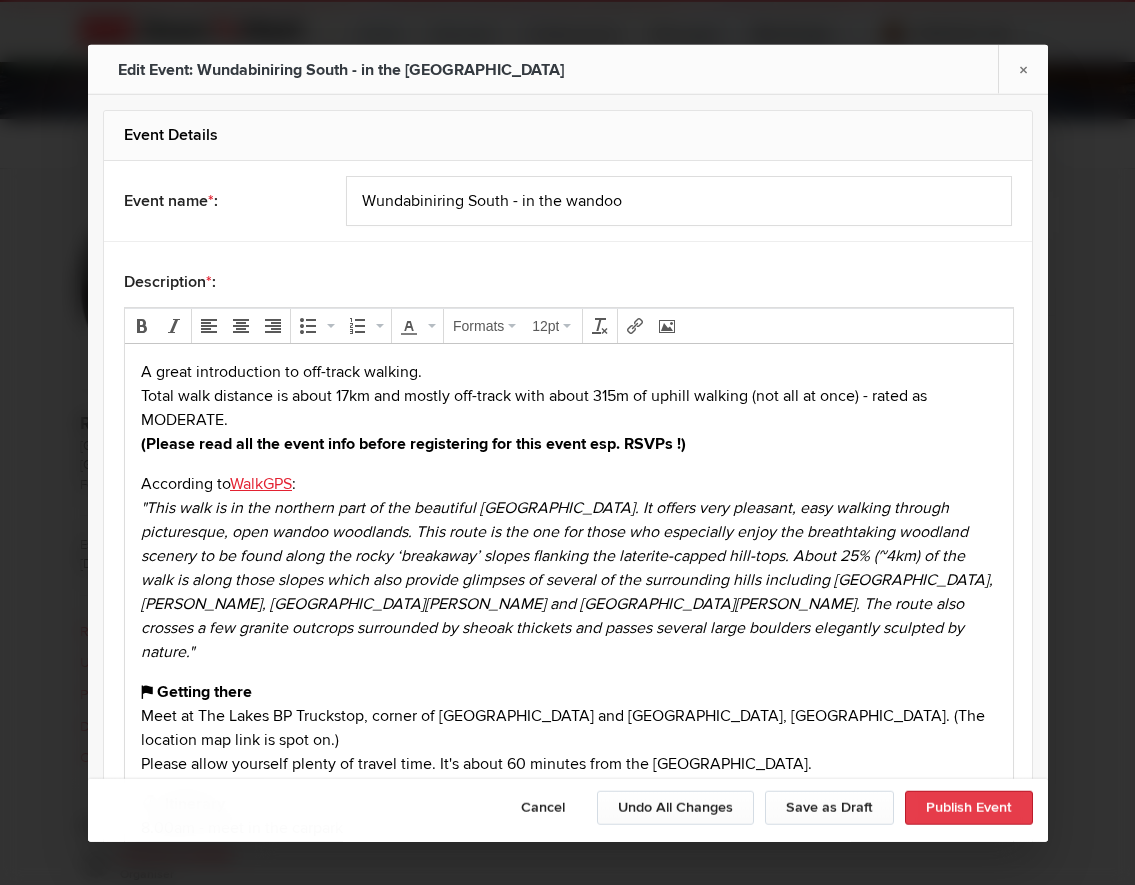 click on "Publish Event" 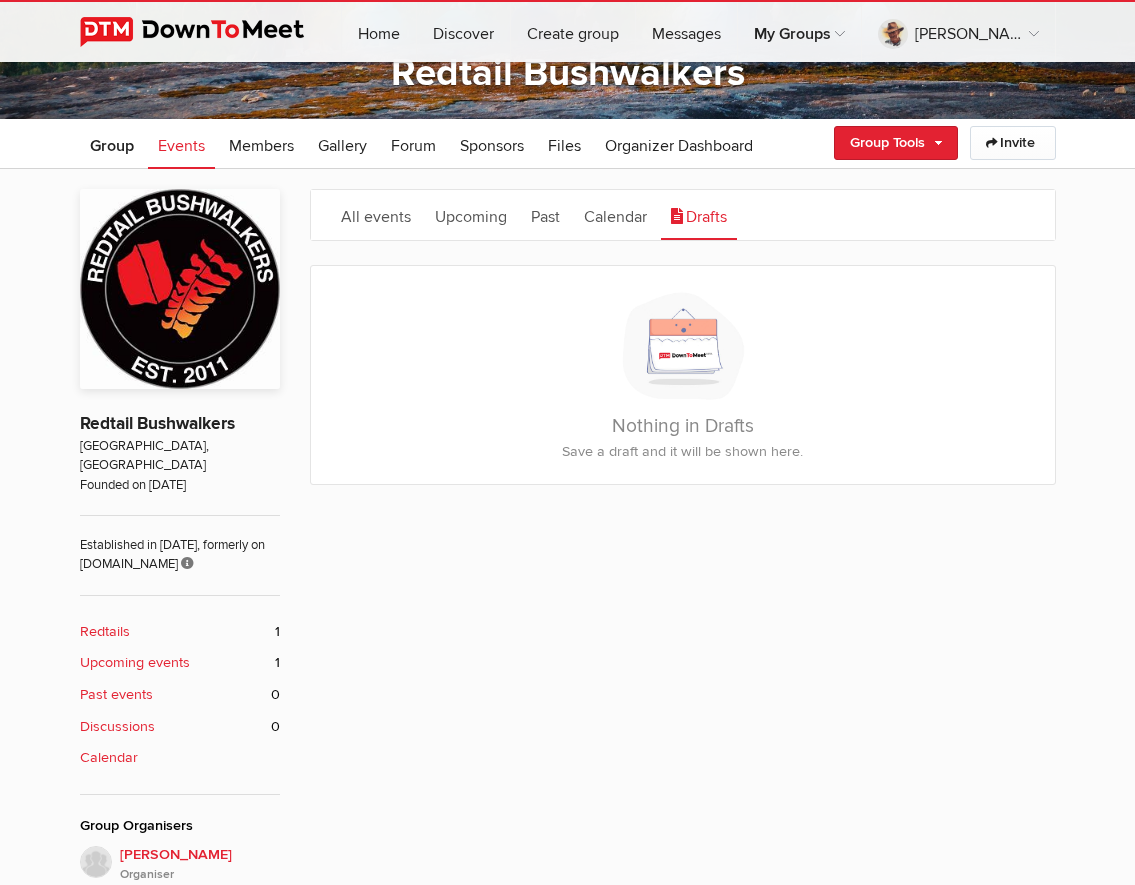 click on "Calendar" 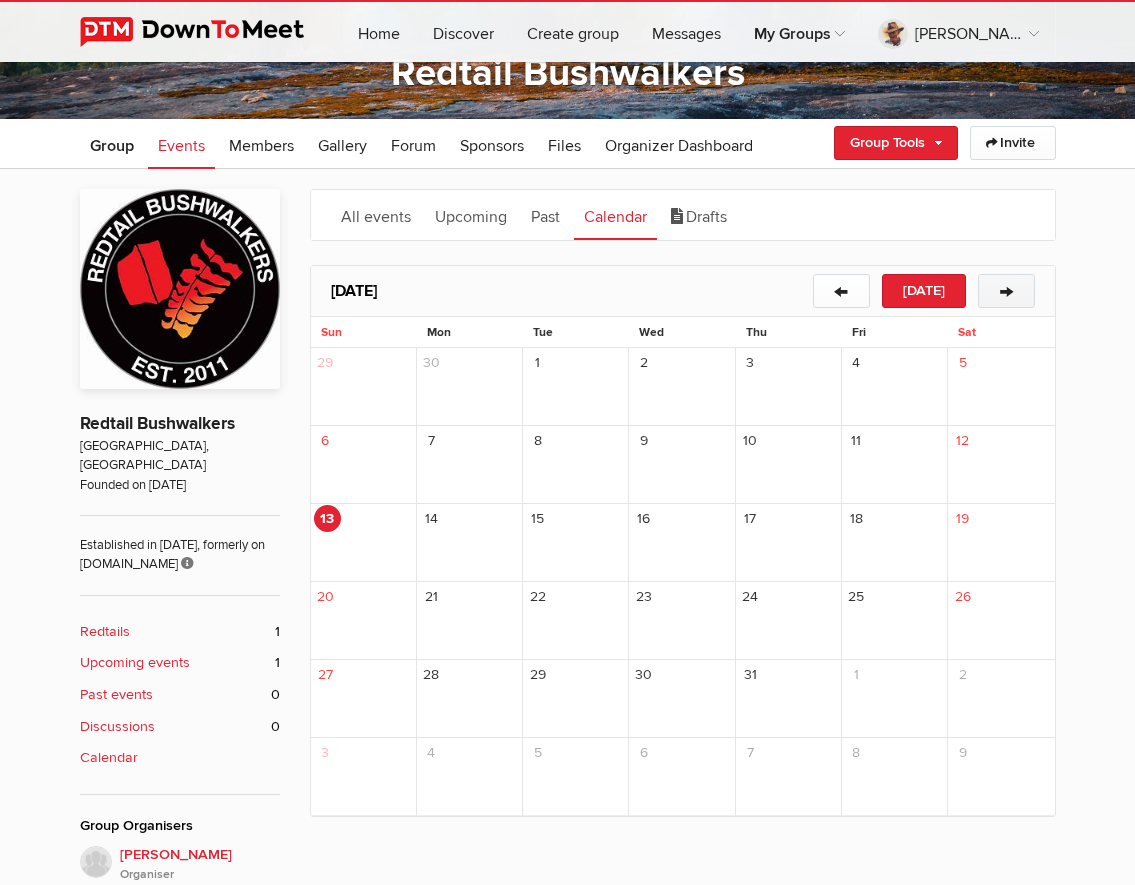 click on "→" 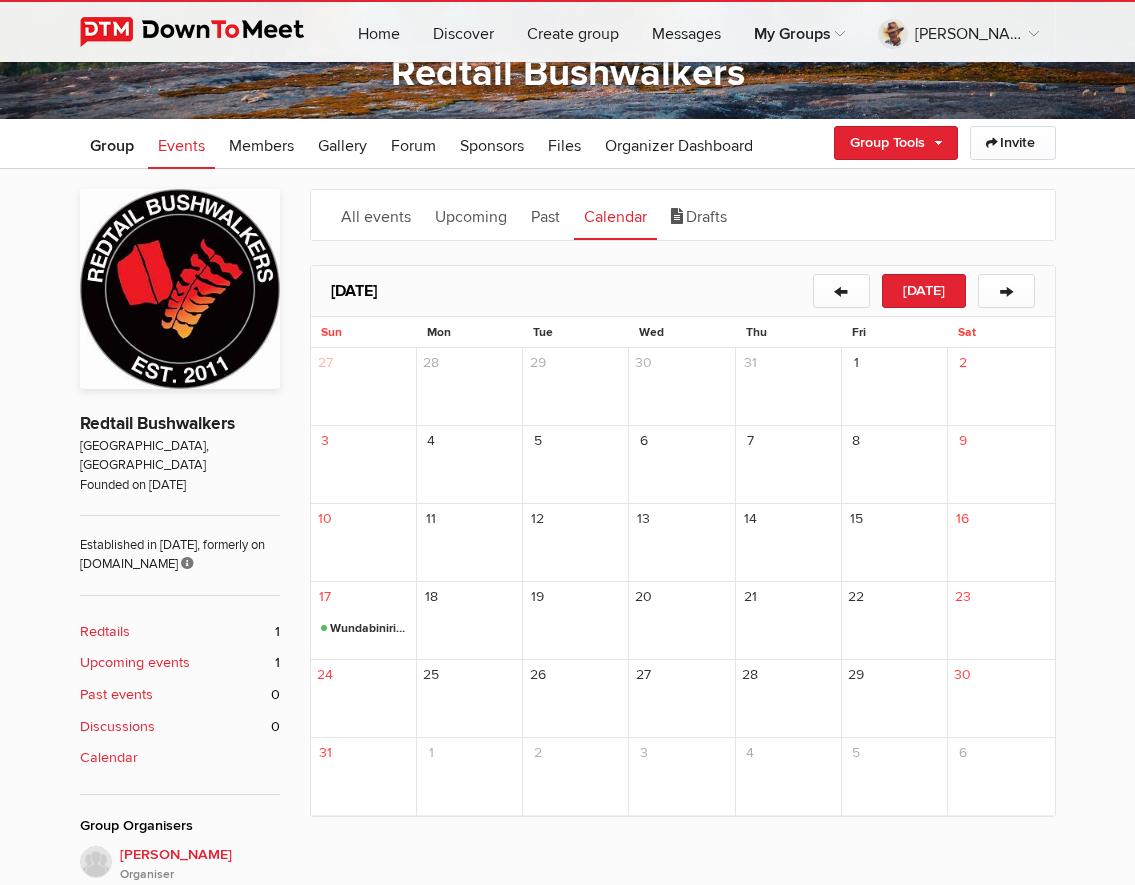 click on "All events" 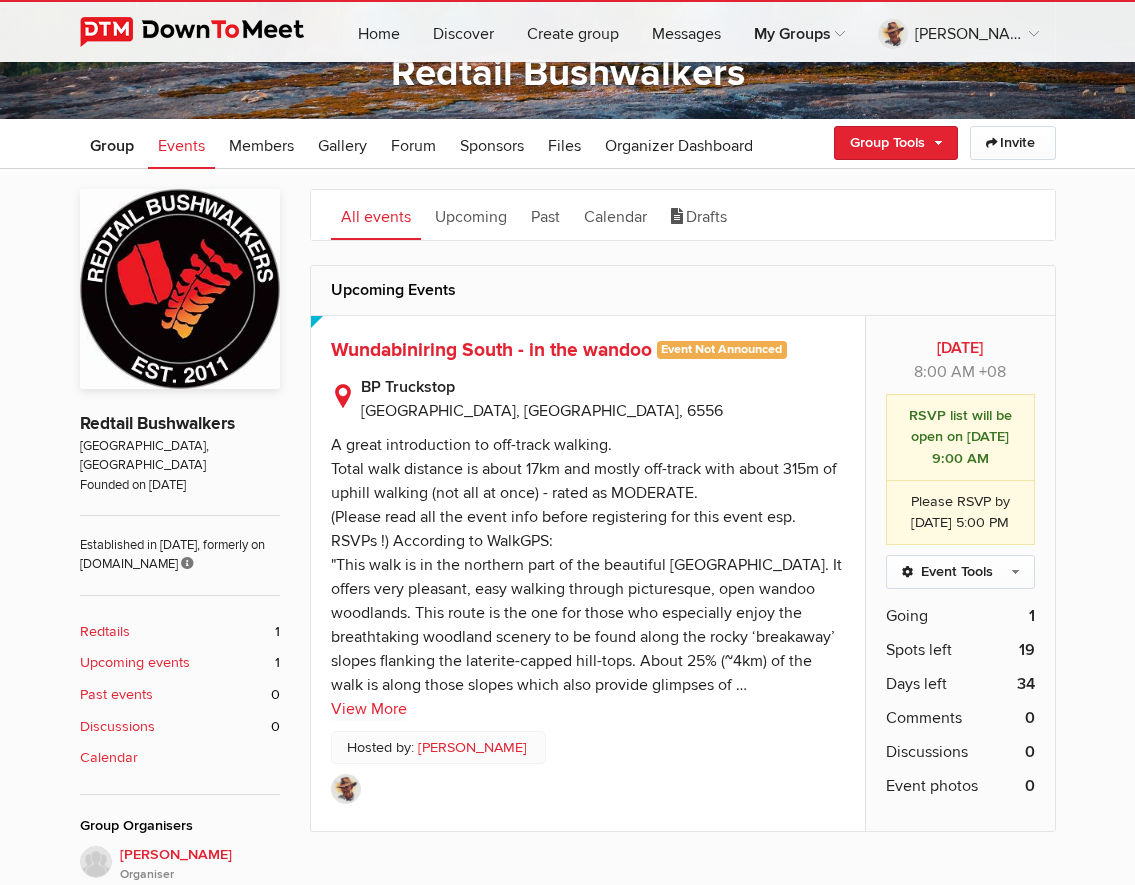 click on "Group" 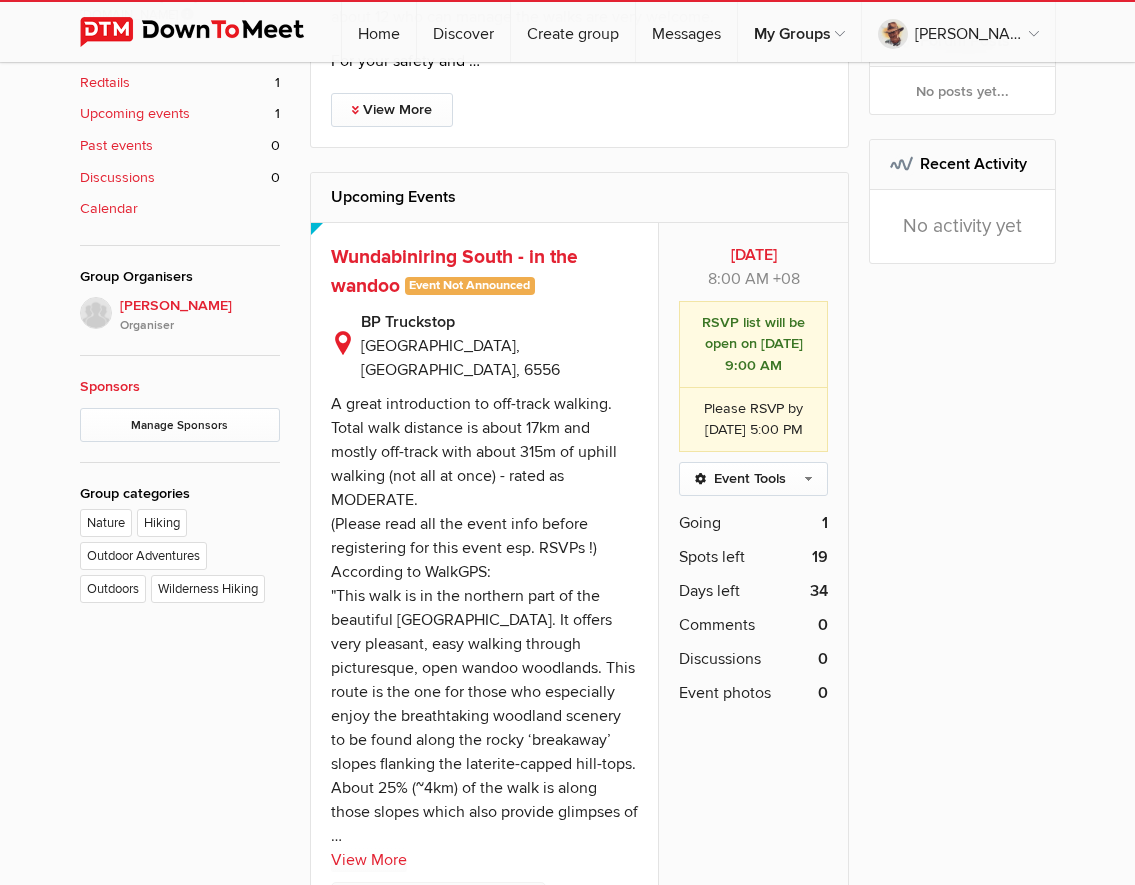 scroll, scrollTop: 723, scrollLeft: 0, axis: vertical 